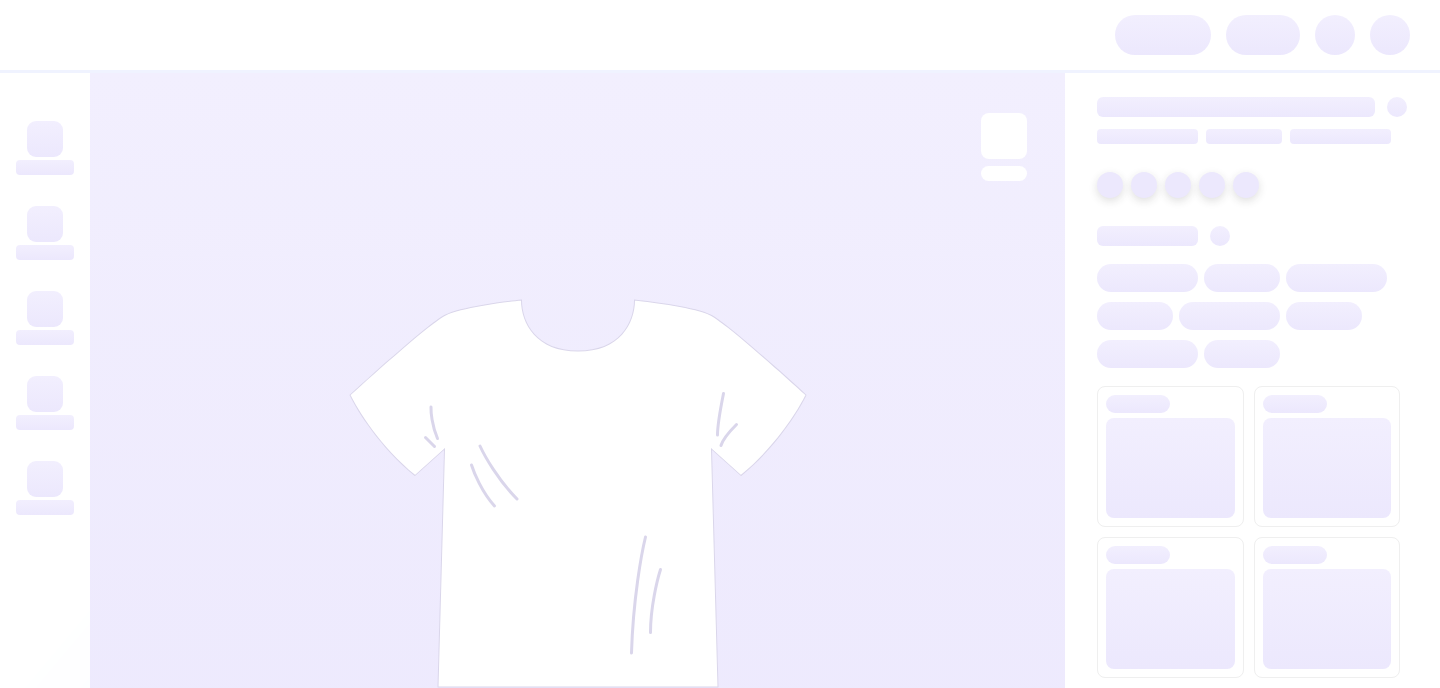 scroll, scrollTop: 0, scrollLeft: 0, axis: both 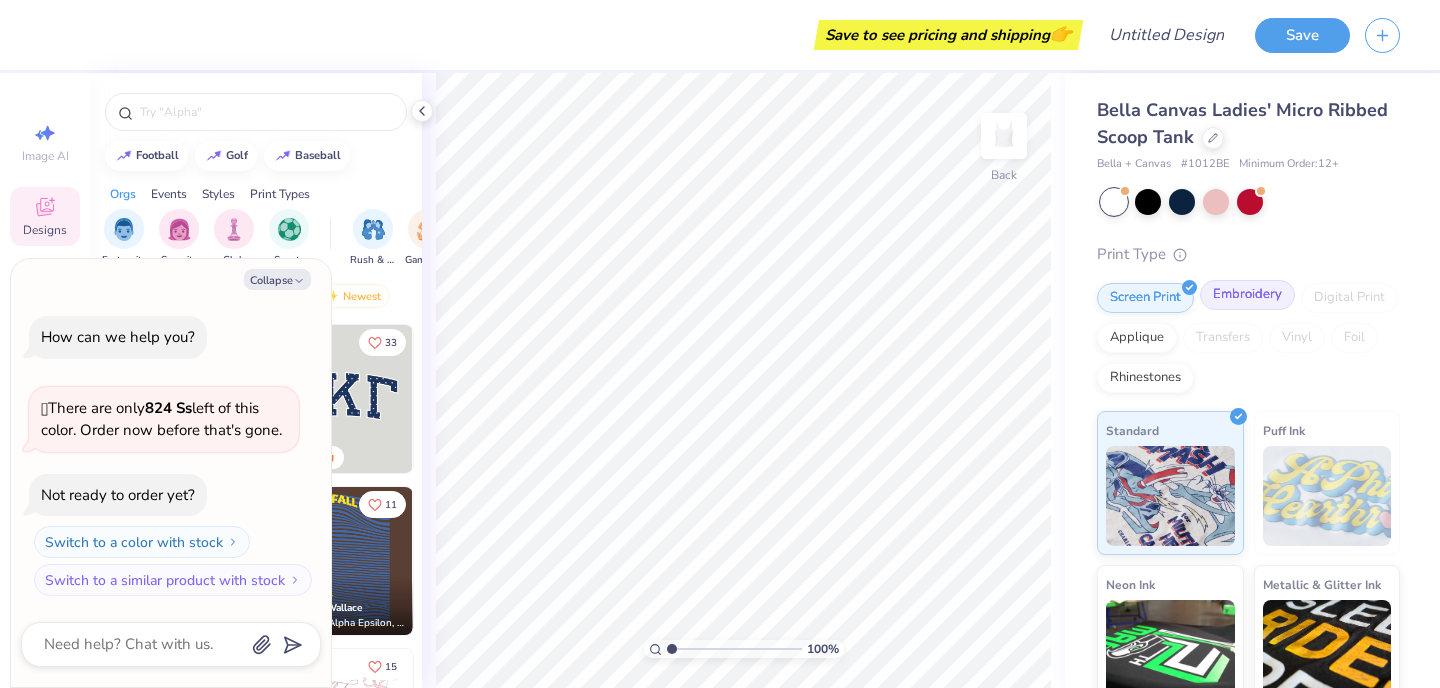 click on "Embroidery" at bounding box center [1247, 295] 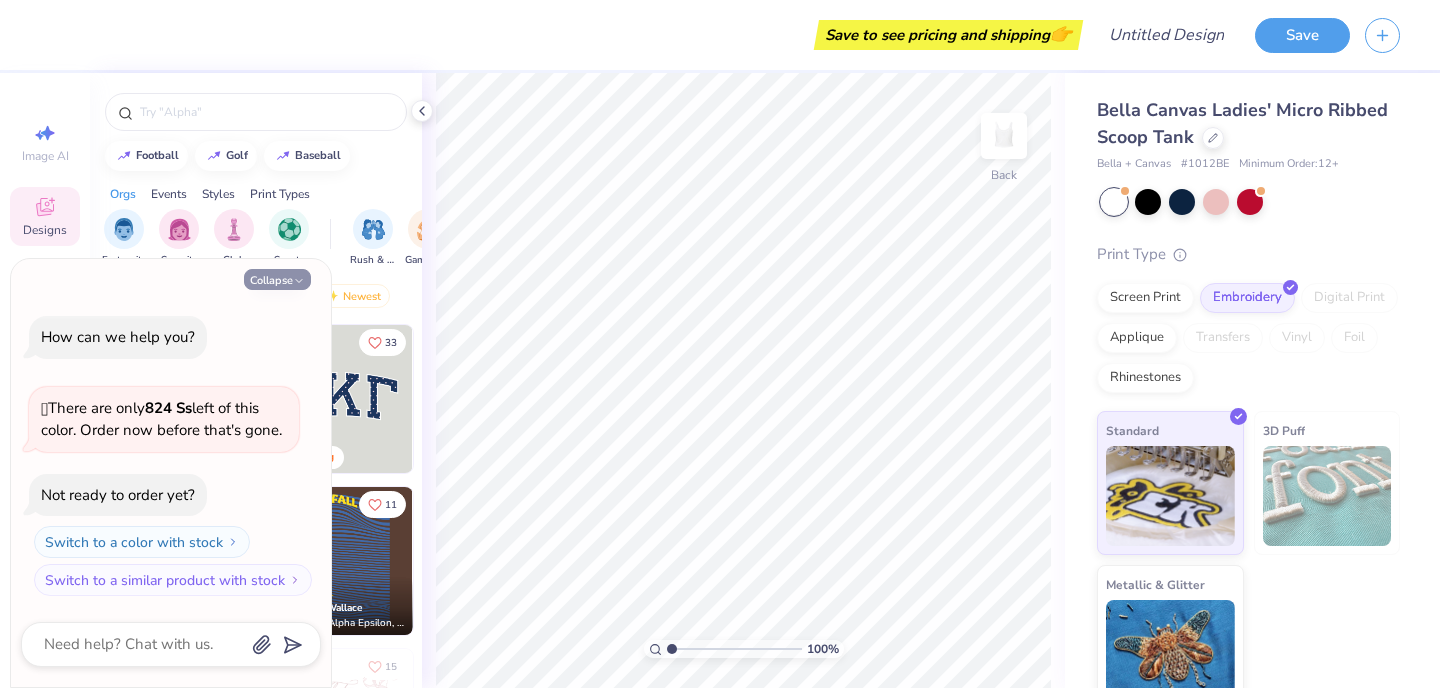 click on "Collapse" at bounding box center [277, 279] 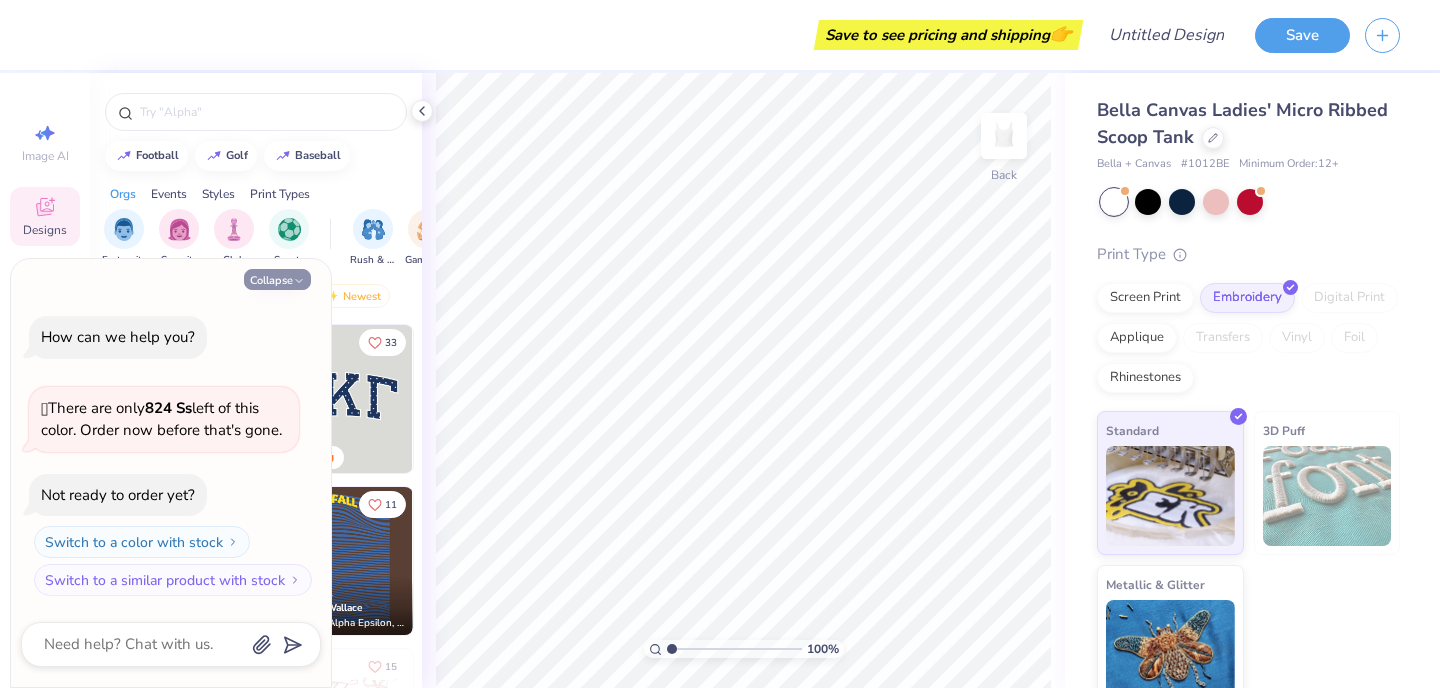 type on "x" 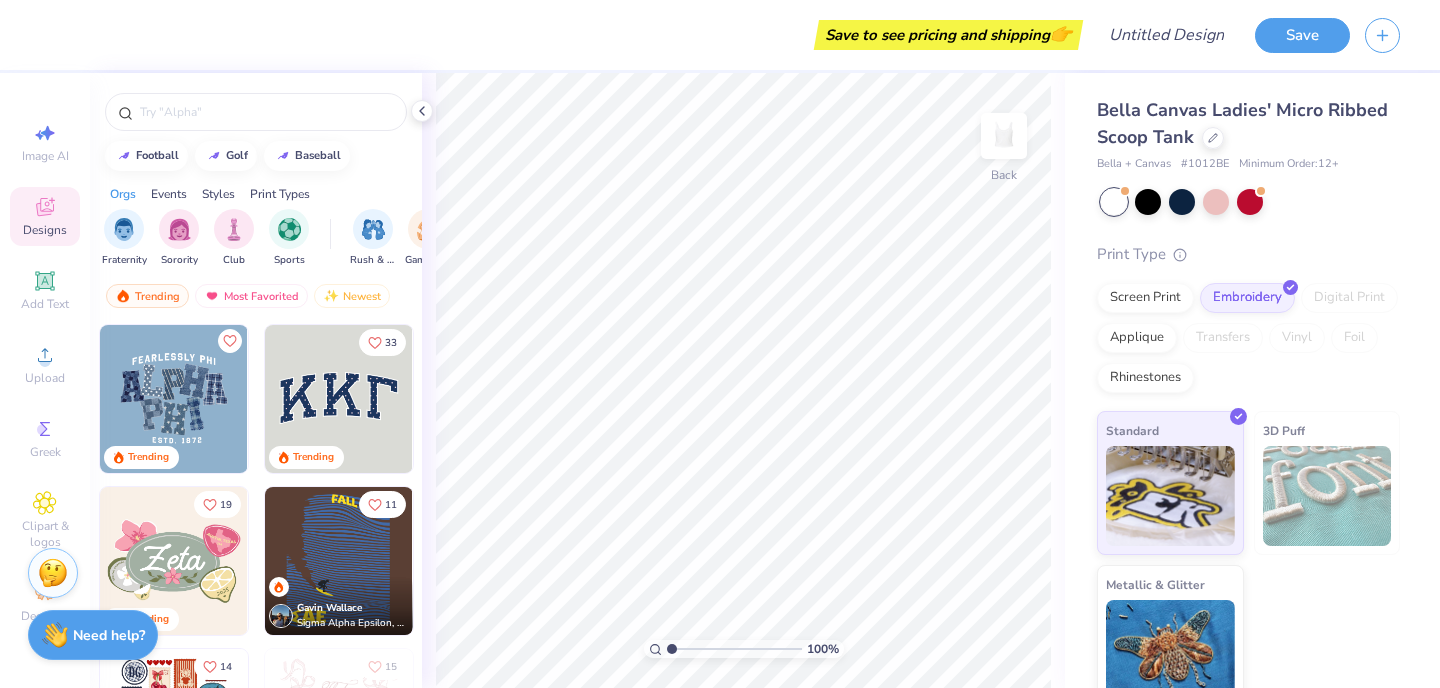 click on "Events" at bounding box center (169, 194) 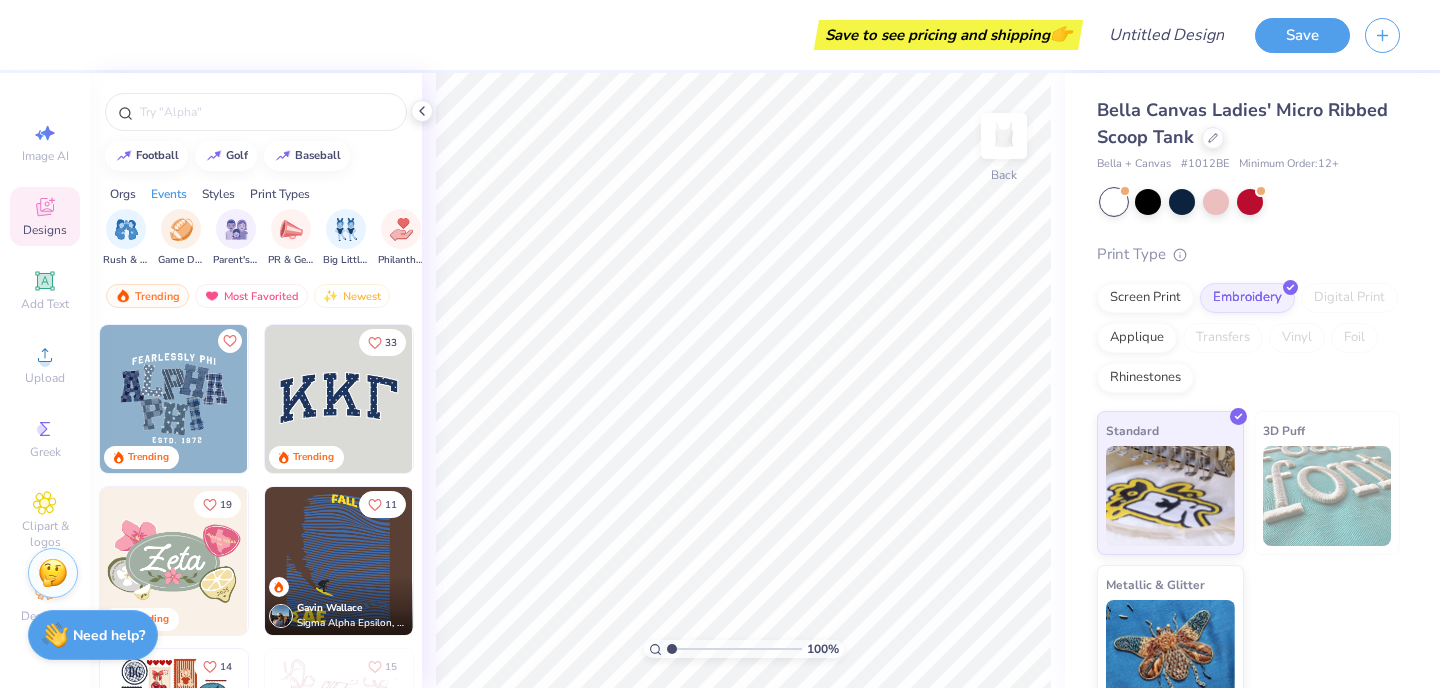 scroll, scrollTop: 0, scrollLeft: 249, axis: horizontal 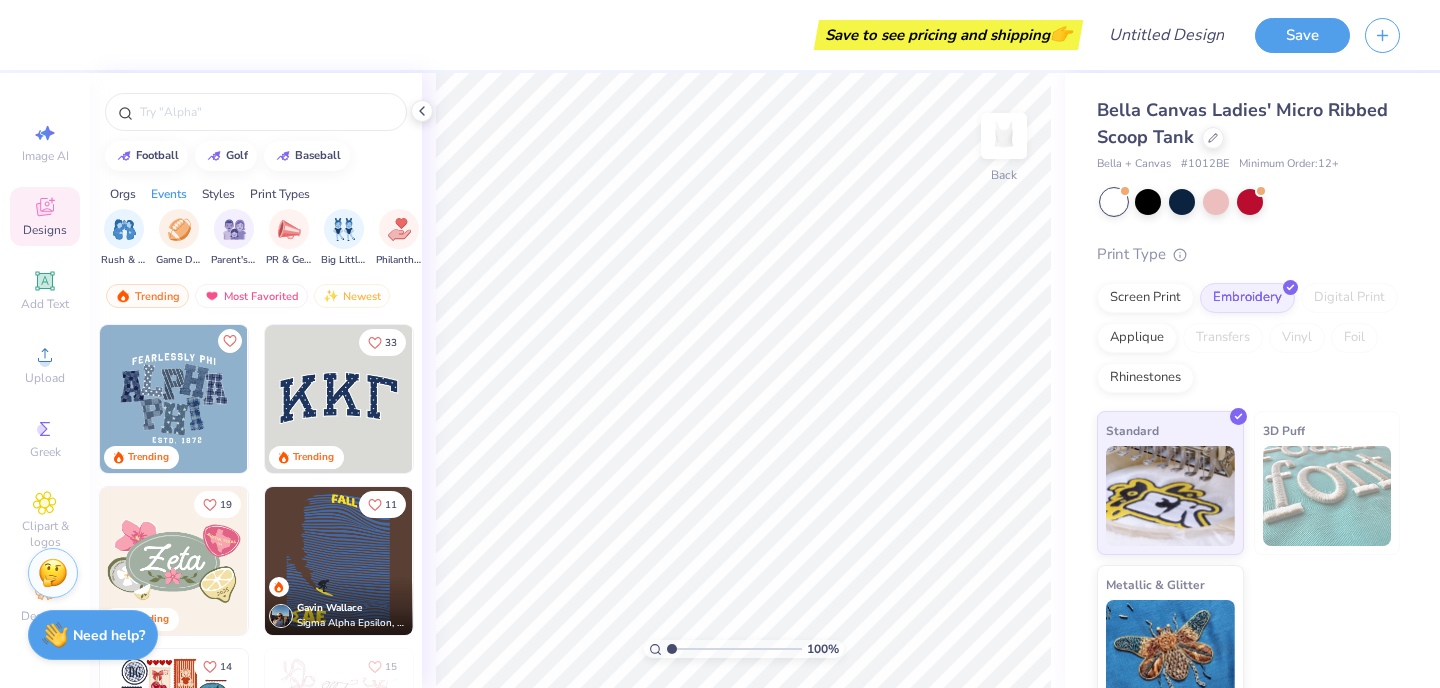 drag, startPoint x: 360, startPoint y: 234, endPoint x: 410, endPoint y: 75, distance: 166.67633 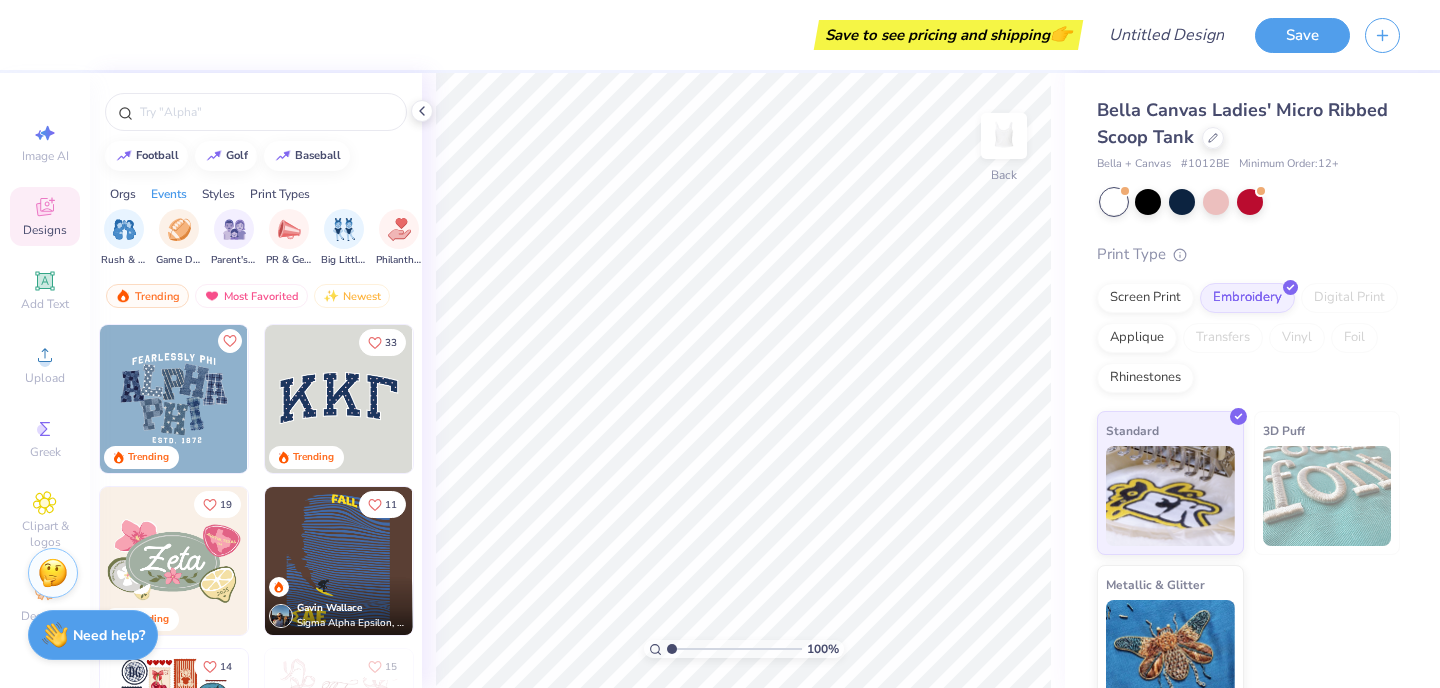 click on "football golf baseball Orgs Events Styles Print Types Fraternity Sorority Club Sports Rush & Bid Game Day Parent's Weekend PR & General Big Little Reveal Philanthropy Date Parties & Socials Retreat Greek Week Holidays Formal & Semi Spring Break Graduation Founder’s Day Classic Minimalist Varsity Y2K Typography Cartoons Handdrawn 80s & 90s Grunge 60s & 70s Embroidery Screen Print Patches Digital Print Vinyl Transfers Applique Trending Most Favorited Newest Trending 33 Trending 19 Trending 11 Gavin Wallace Sigma Alpha Epsilon, University of Colorado Boulder 14 Trending 15 Trending 11 Aggie Zabek Alpha Delta Pi, University of Arkansas at Fayetteville 19 Blake Maguire Kappa Kappa Gamma, University of Virginia" at bounding box center [256, 417] 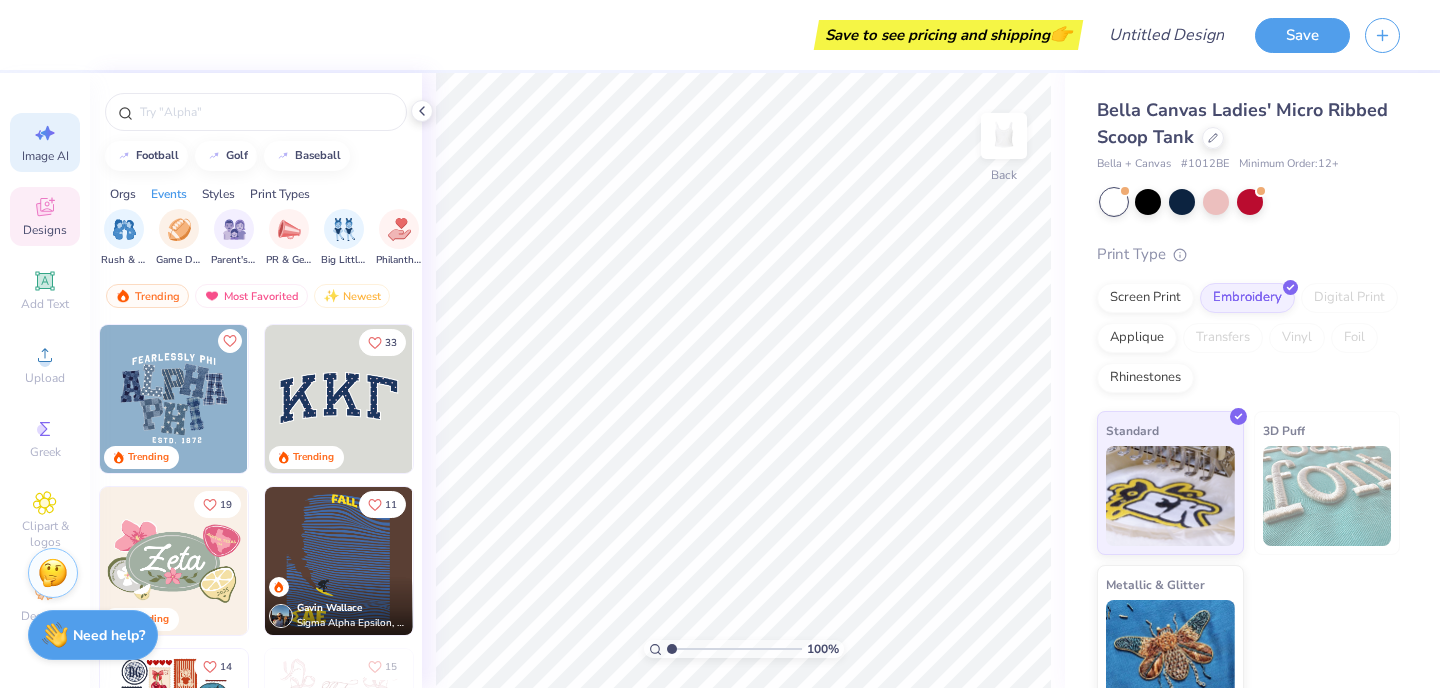 click on "Image AI" at bounding box center (45, 156) 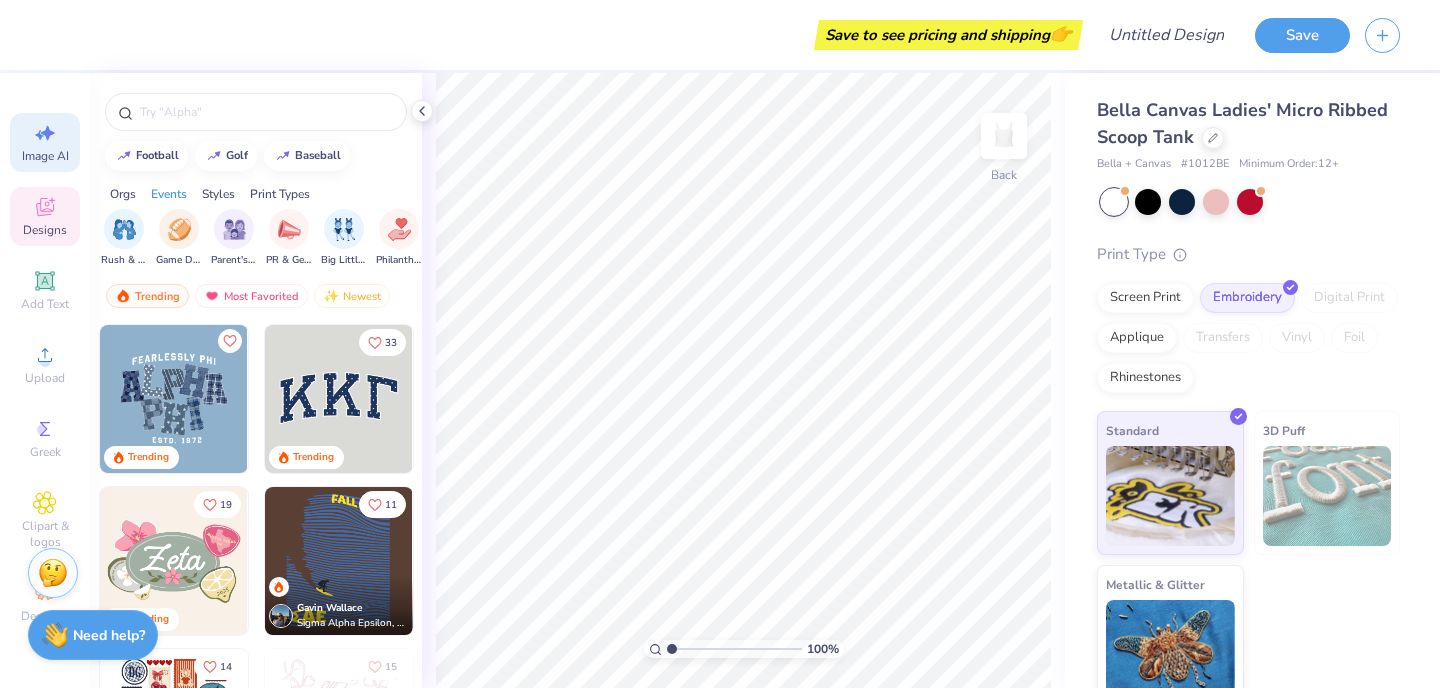 select on "4" 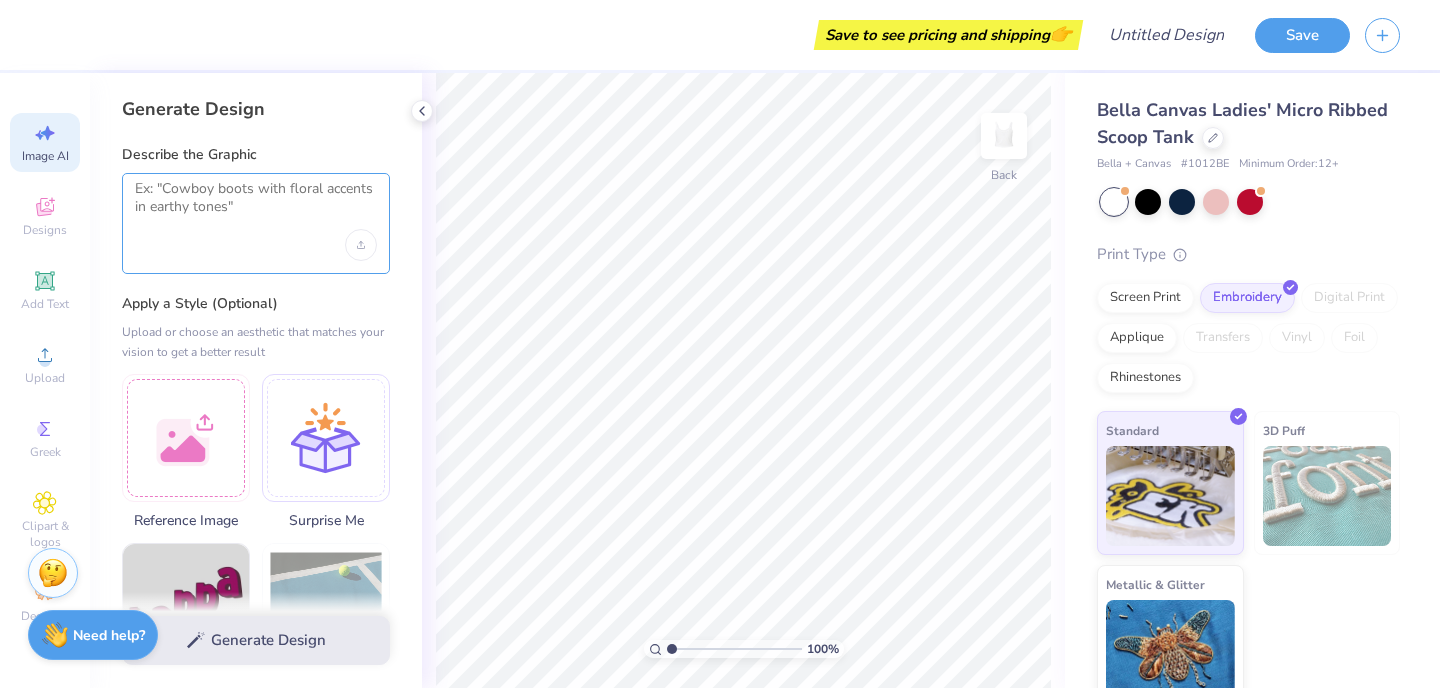 click at bounding box center [256, 205] 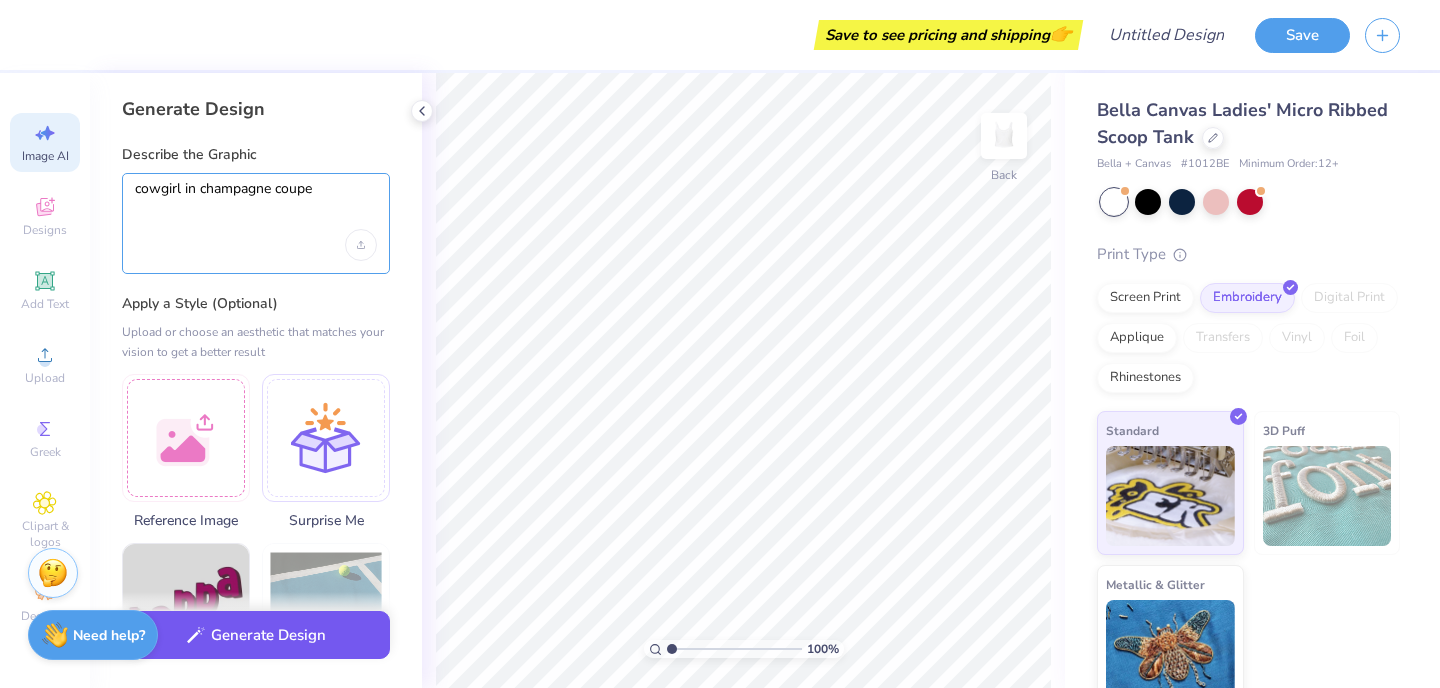 type on "cowgirl in champagne coupe" 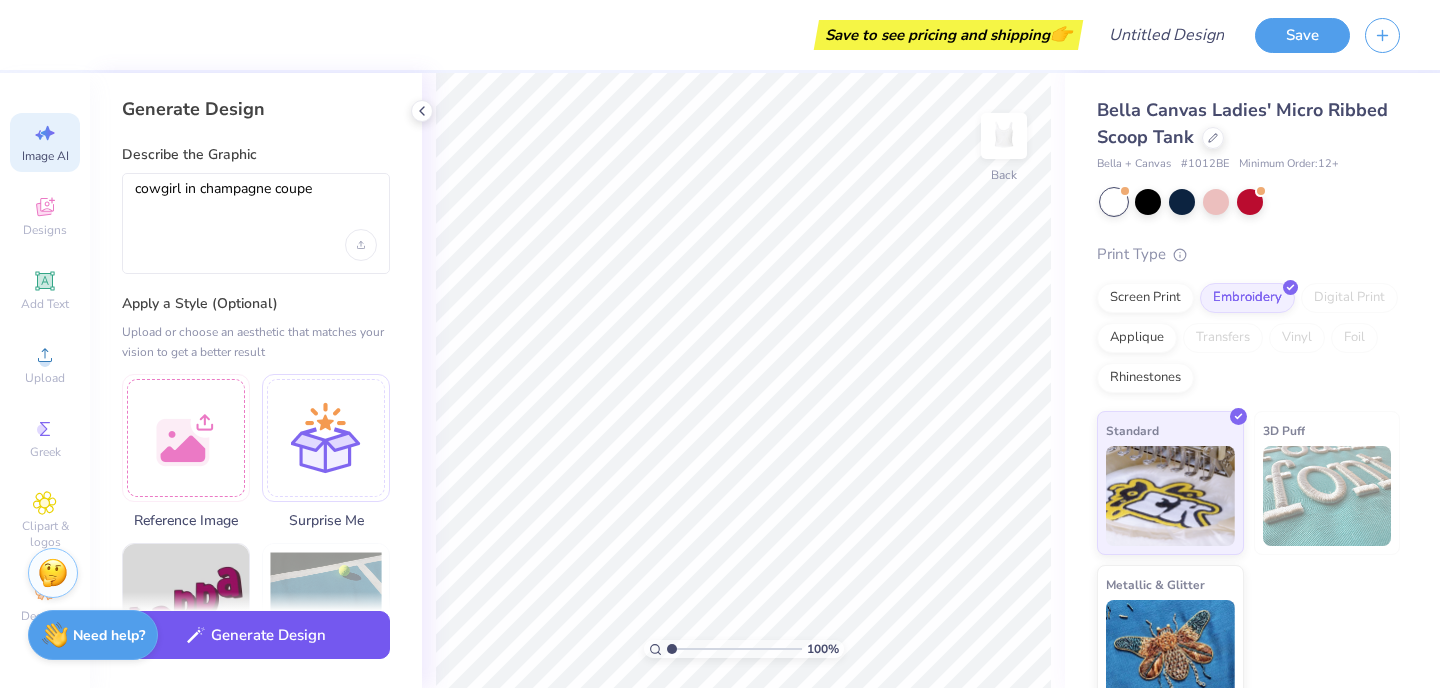 click on "Generate Design" at bounding box center [256, 635] 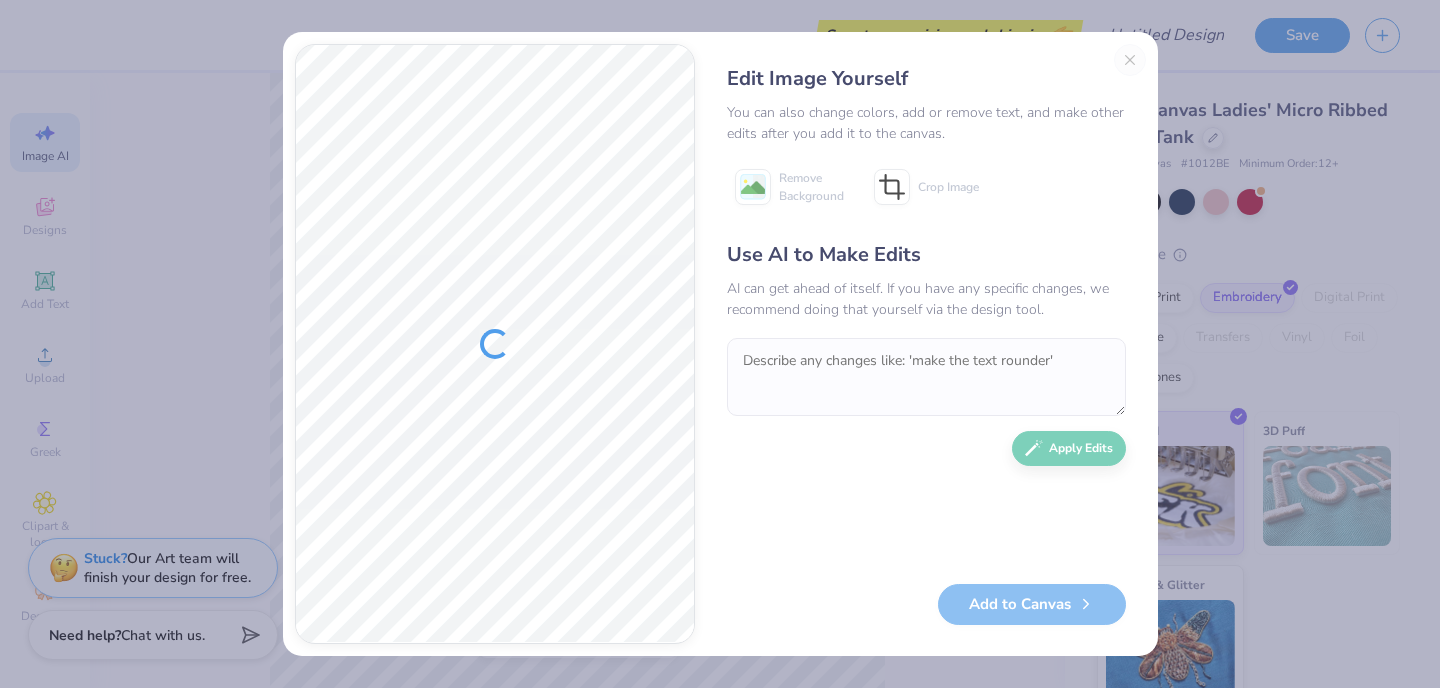 click on "Edit Image Yourself You can also change colors, add or remove text, and make other edits after you add it to the canvas. Remove Background Crop Image Use AI to Make Edits AI can get ahead of itself. If you have any specific changes, we recommend doing that yourself via the design tool. Apply Edits Add to Canvas" at bounding box center [926, 344] 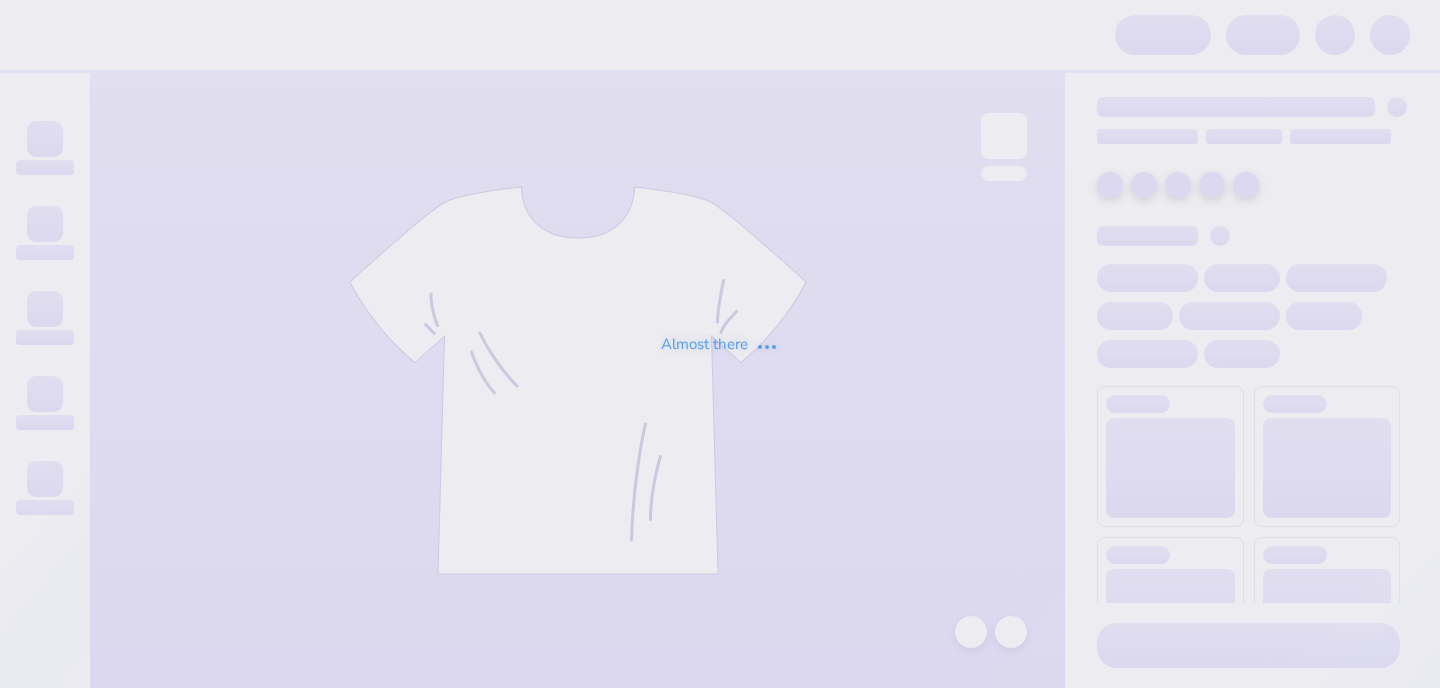 scroll, scrollTop: 0, scrollLeft: 0, axis: both 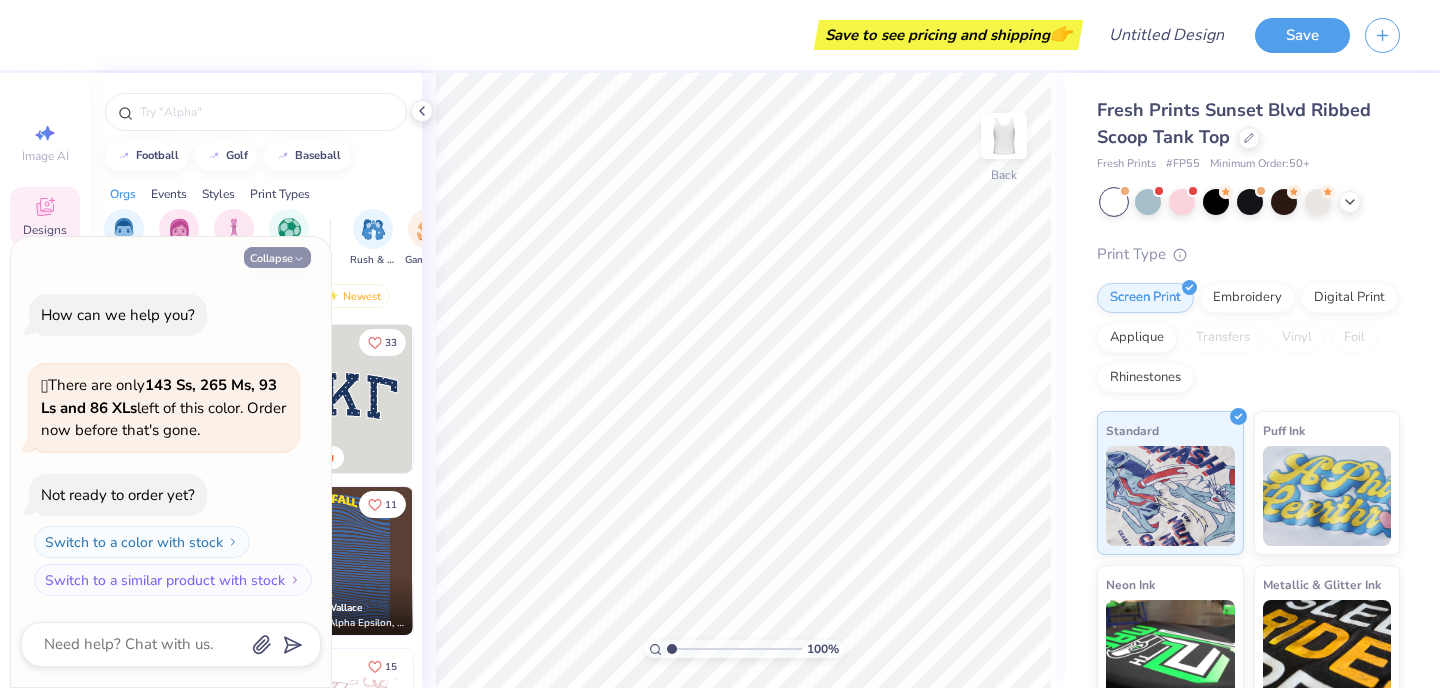 click on "Collapse" at bounding box center [277, 257] 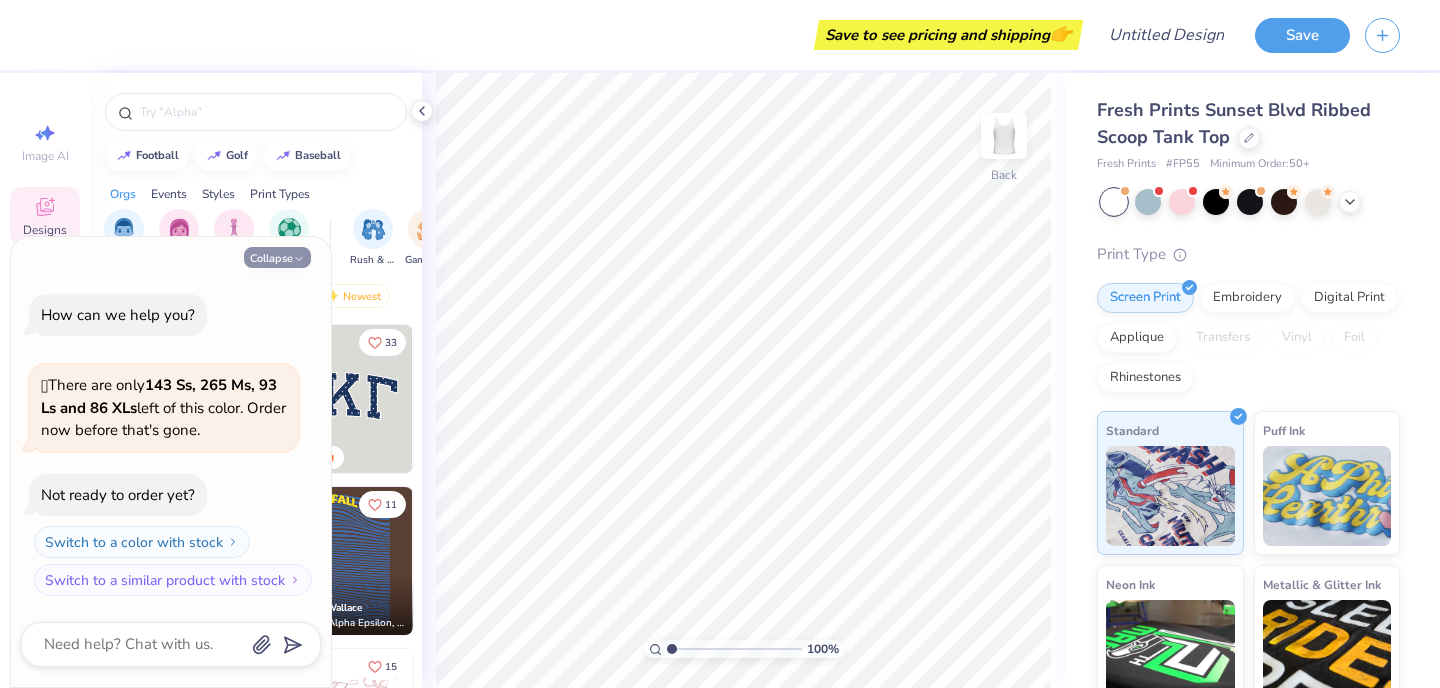 type on "x" 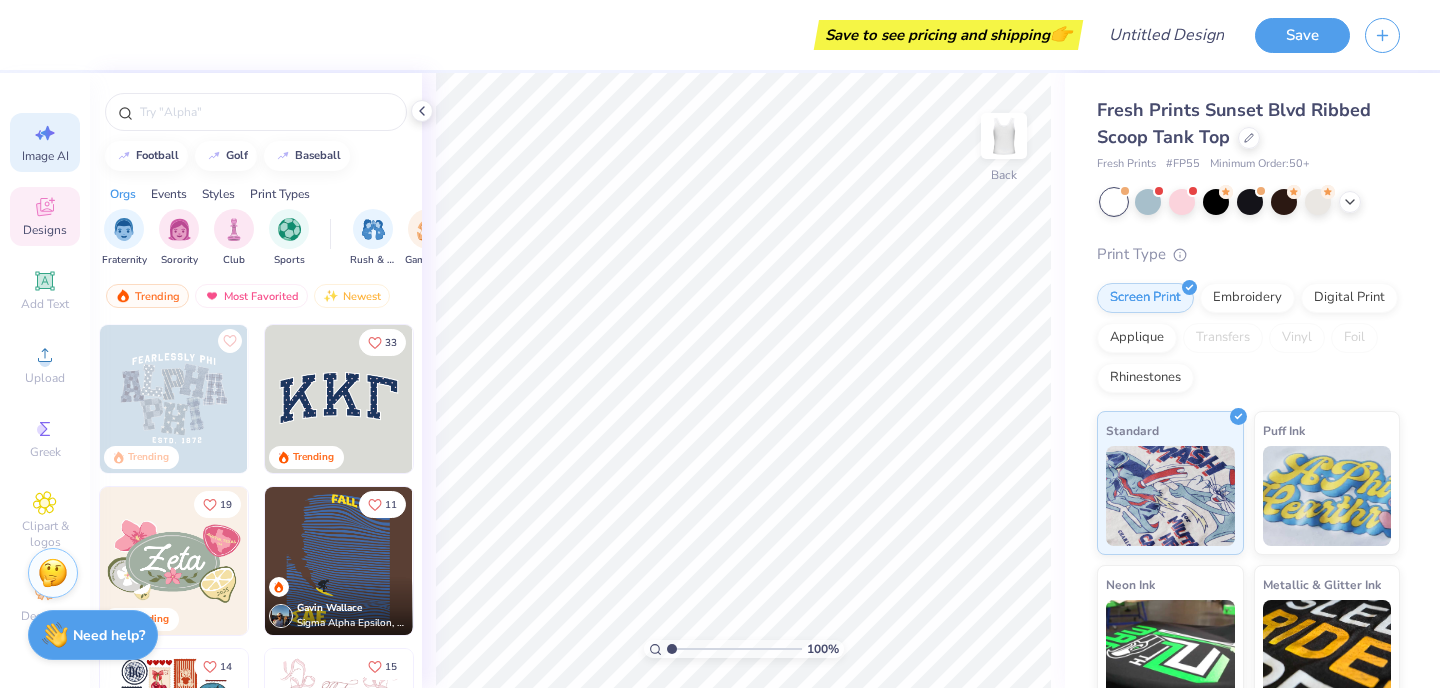 click 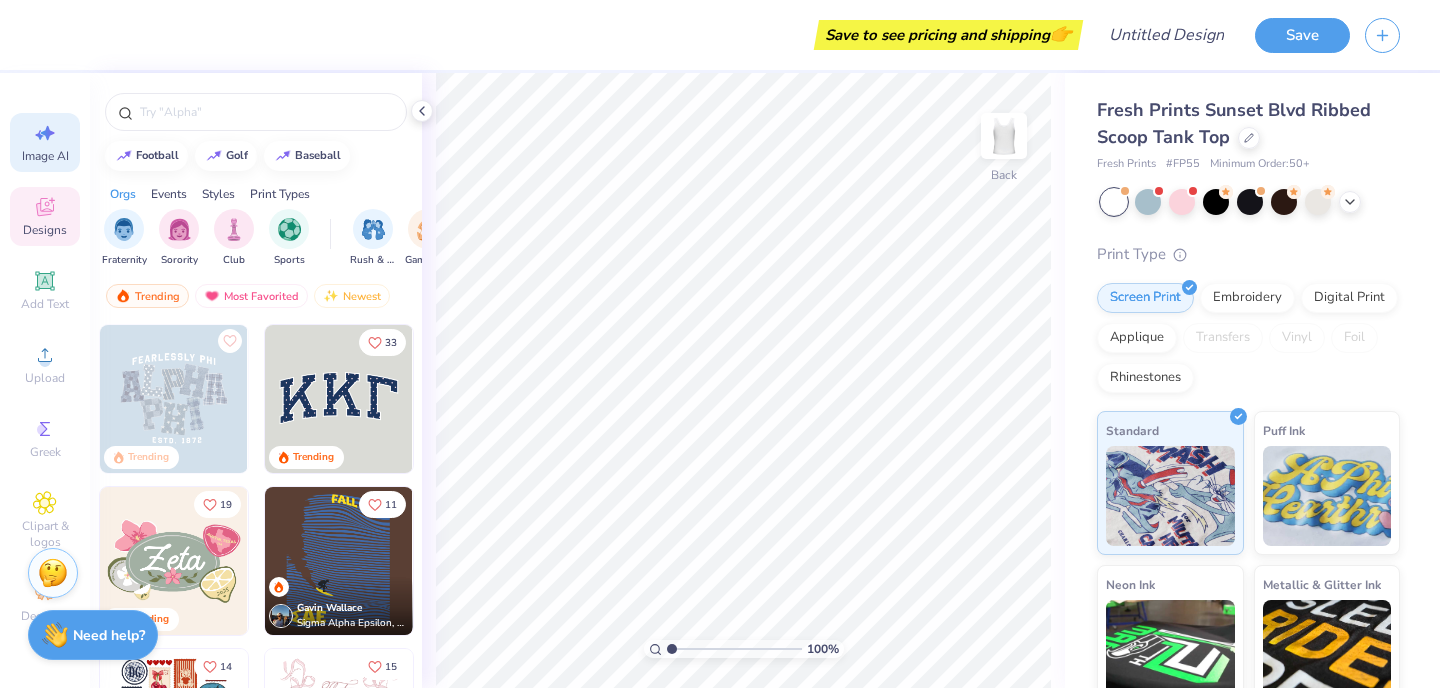 select on "4" 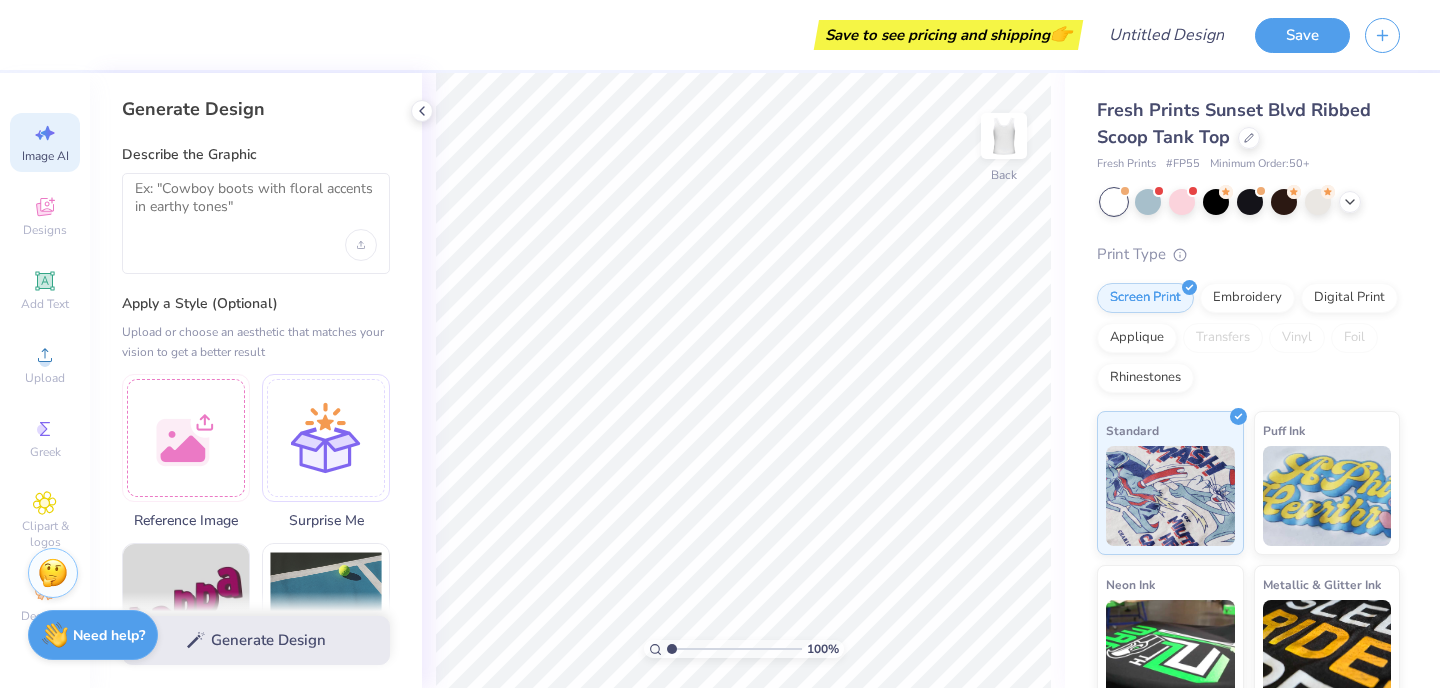 click at bounding box center (256, 223) 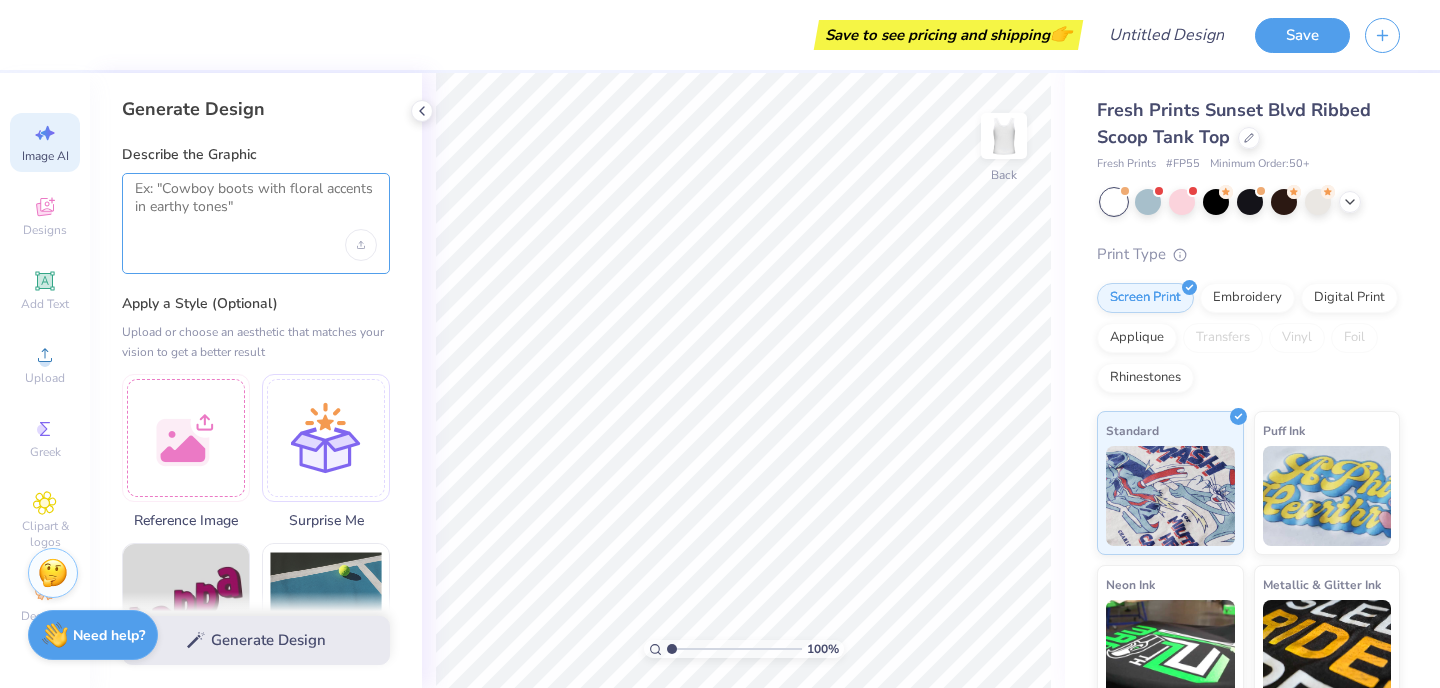 click at bounding box center (256, 205) 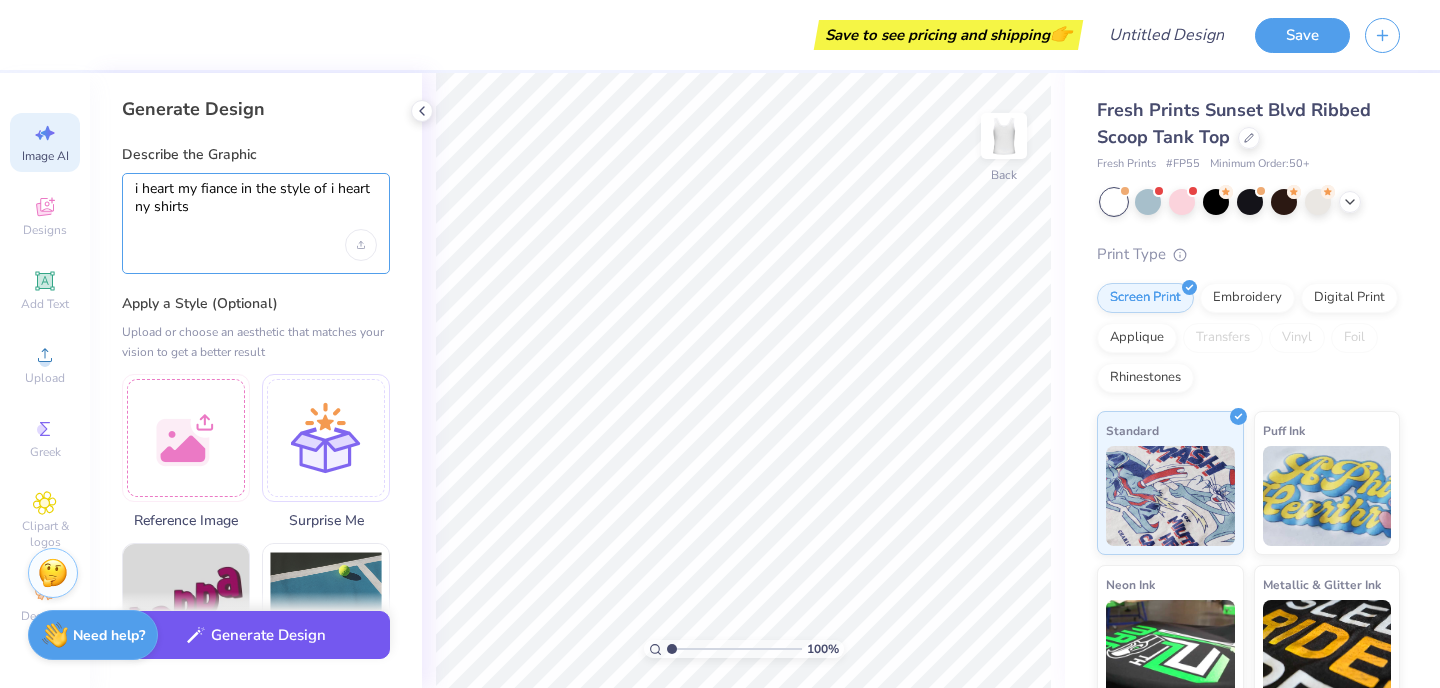 type on "i heart my fiance in the style of i heart ny shirts" 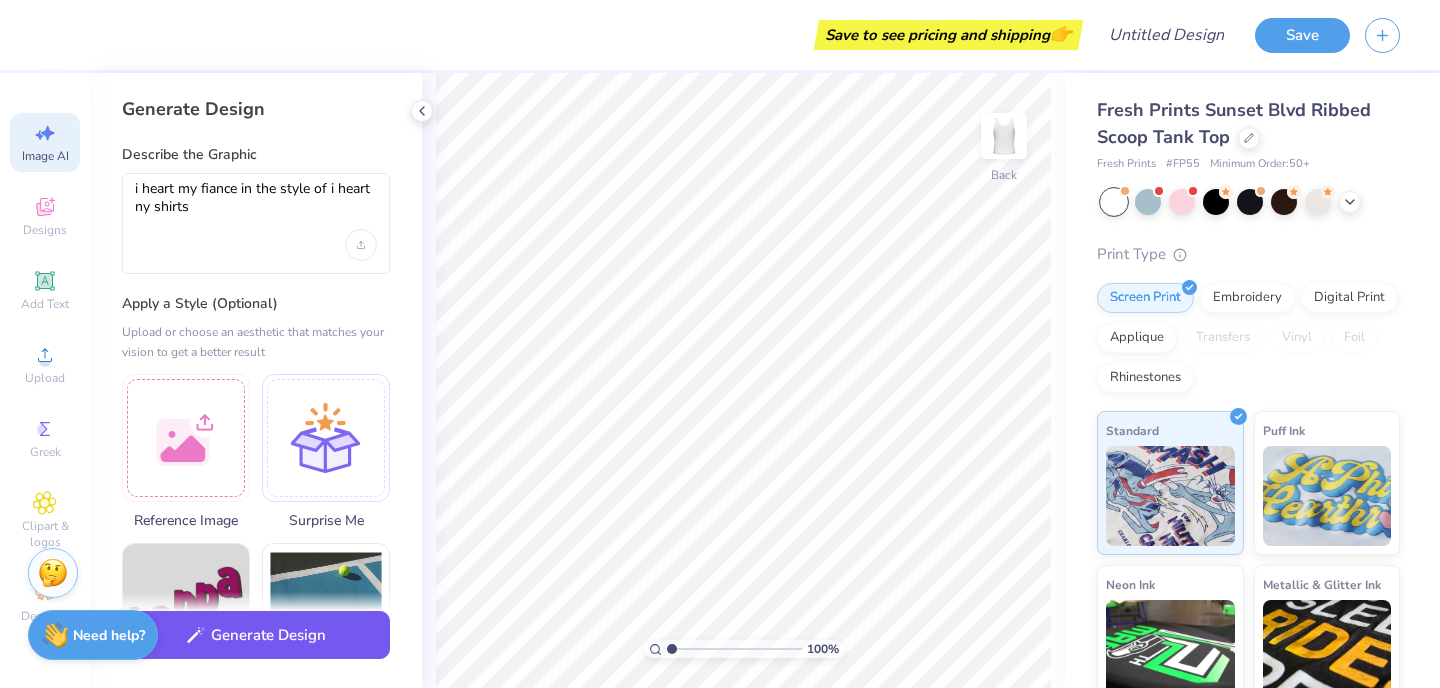 click 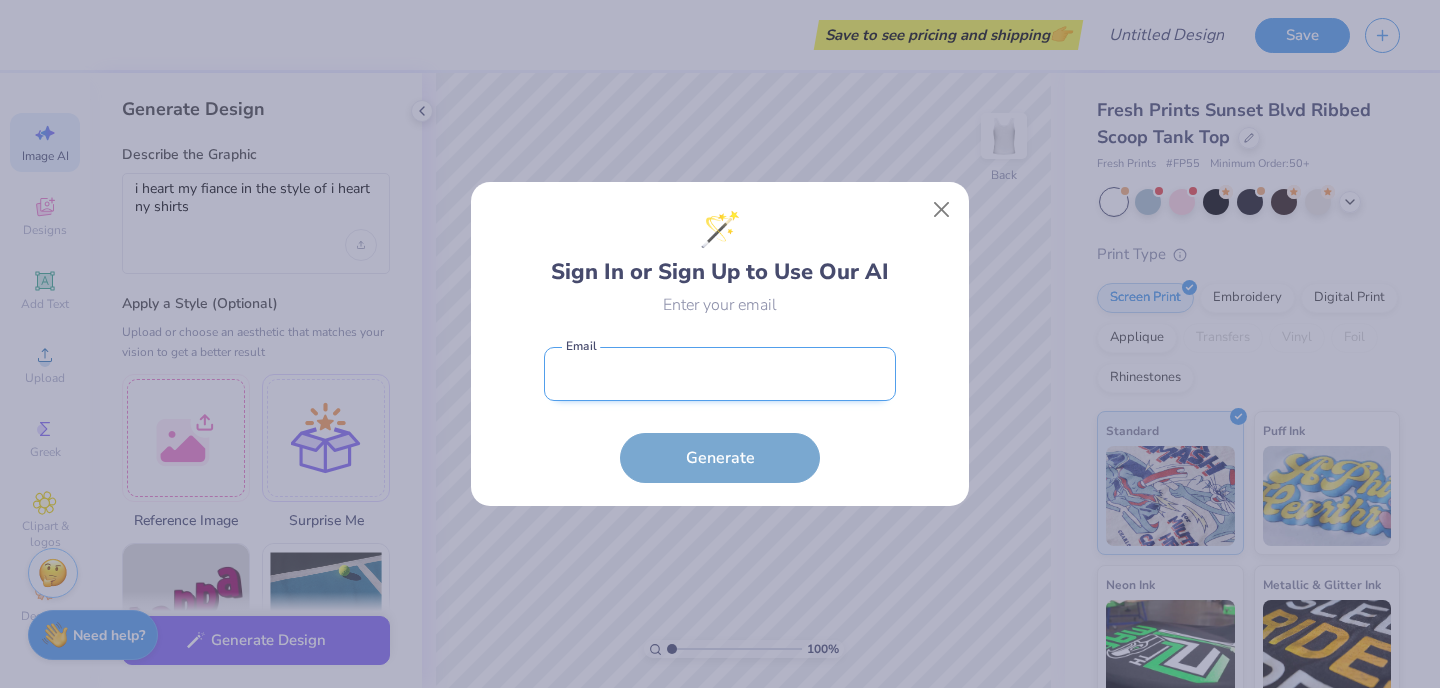 click at bounding box center [720, 374] 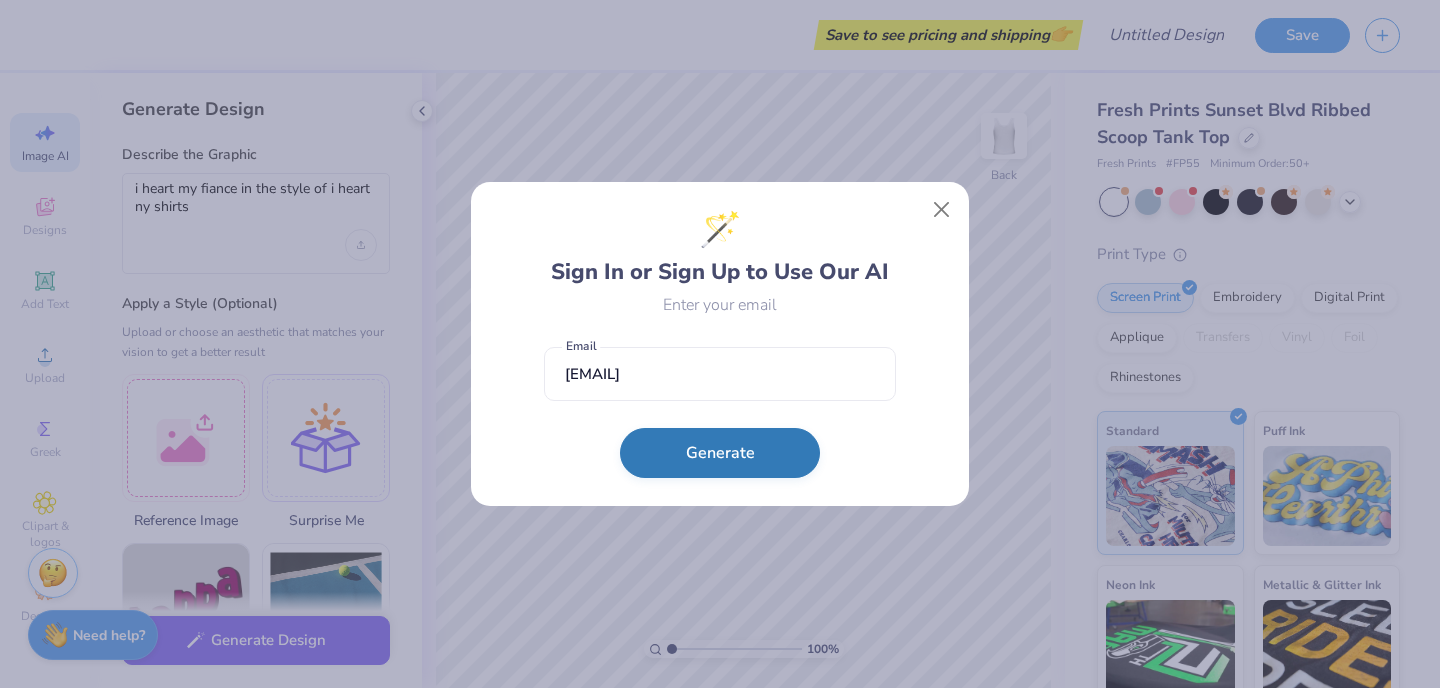 click on "Generate" at bounding box center [720, 453] 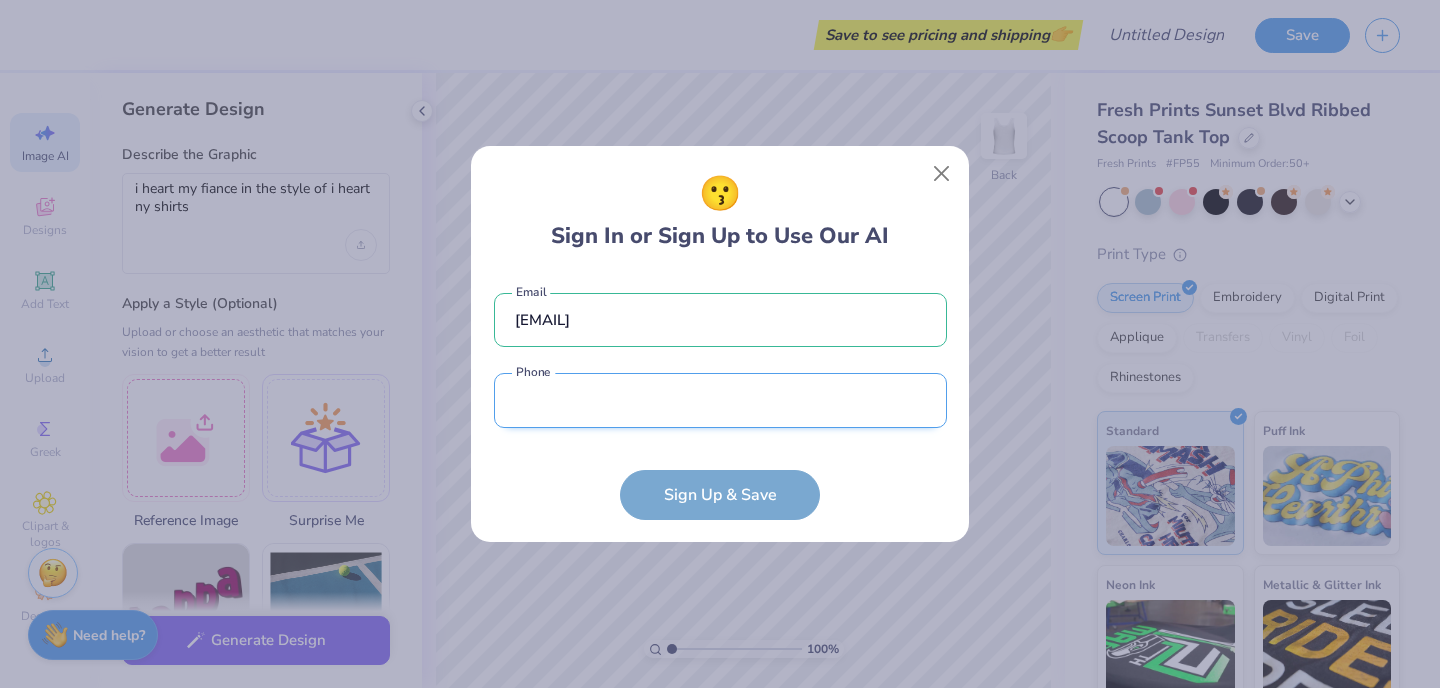 click at bounding box center [720, 400] 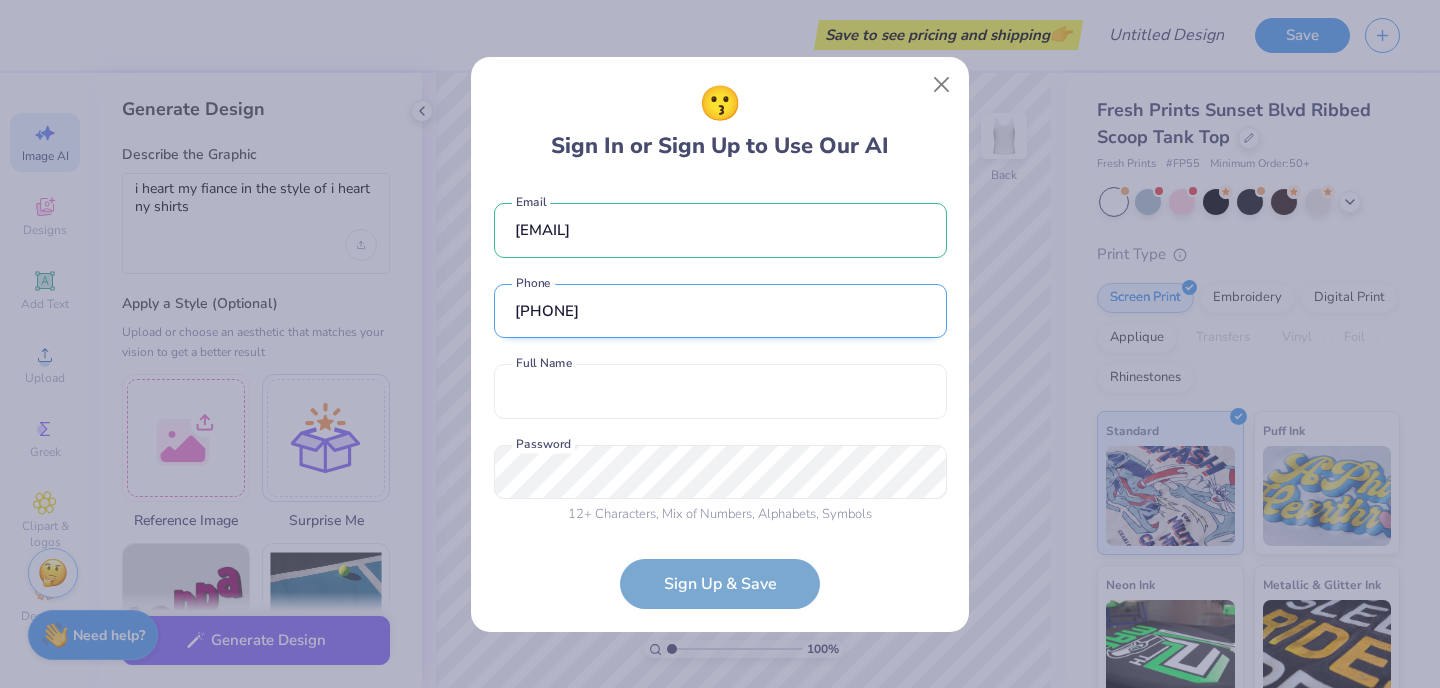 scroll, scrollTop: 7, scrollLeft: 0, axis: vertical 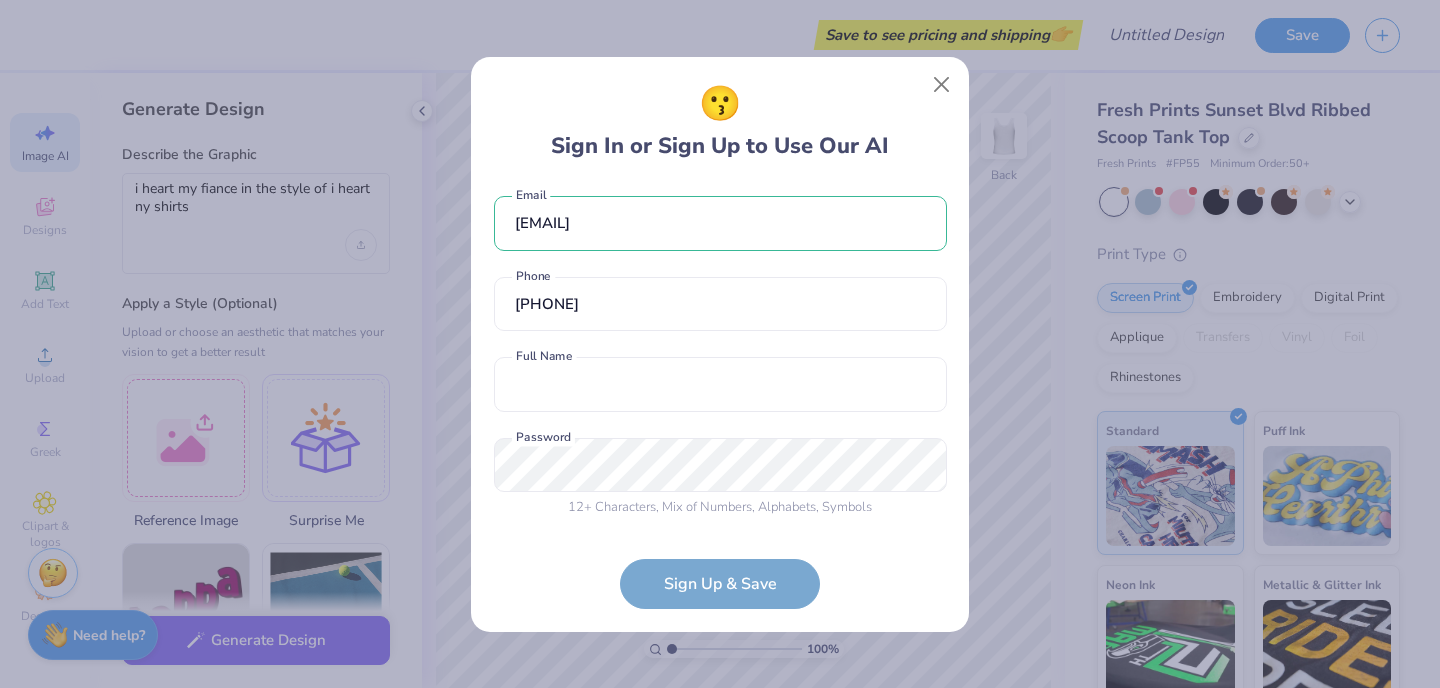click on "[EMAIL] Email [PHONE] Phone Full Name is a required field Full Name 12 + Characters , Mix of   Numbers ,   Alphabets ,   Symbols Password is a required field Password" at bounding box center (720, 355) 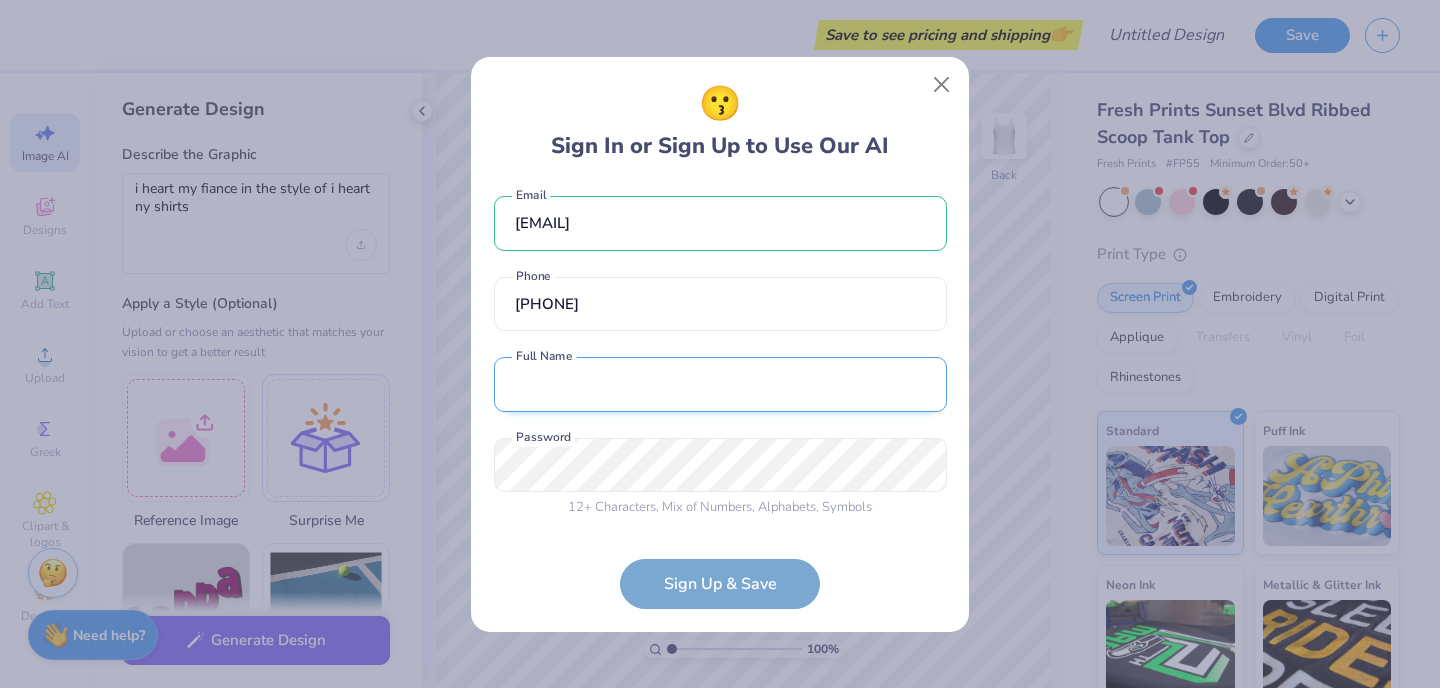 click at bounding box center [720, 384] 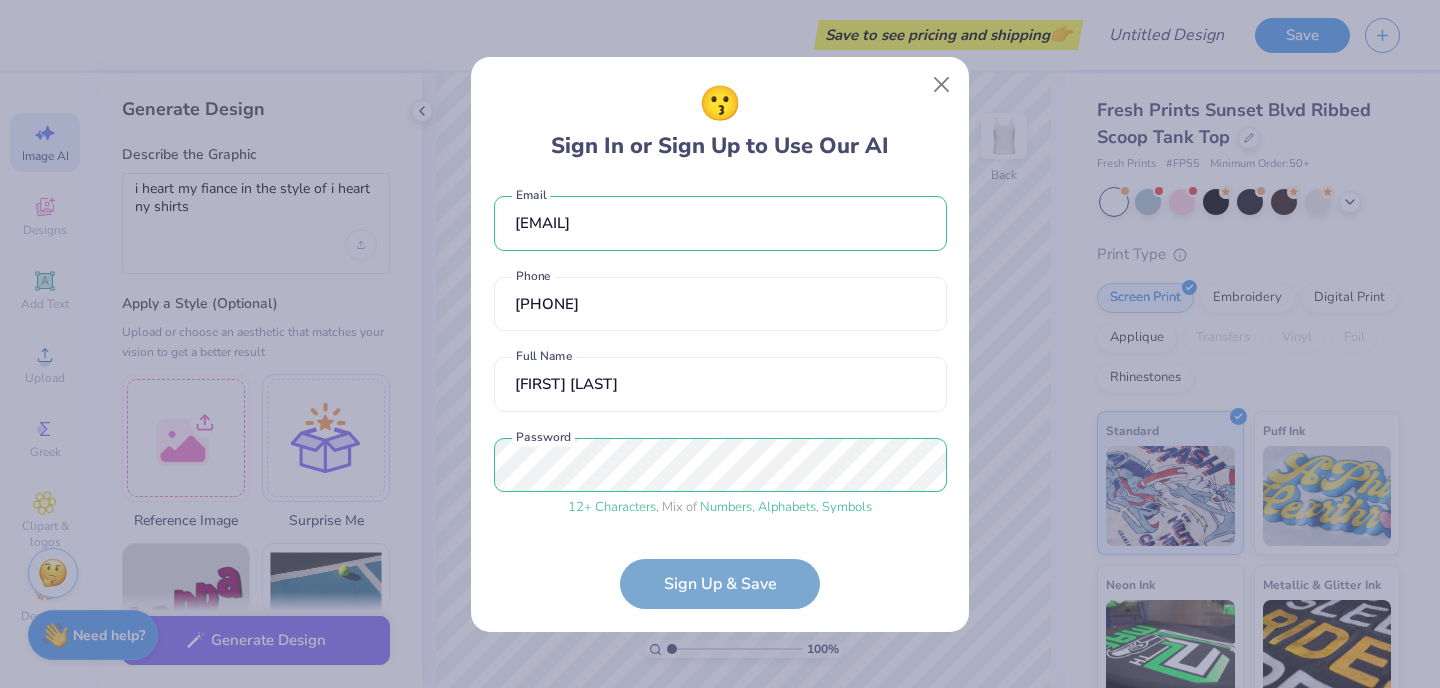 scroll, scrollTop: 83, scrollLeft: 0, axis: vertical 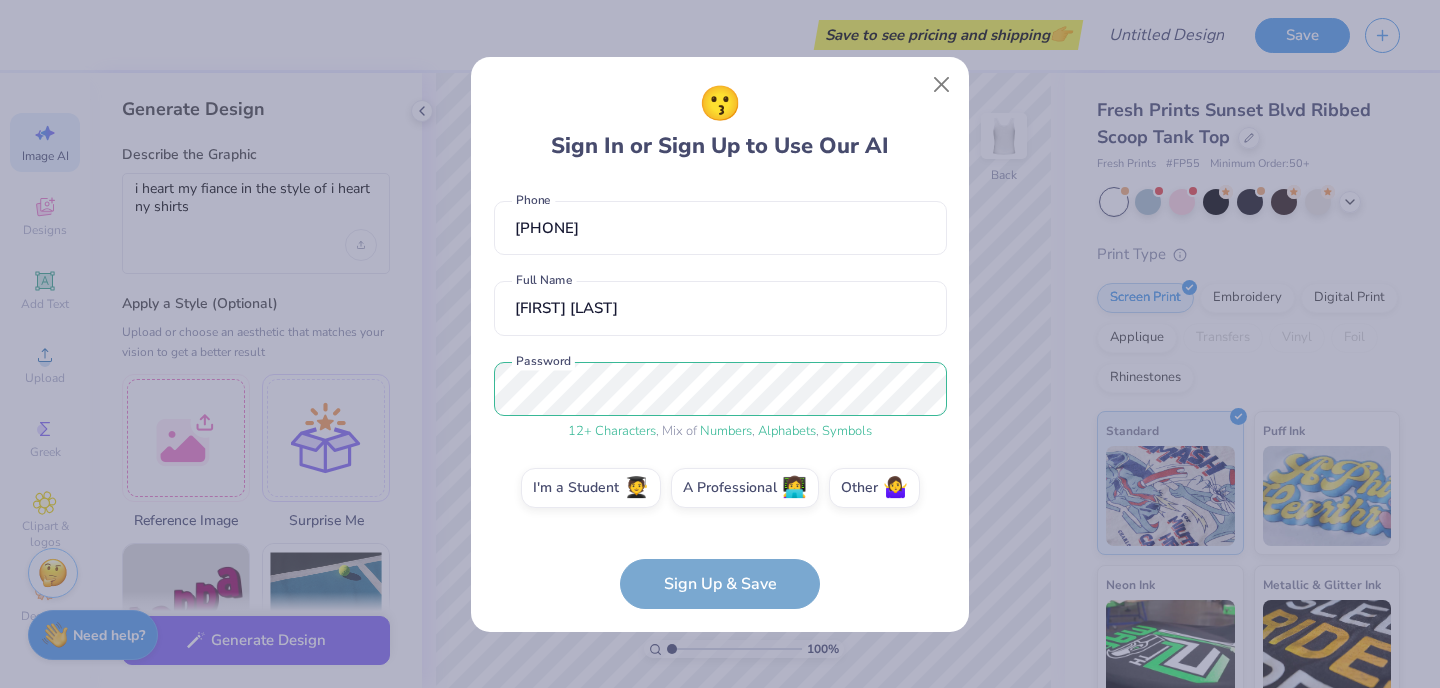click on "[EMAIL] Email [PHONE] Phone [FIRST] [LAST] Full Name 12 + Characters , Mix of   Numbers ,   Alphabets ,   Symbols Password I'm a Student 🧑‍🎓 A Professional 👩‍💻 Other 🤷‍♀️ Sign Up & Save" at bounding box center [720, 396] 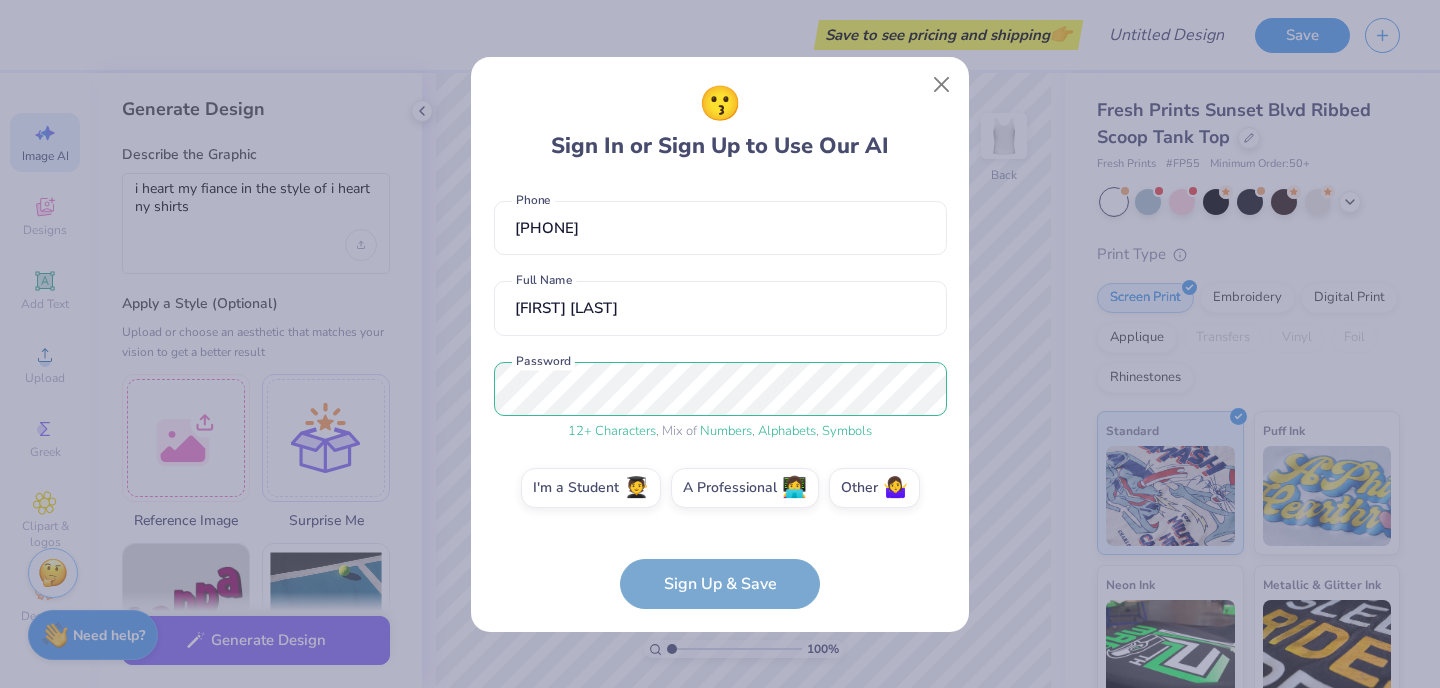 click on "[EMAIL] Email [PHONE] Phone [FIRST] [LAST] Full Name 12 + Characters , Mix of   Numbers ,   Alphabets ,   Symbols Password I'm a Student 🧑‍🎓 A Professional 👩‍💻 Other 🤷‍♀️ Sign Up & Save" at bounding box center [720, 396] 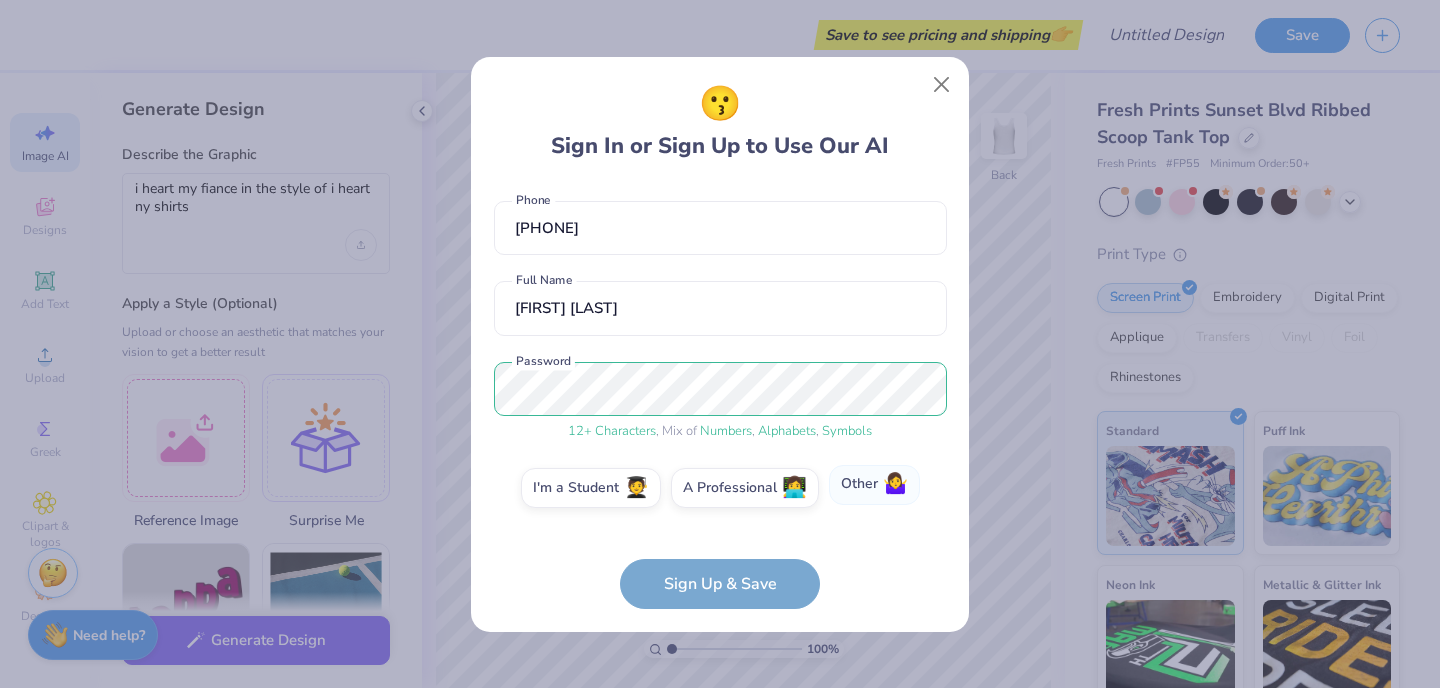 click on "Other 🤷‍♀️" at bounding box center [874, 485] 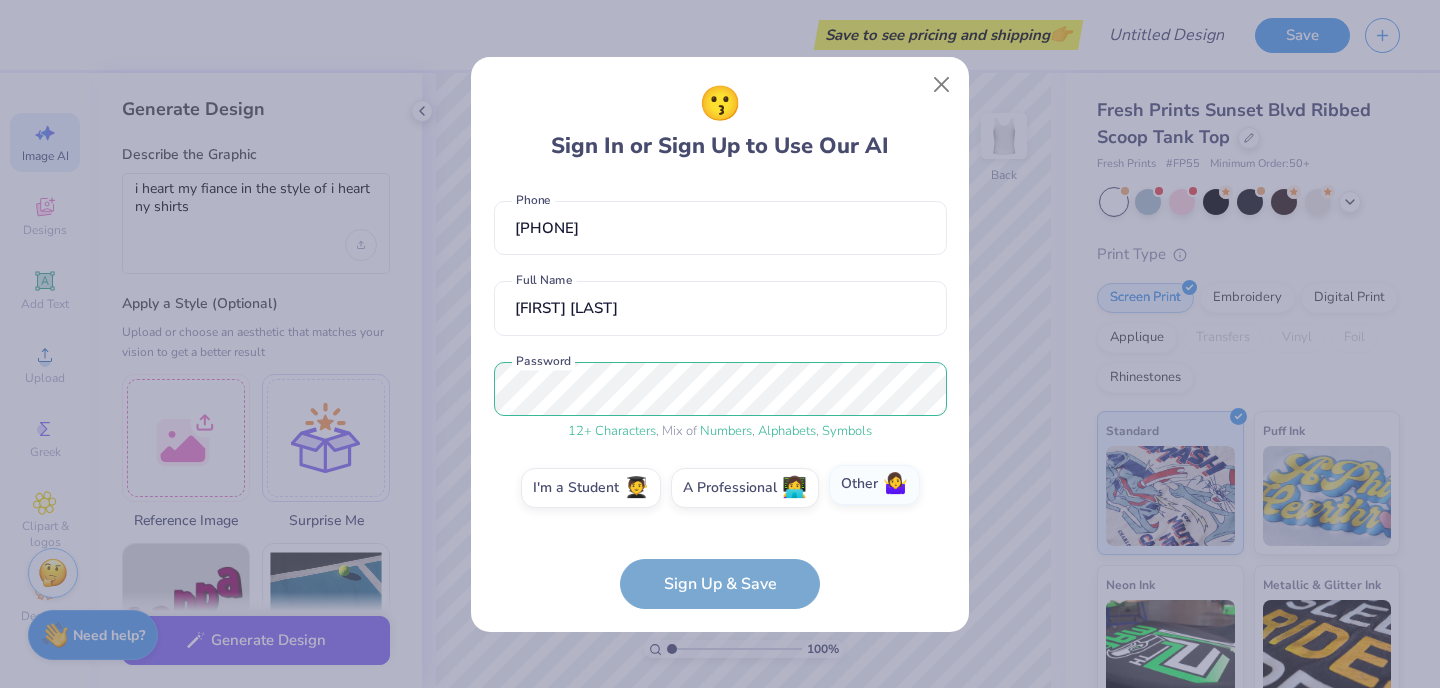 click on "Other 🤷‍♀️" at bounding box center [720, 575] 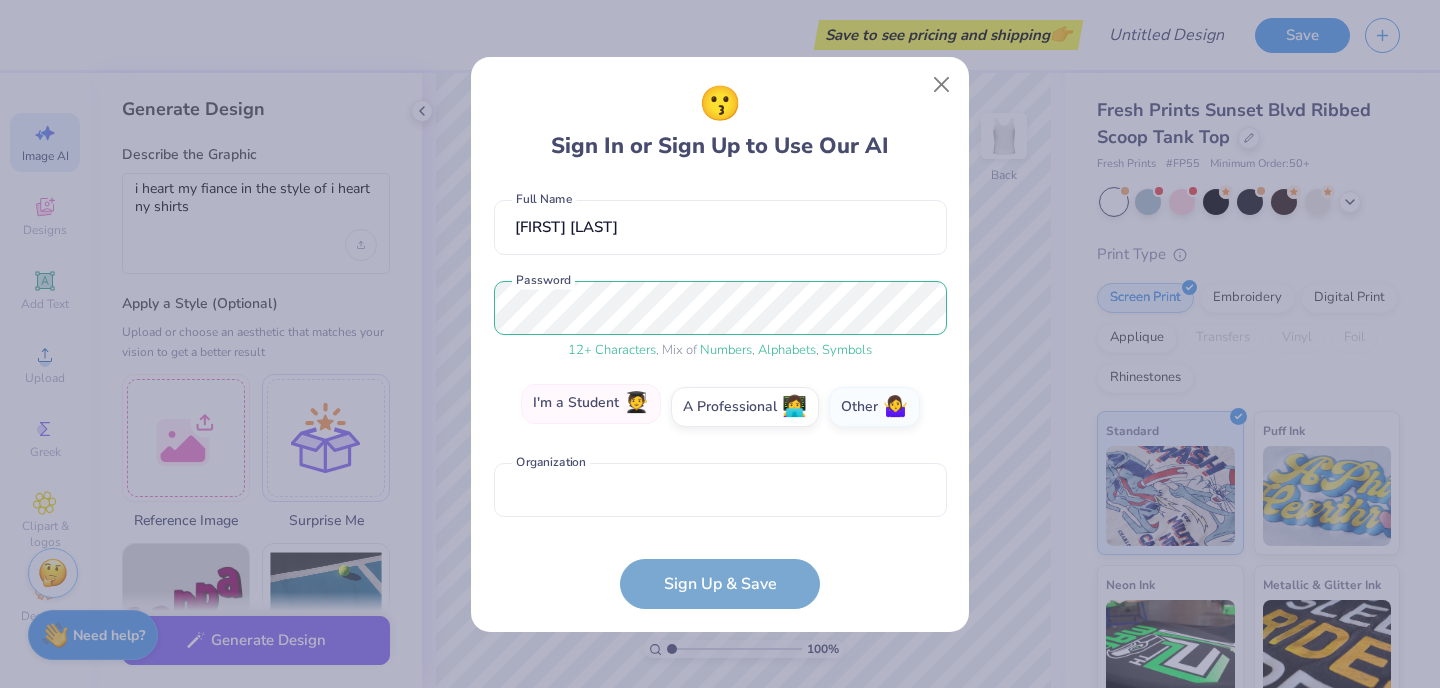 click on "I'm a Student 🧑‍🎓" at bounding box center (591, 404) 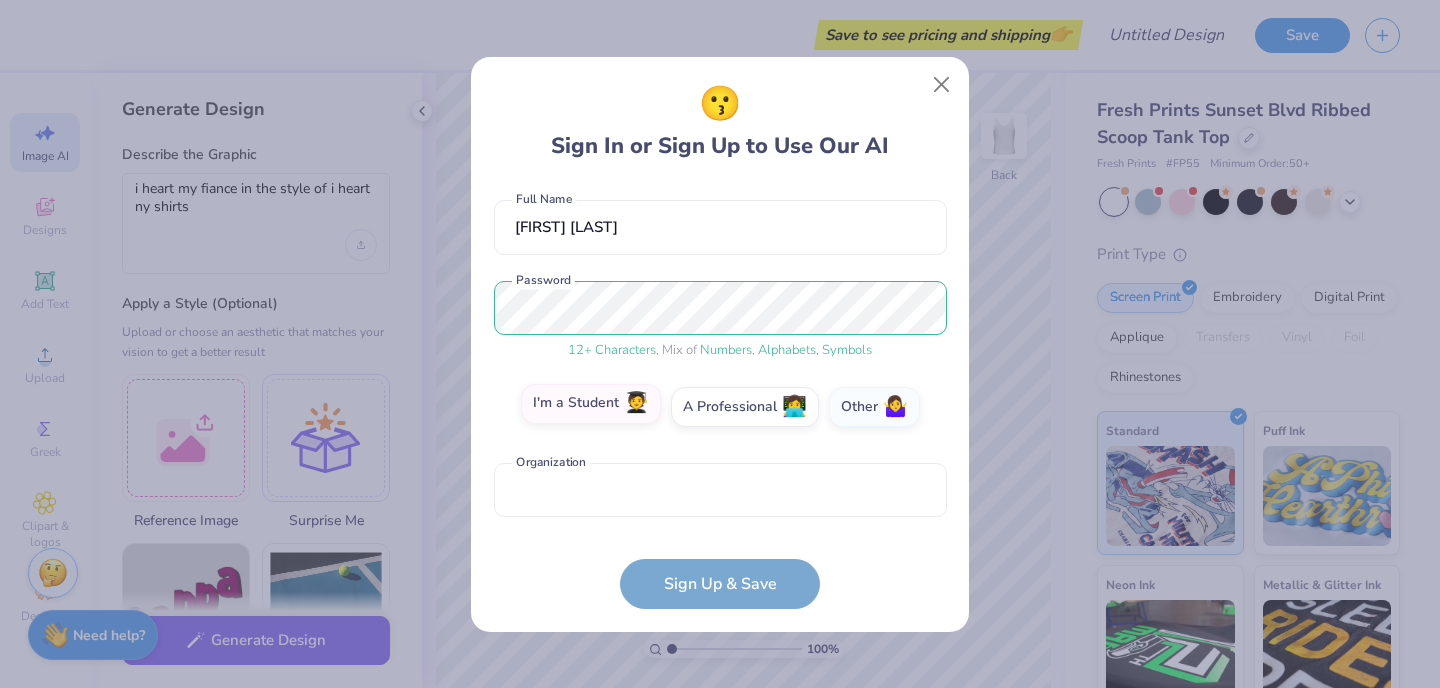 click on "I'm a Student 🧑‍🎓" at bounding box center (720, 575) 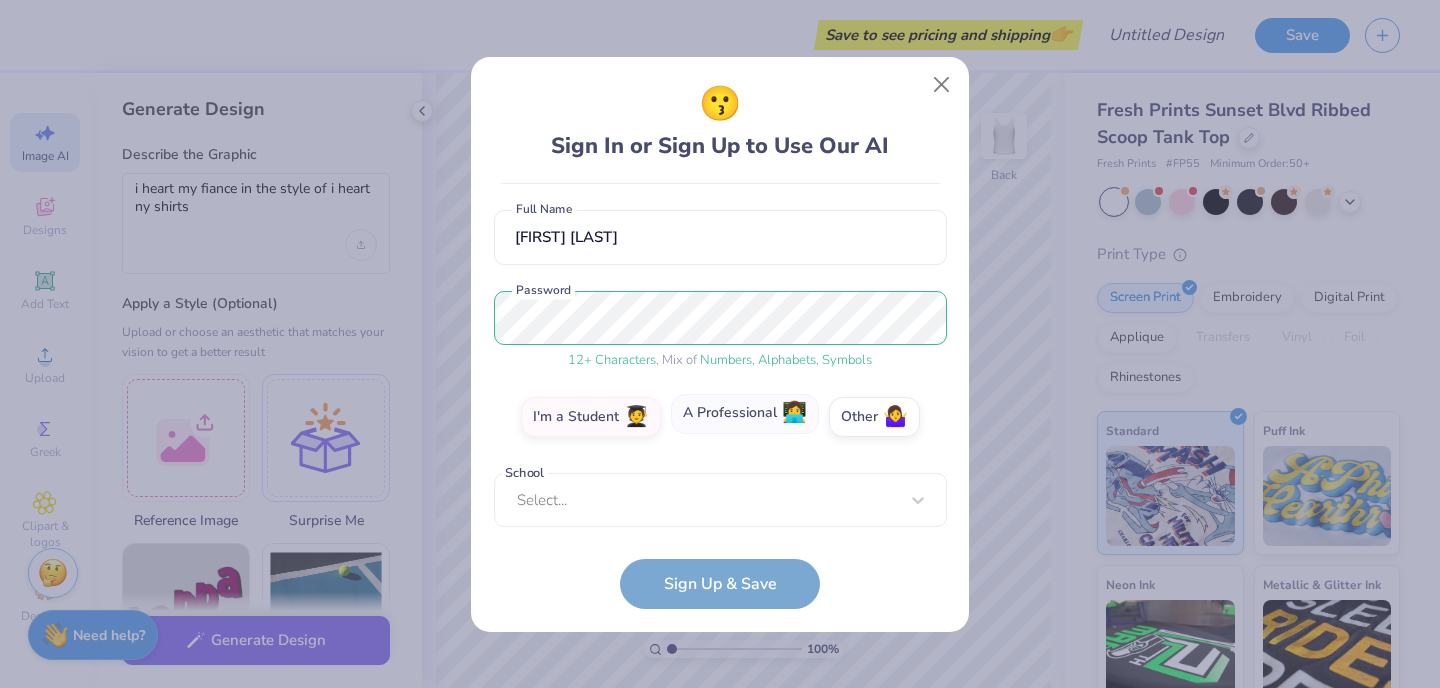click on "A Professional 👩‍💻" at bounding box center [745, 414] 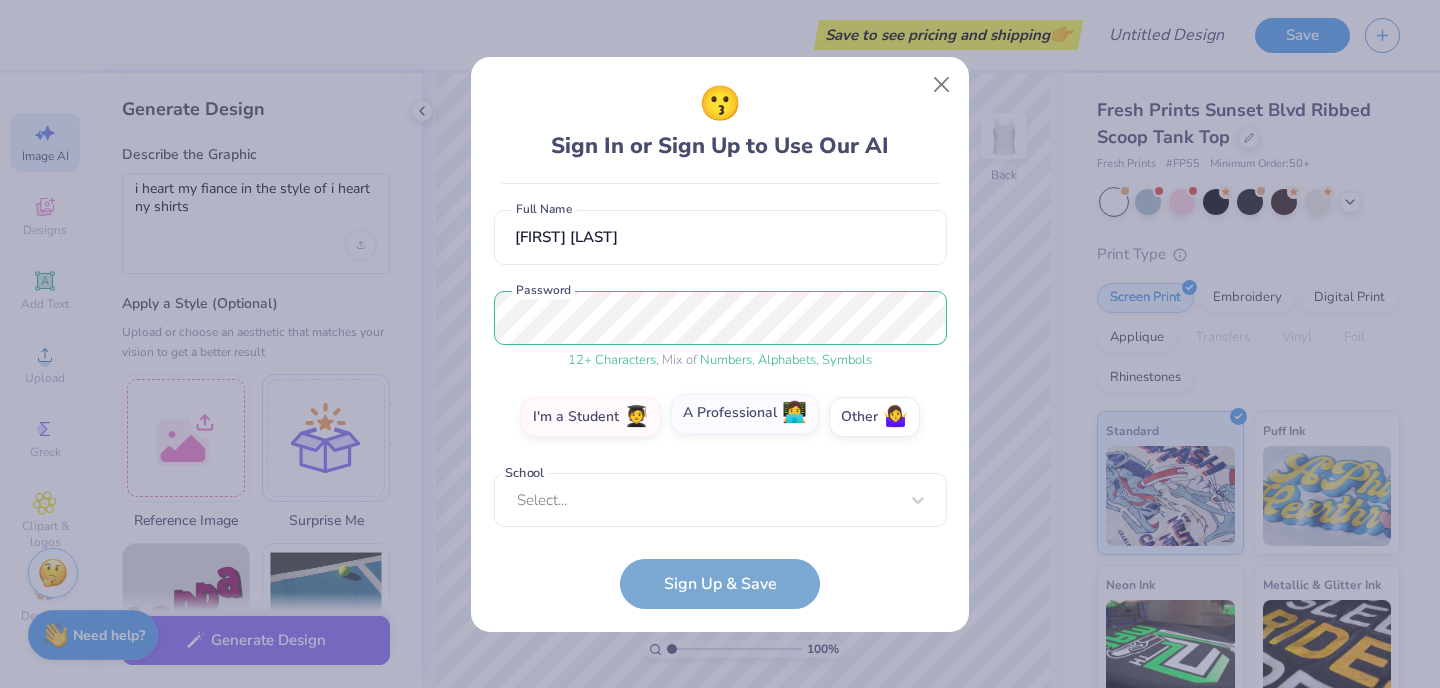 click on "A Professional 👩‍💻" at bounding box center (720, 575) 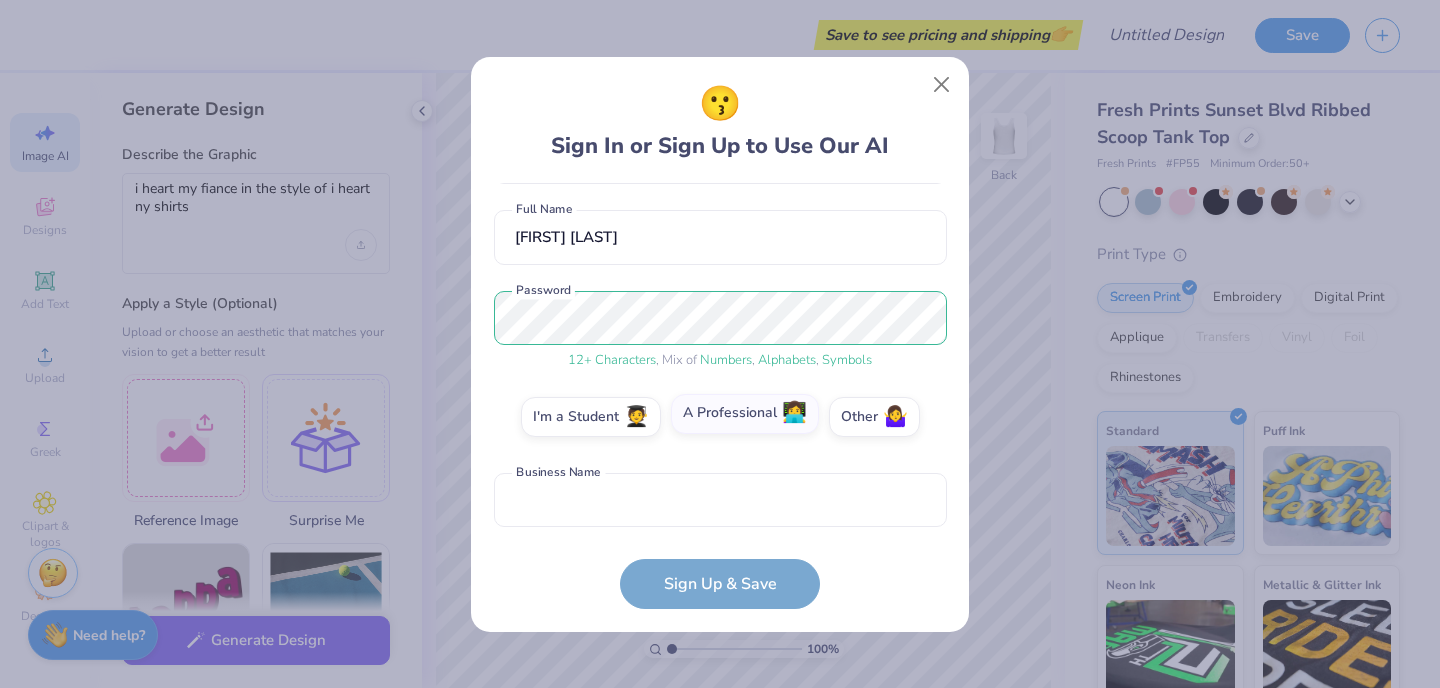 scroll, scrollTop: 244, scrollLeft: 0, axis: vertical 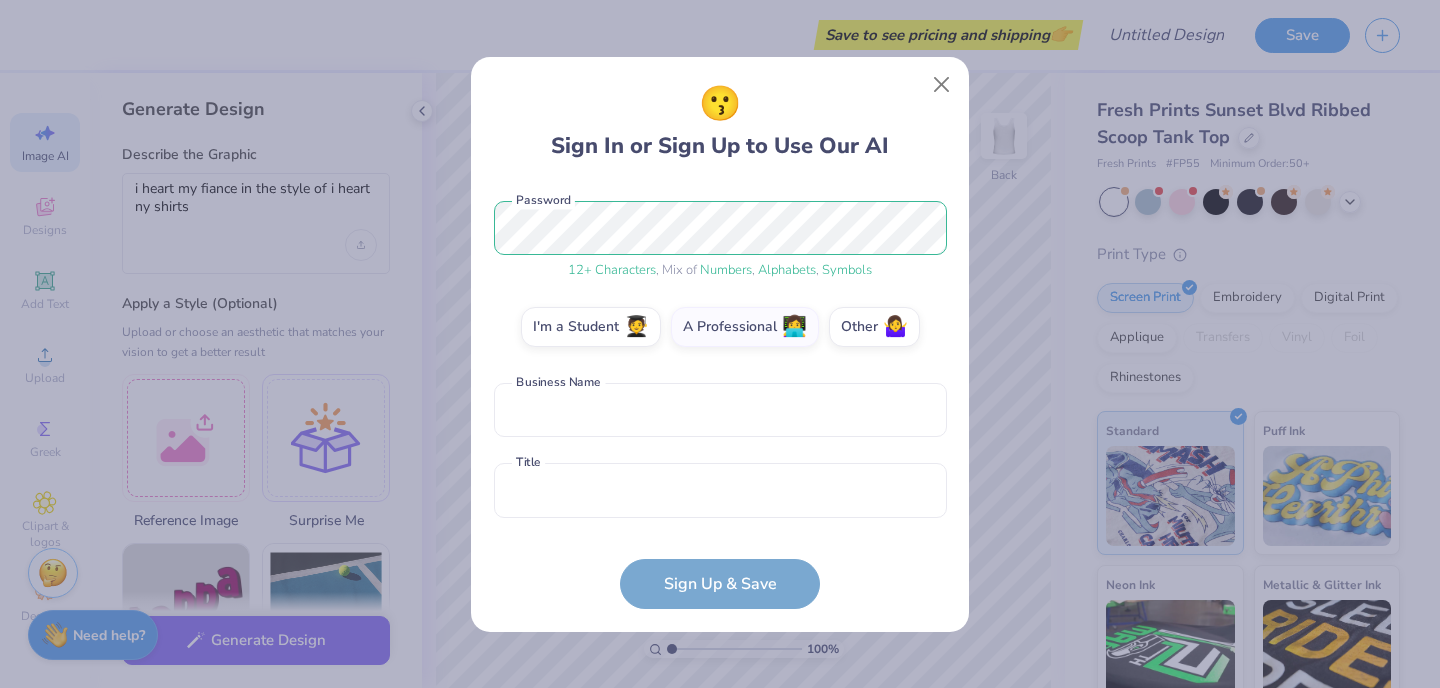 click on "[EMAIL] Email [PHONE] Phone [FIRST] [LAST] Full Name 12 + Characters , Mix of   Numbers ,   Alphabets ,   Symbols Password I'm a Student 🧑‍🎓 A Professional 👩‍💻 Other 🤷‍♀️ Business Name is a required field Business Name Title is a required field Title Sign Up & Save" at bounding box center [720, 396] 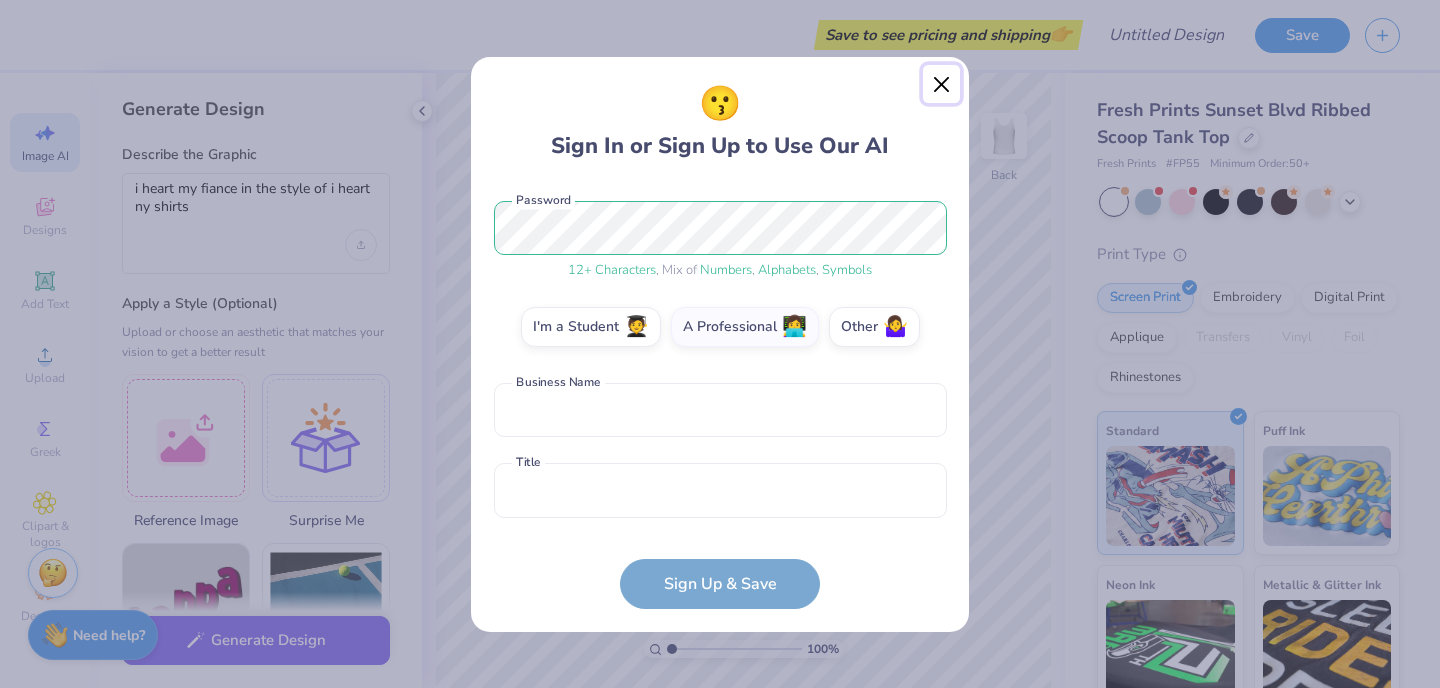 click at bounding box center (942, 84) 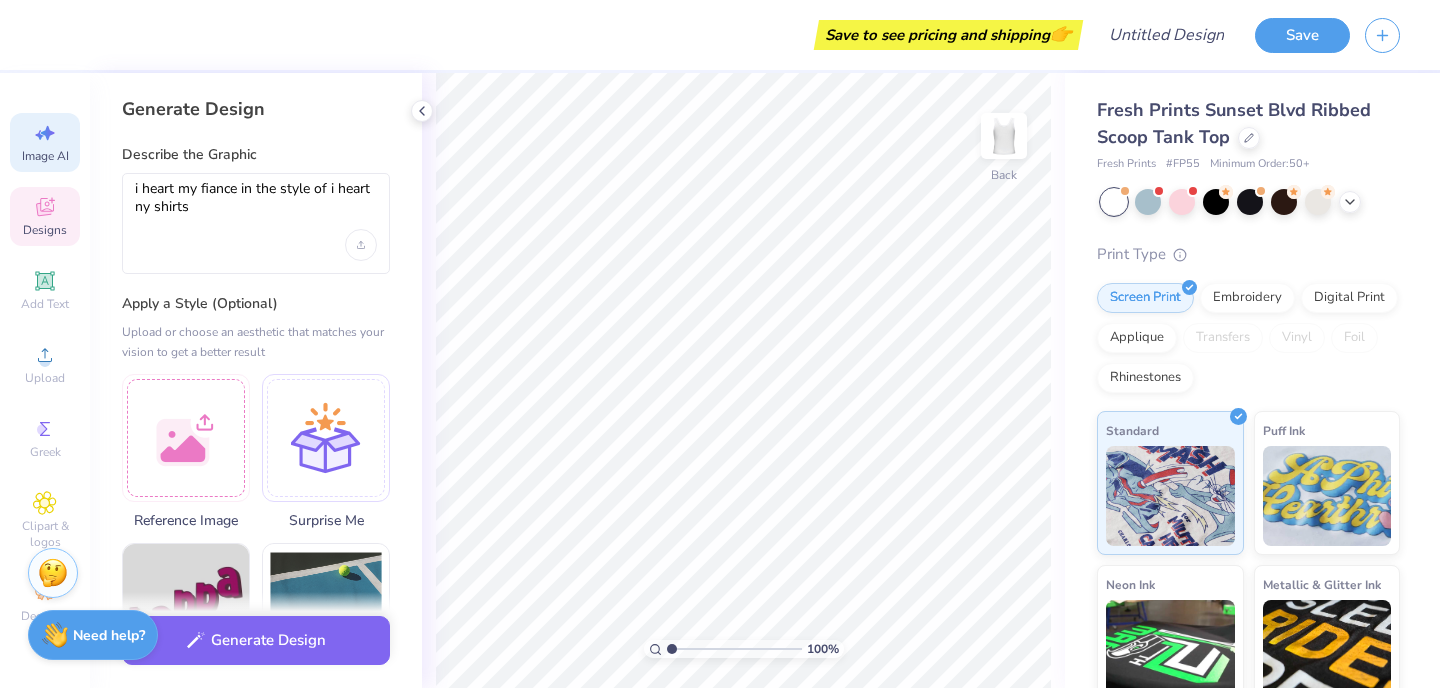 click on "Designs" at bounding box center (45, 230) 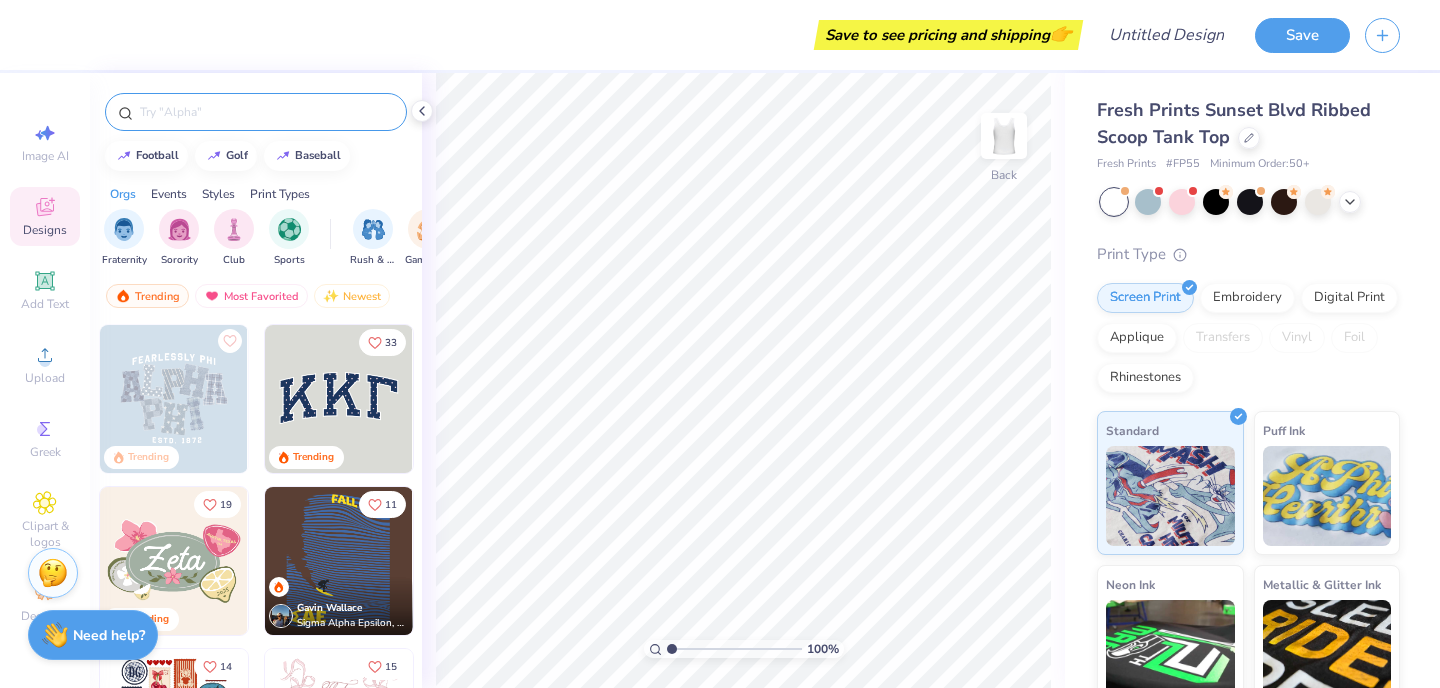 click at bounding box center [266, 112] 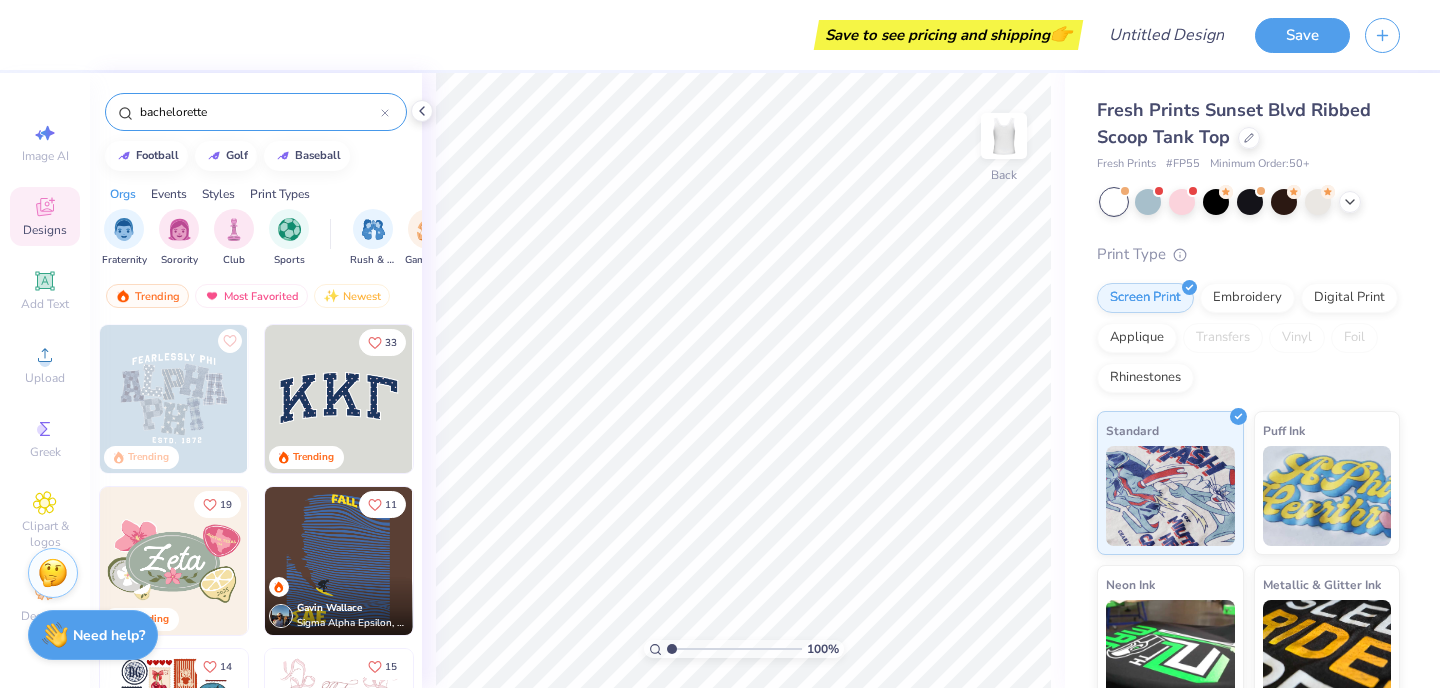 type on "bachelorette" 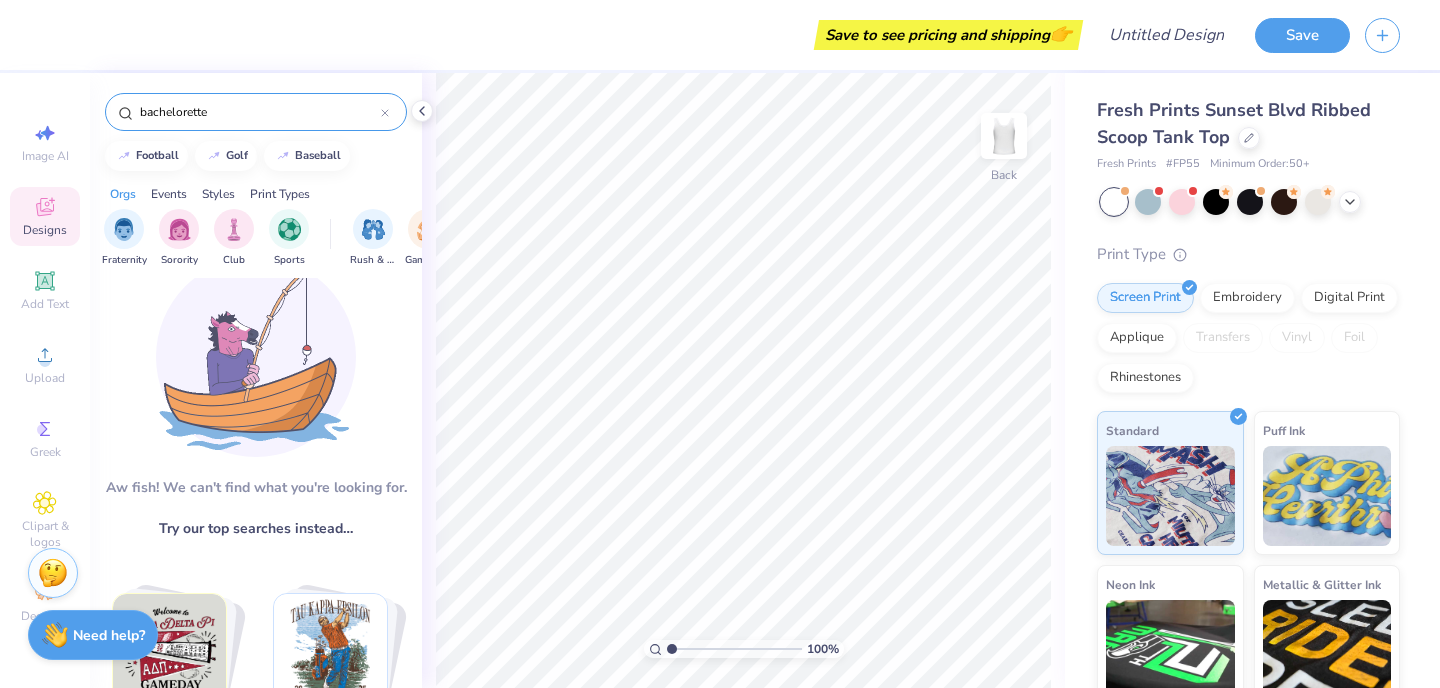 scroll, scrollTop: 0, scrollLeft: 0, axis: both 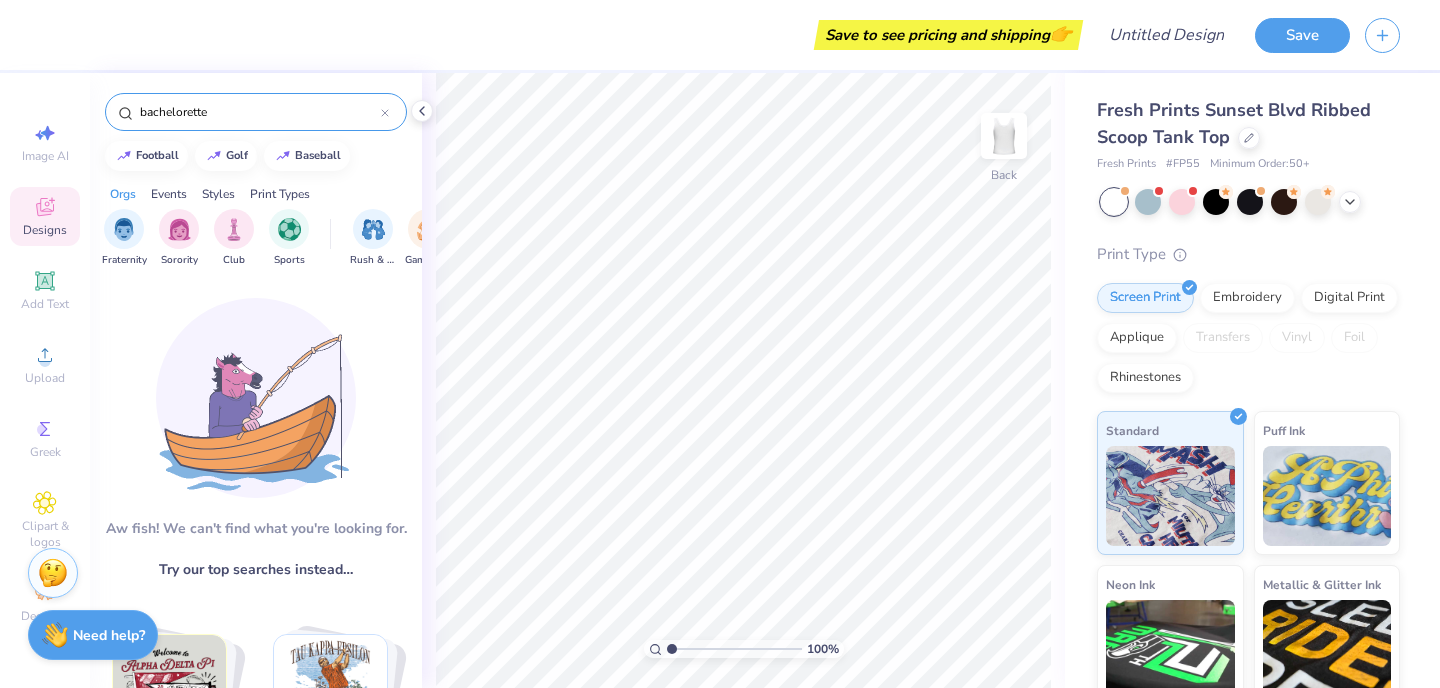 click on "Styles" at bounding box center (218, 194) 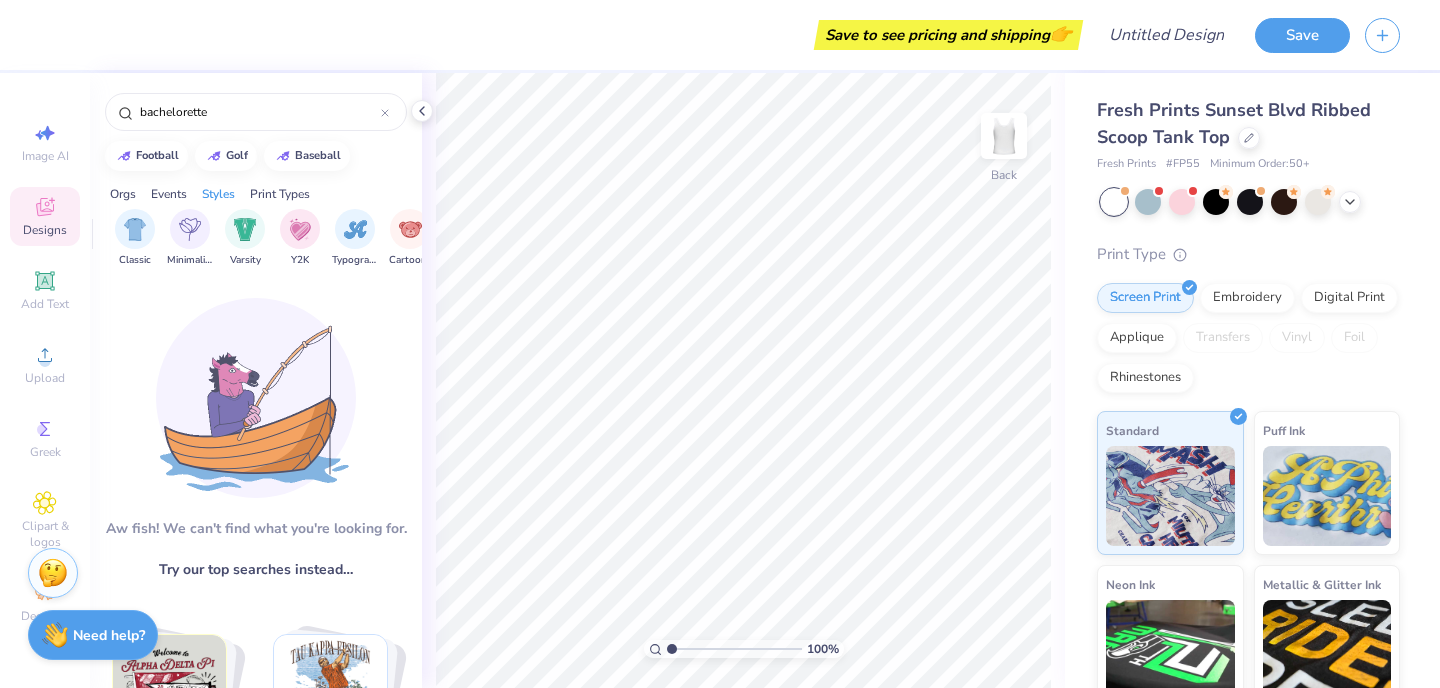 scroll, scrollTop: 0, scrollLeft: 1048, axis: horizontal 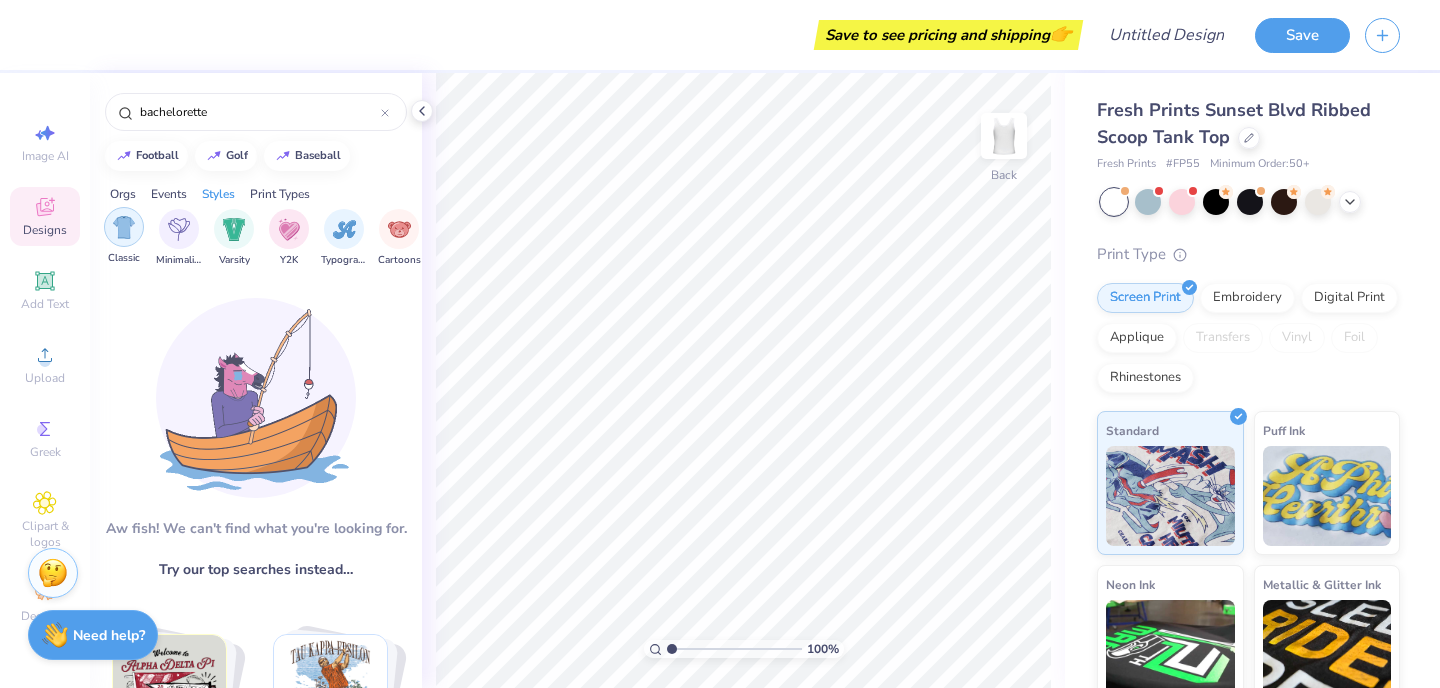 click at bounding box center (179, 229) 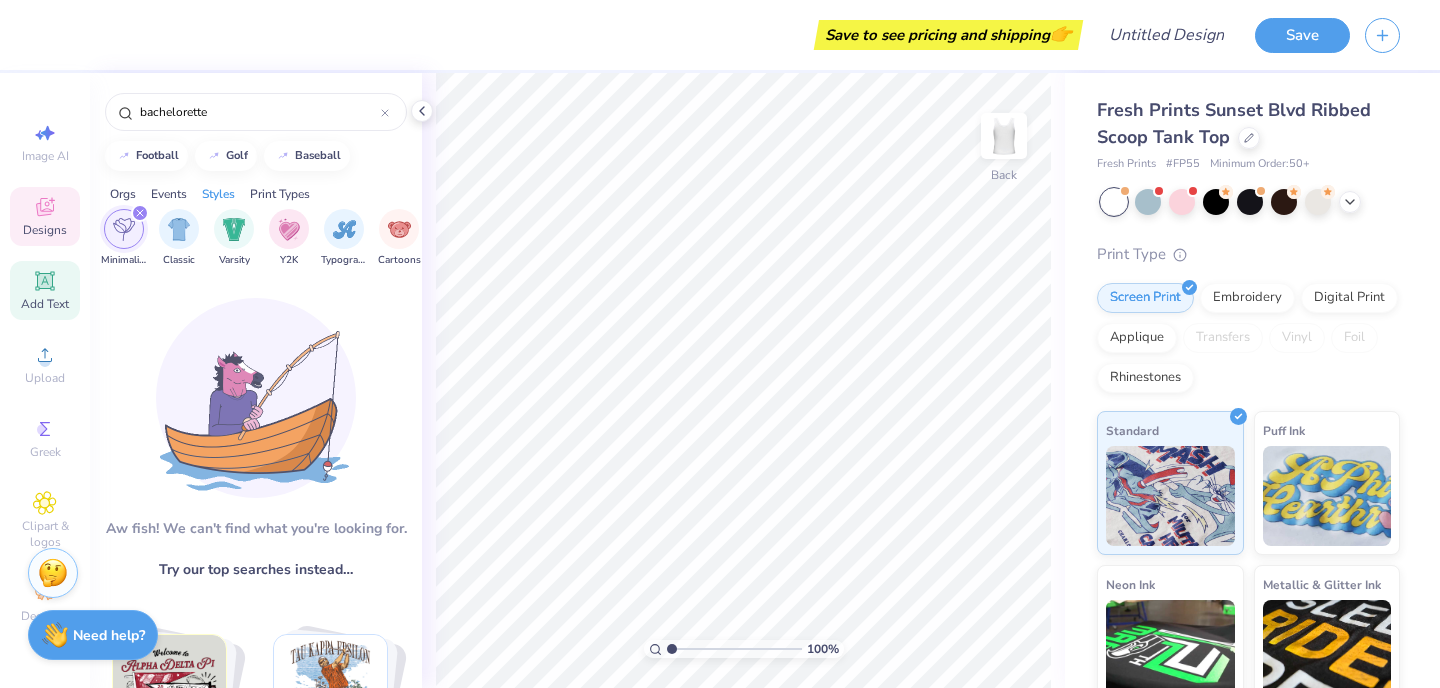click on "Add Text" at bounding box center [45, 290] 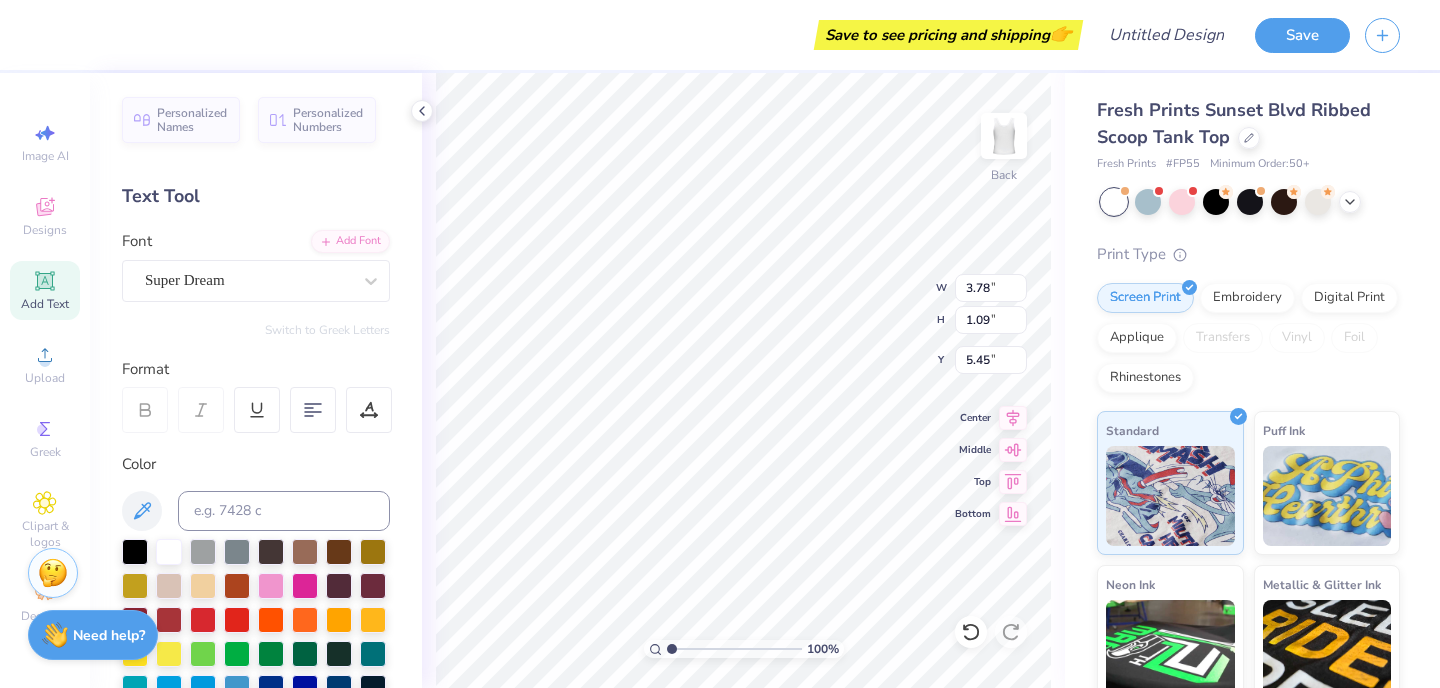 click on "Personalized Names Personalized Numbers Text Tool  Add Font Font Super Dream Switch to Greek Letters Format Color Styles Text Shape" at bounding box center (256, 380) 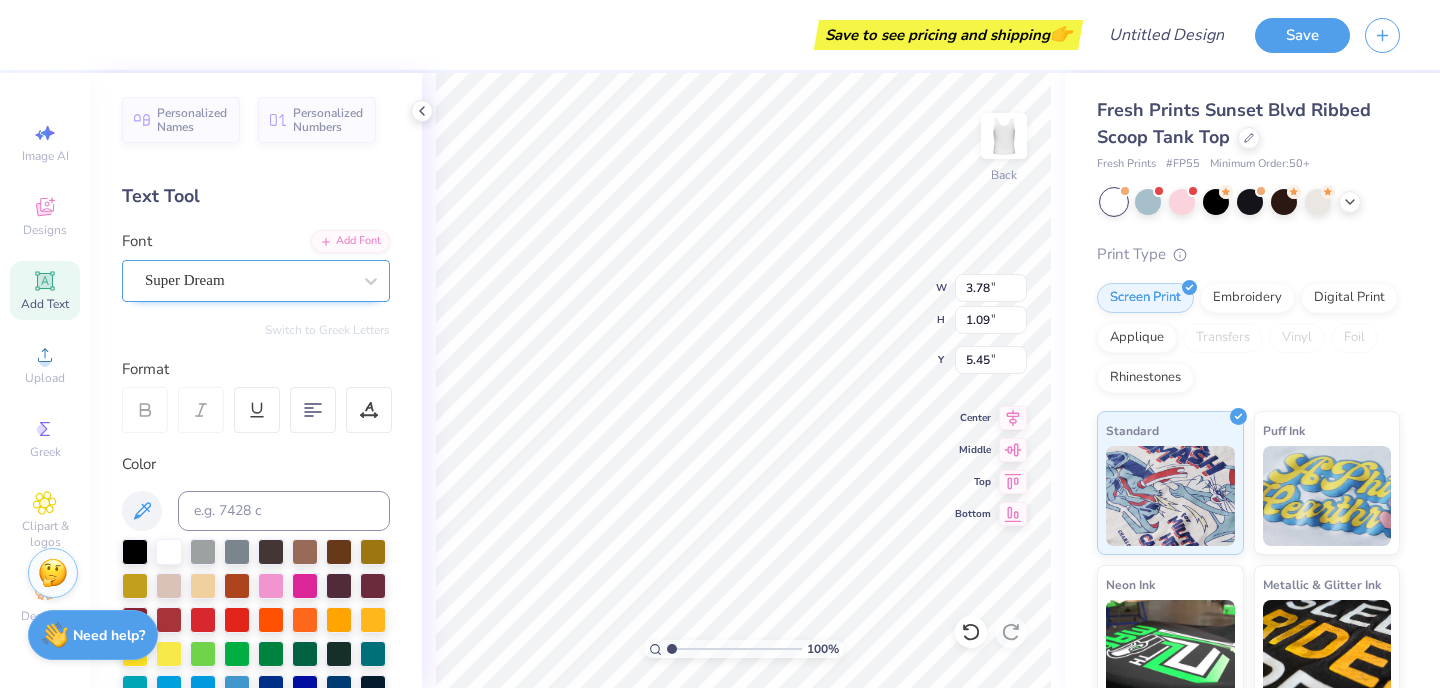 click on "Super Dream" at bounding box center [248, 280] 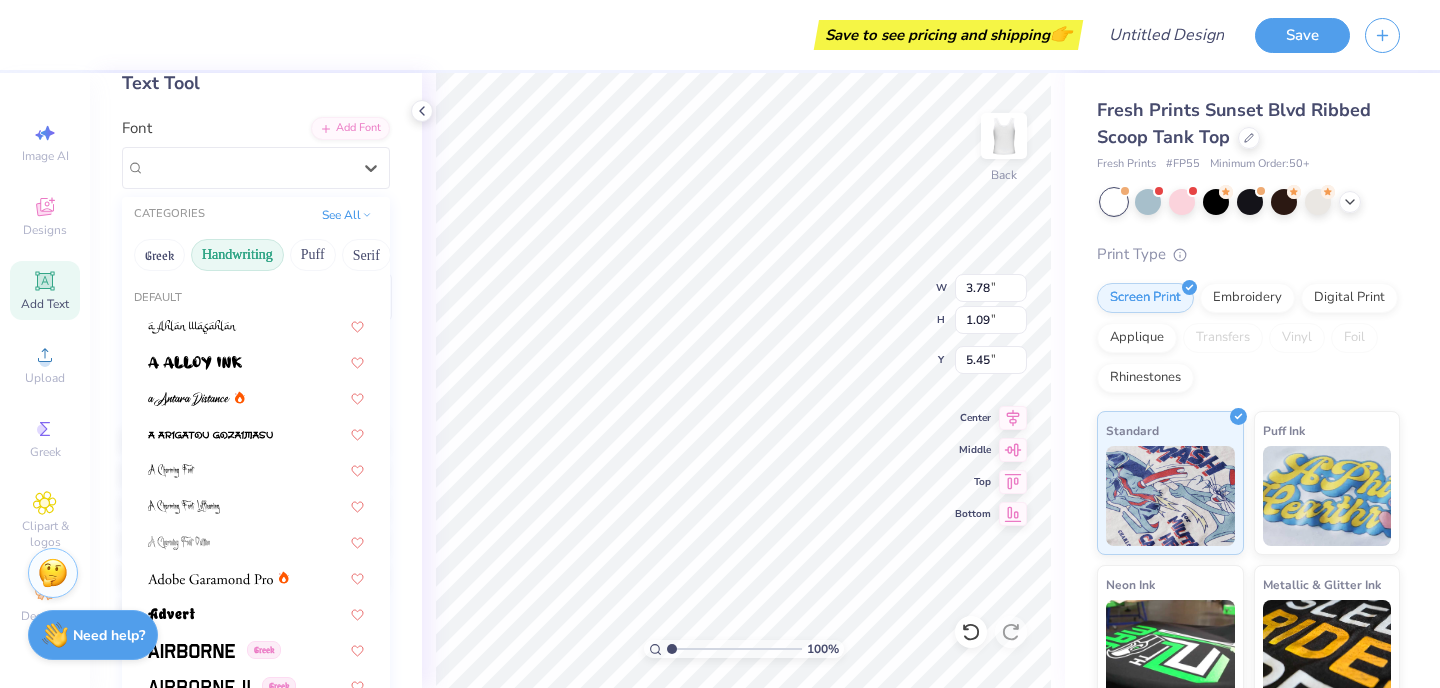 scroll, scrollTop: 121, scrollLeft: 0, axis: vertical 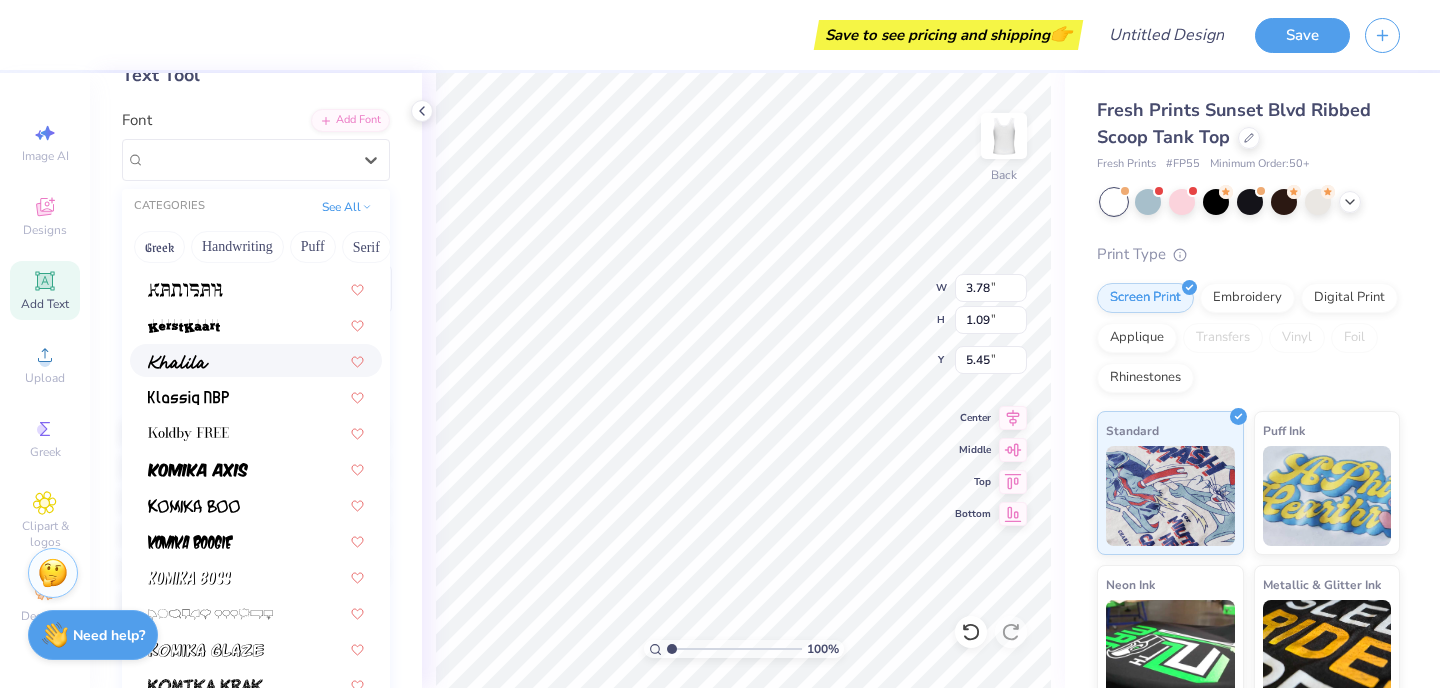 click at bounding box center [256, 360] 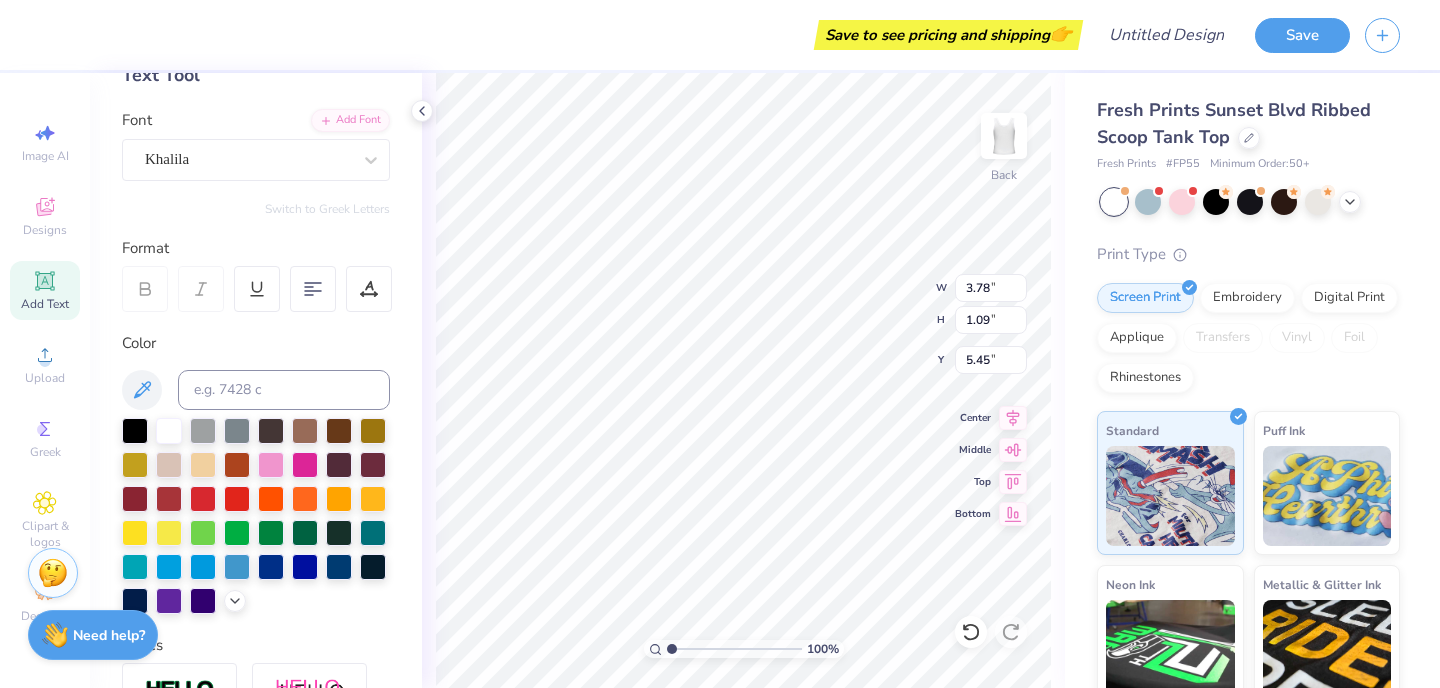 scroll, scrollTop: 0, scrollLeft: 0, axis: both 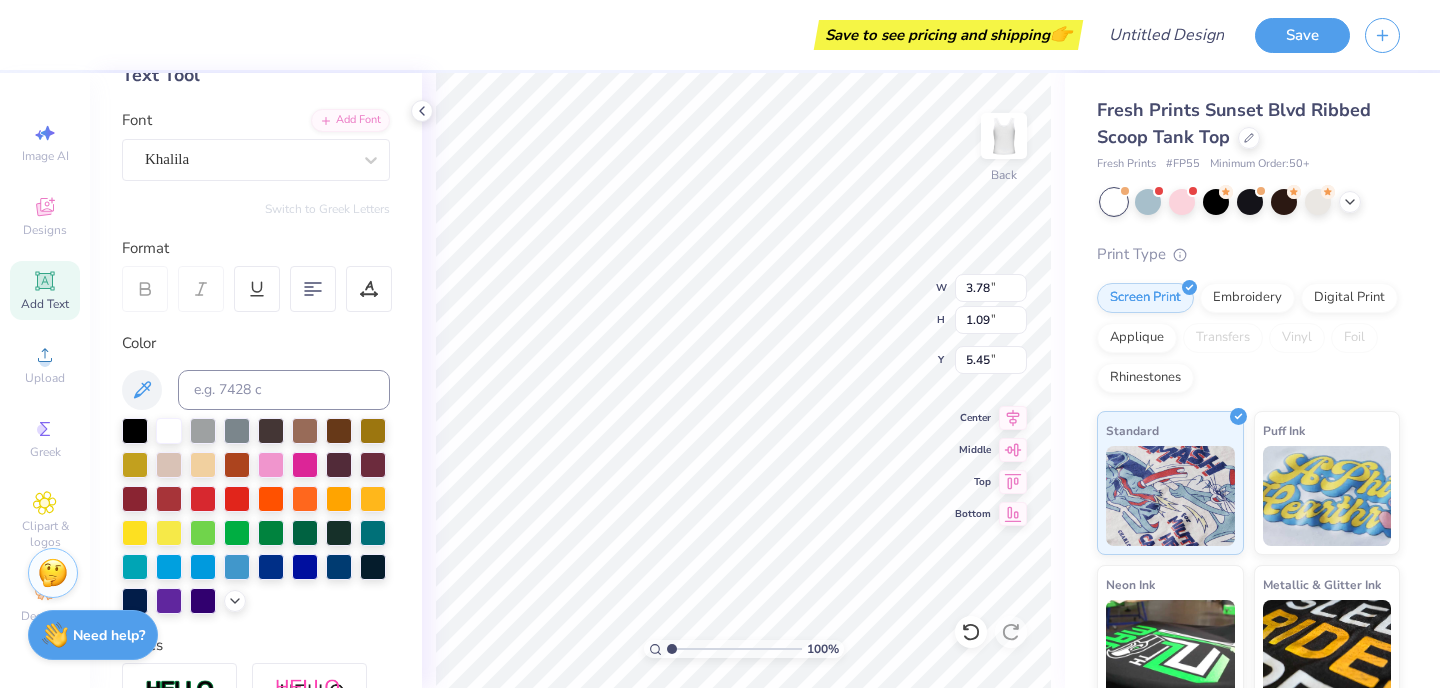type on "let's go girls" 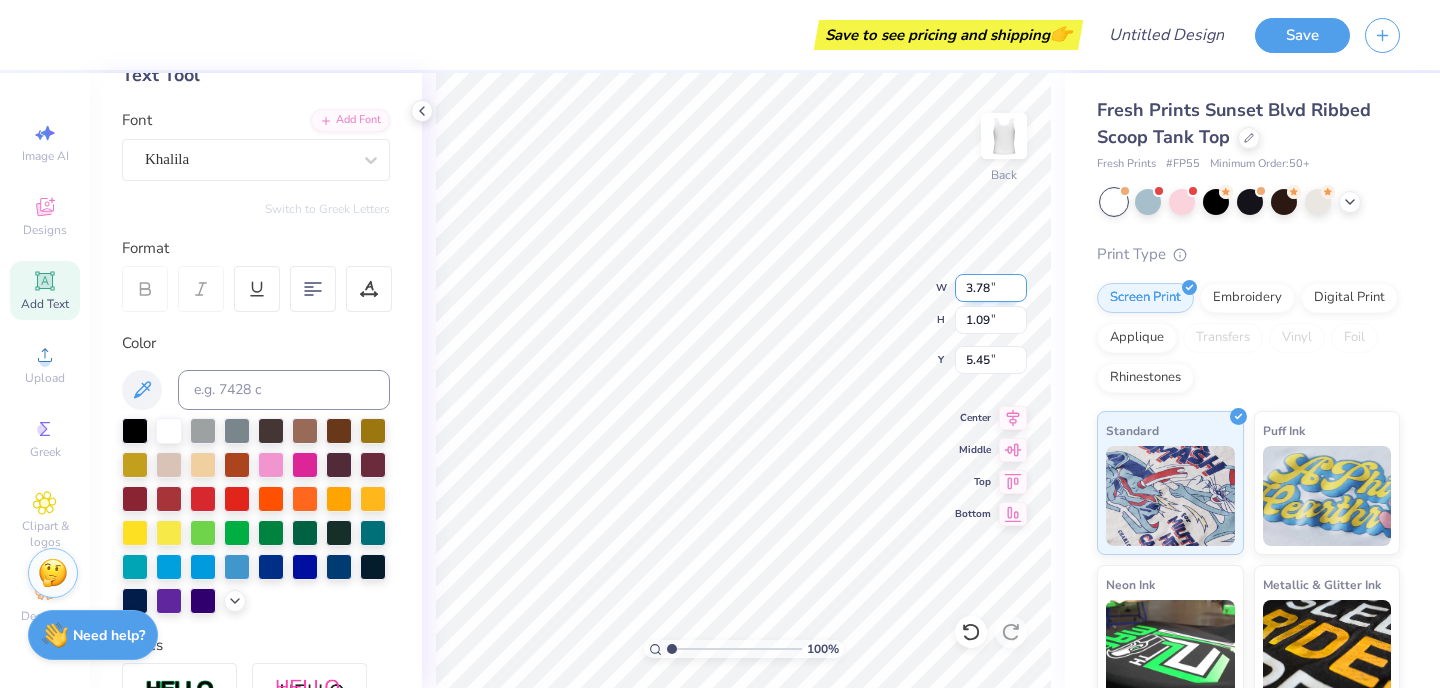 click on "3.77" at bounding box center (991, 288) 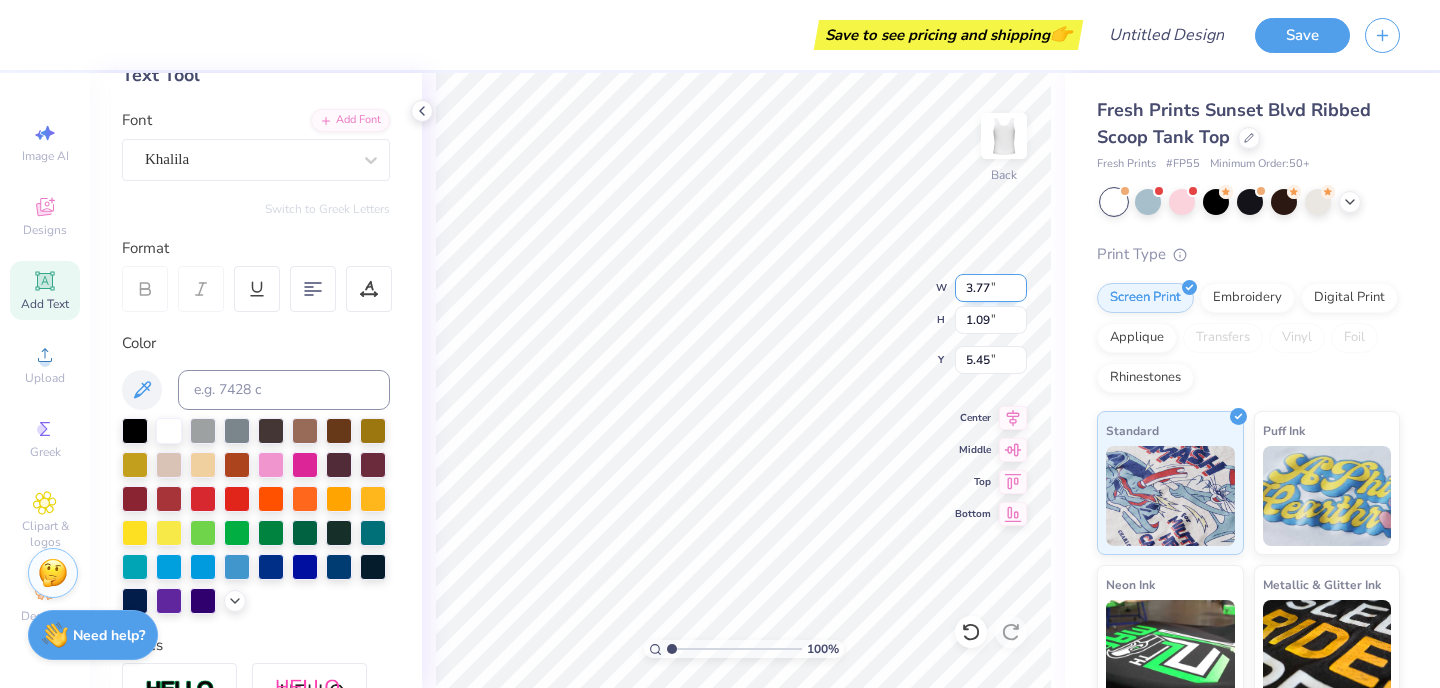 type on "3.76" 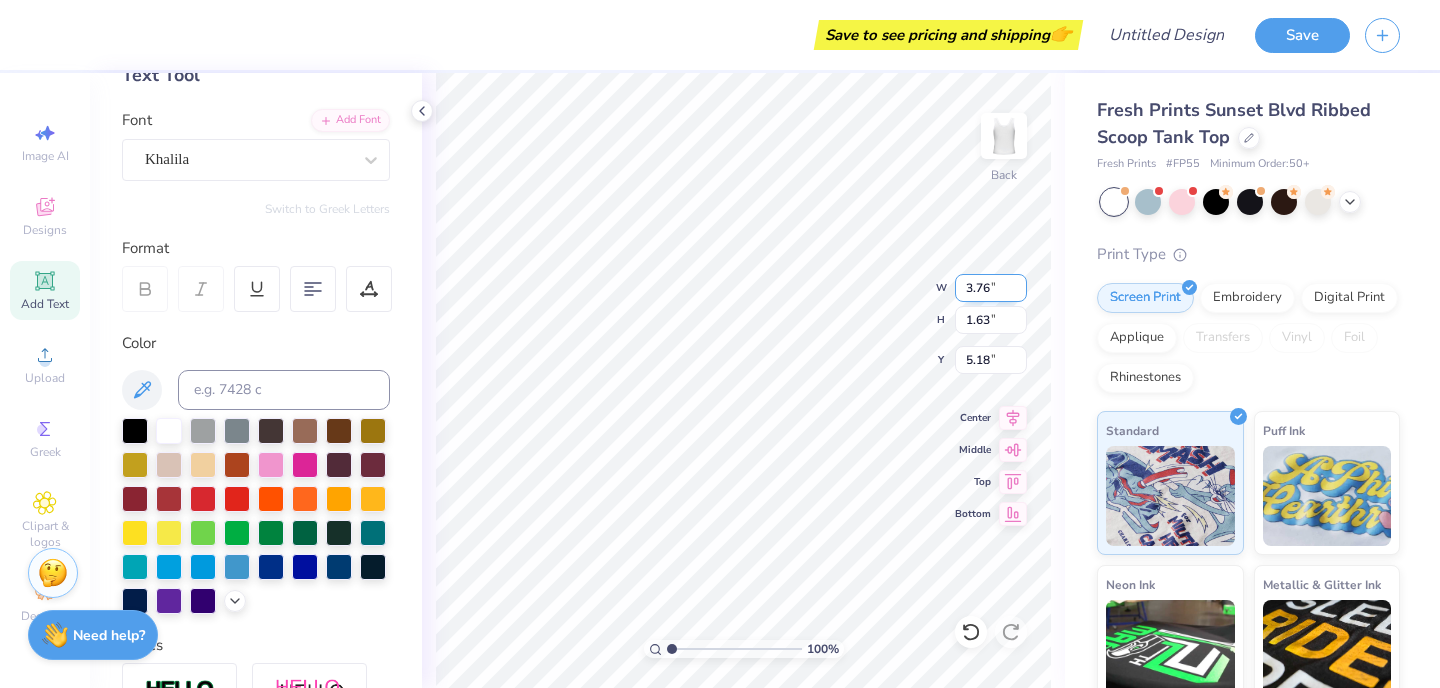 click on "3.76" at bounding box center [991, 288] 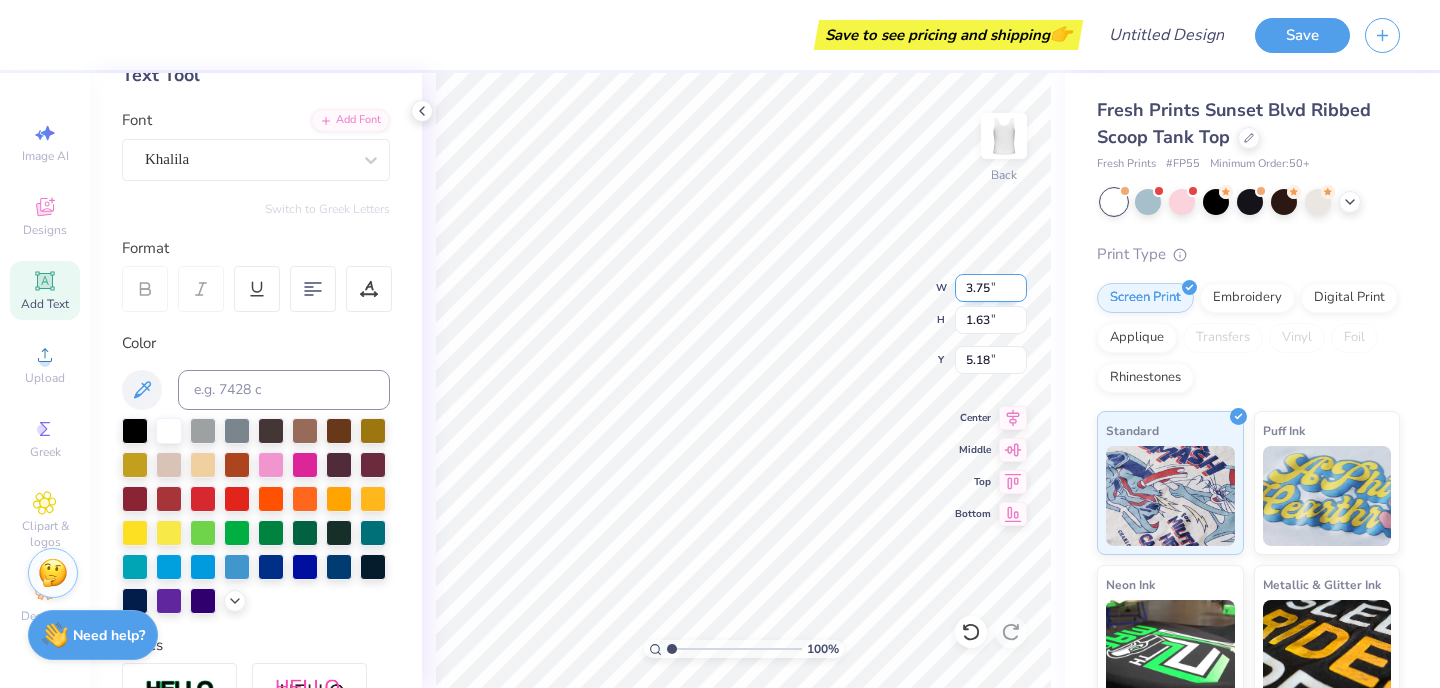 click on "3.75" at bounding box center [991, 288] 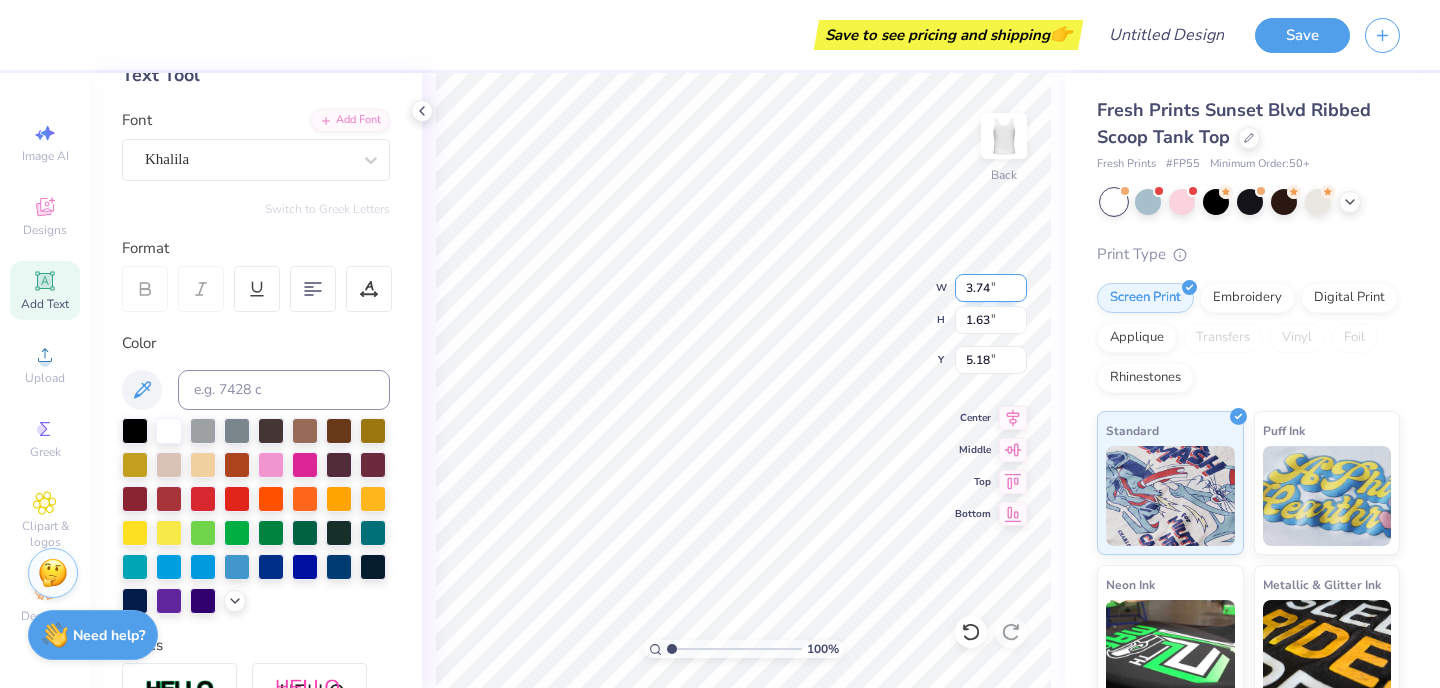 click on "3.74" at bounding box center (991, 288) 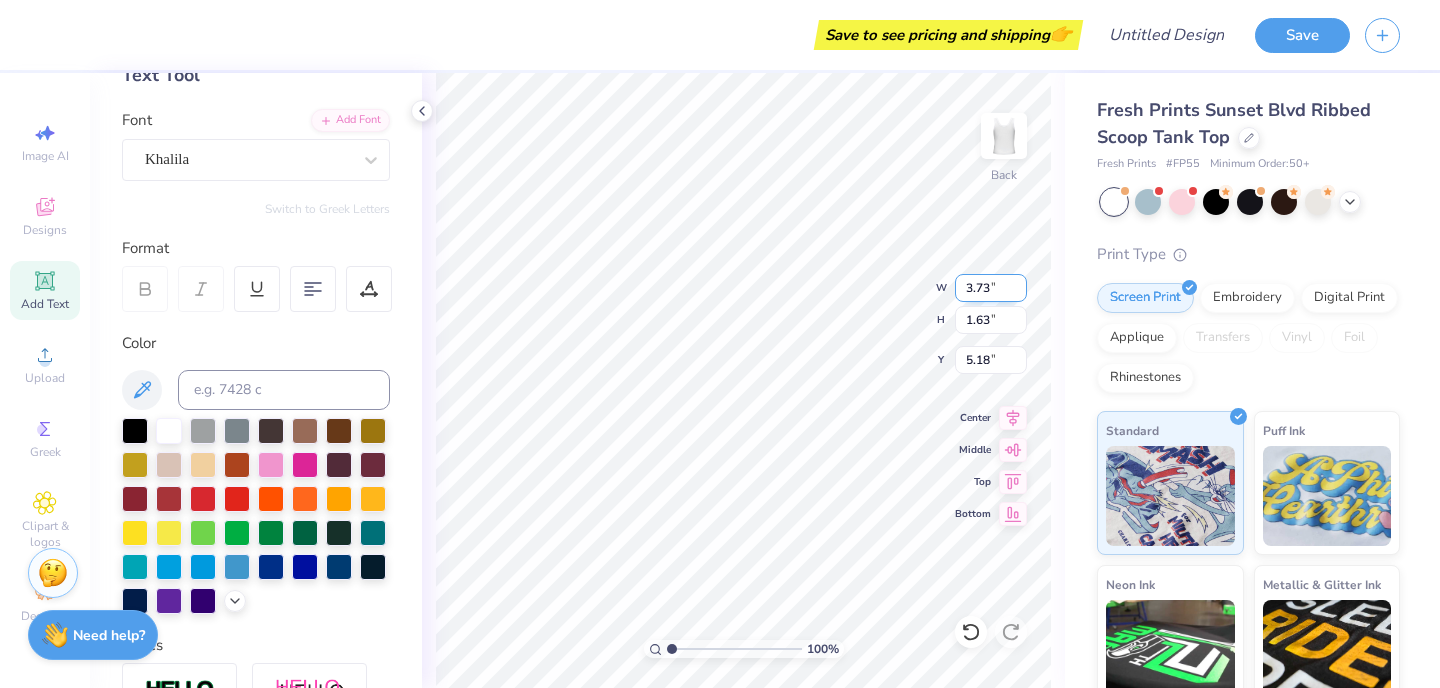 click on "3.73" at bounding box center (991, 288) 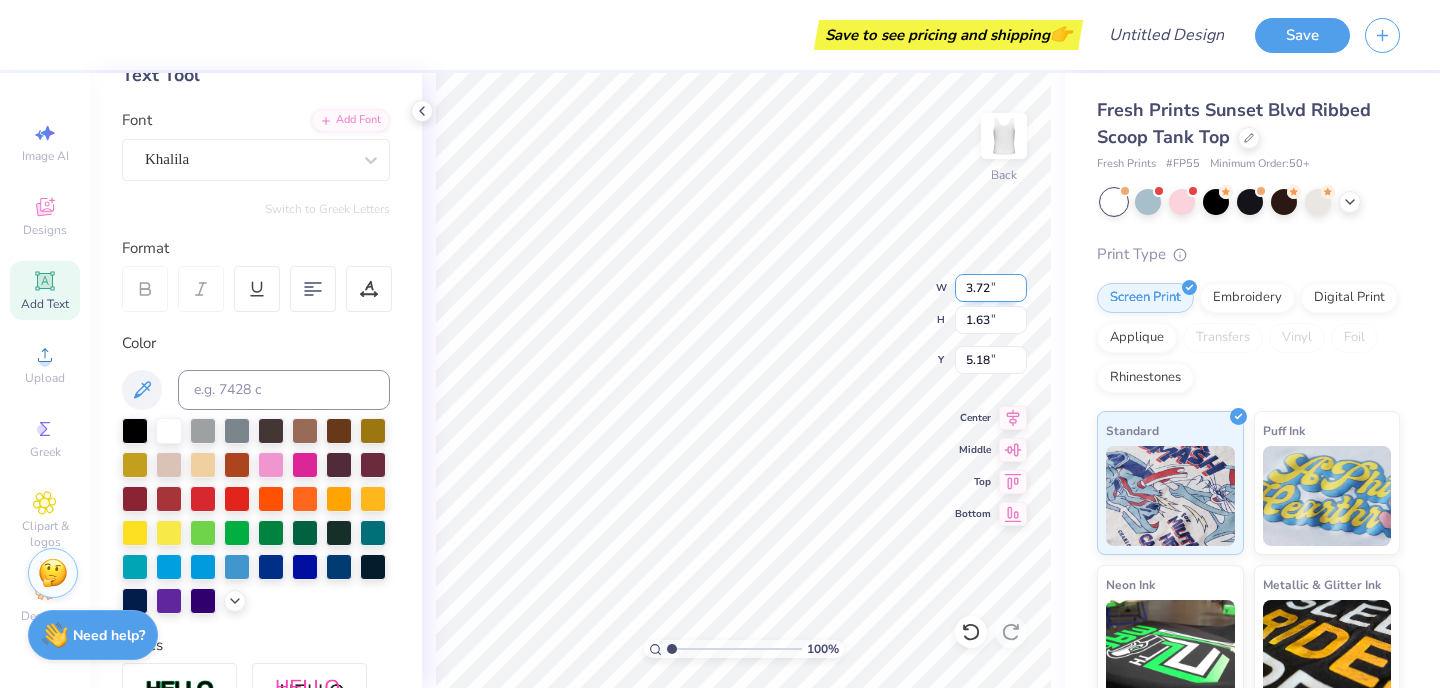 click on "3.72" at bounding box center [991, 288] 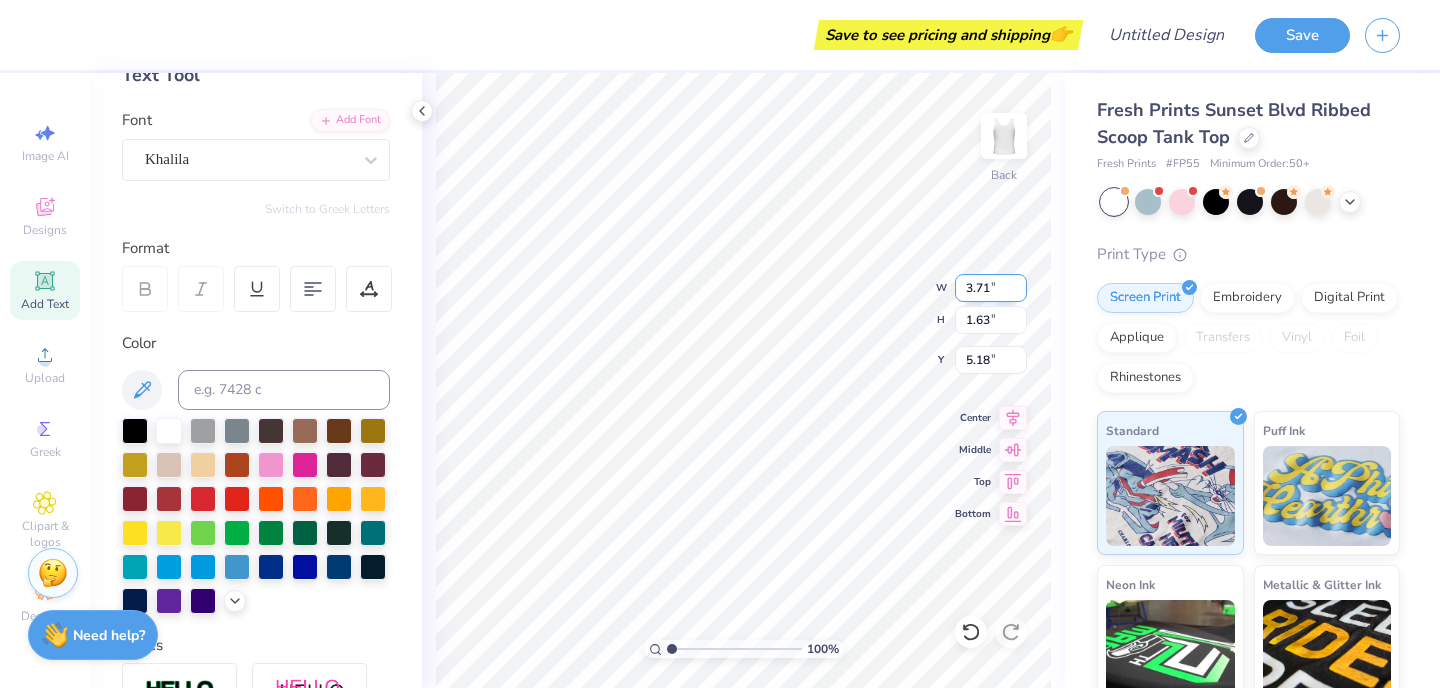 click on "3.71" at bounding box center [991, 288] 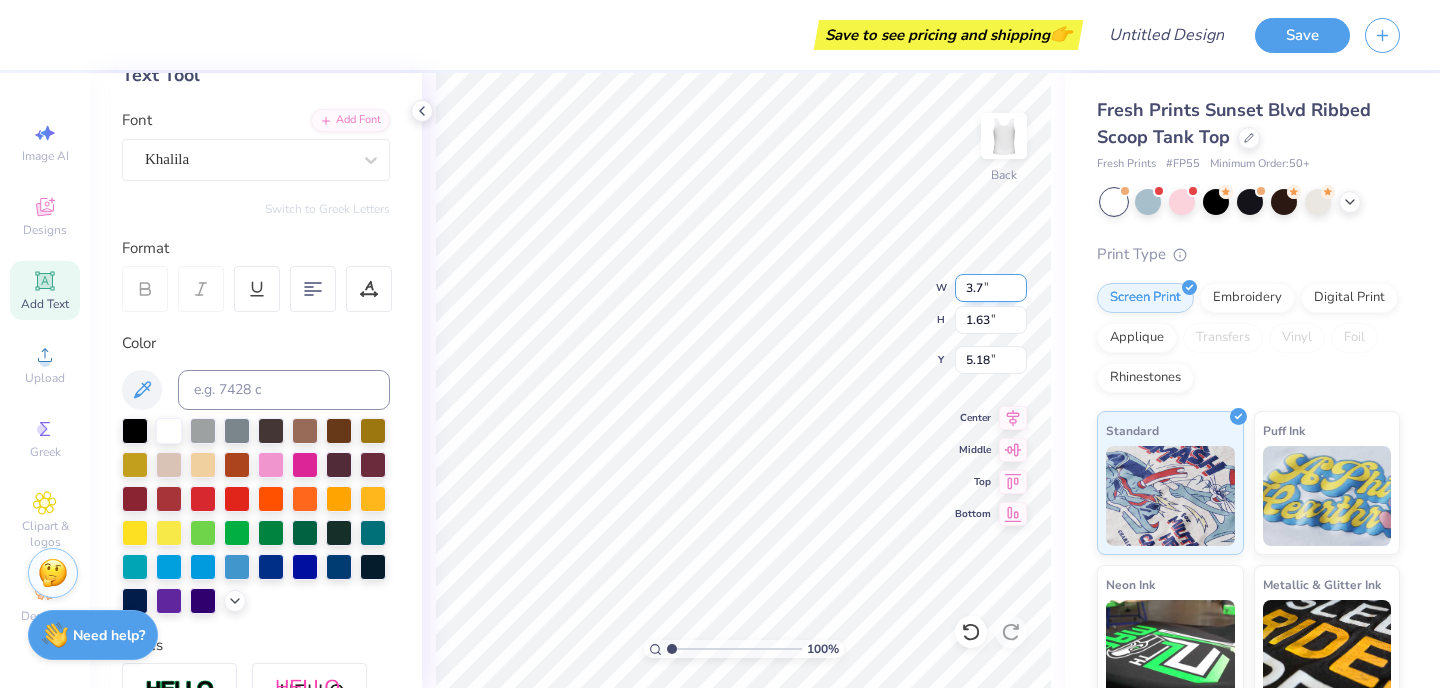 click on "3.7" at bounding box center (991, 288) 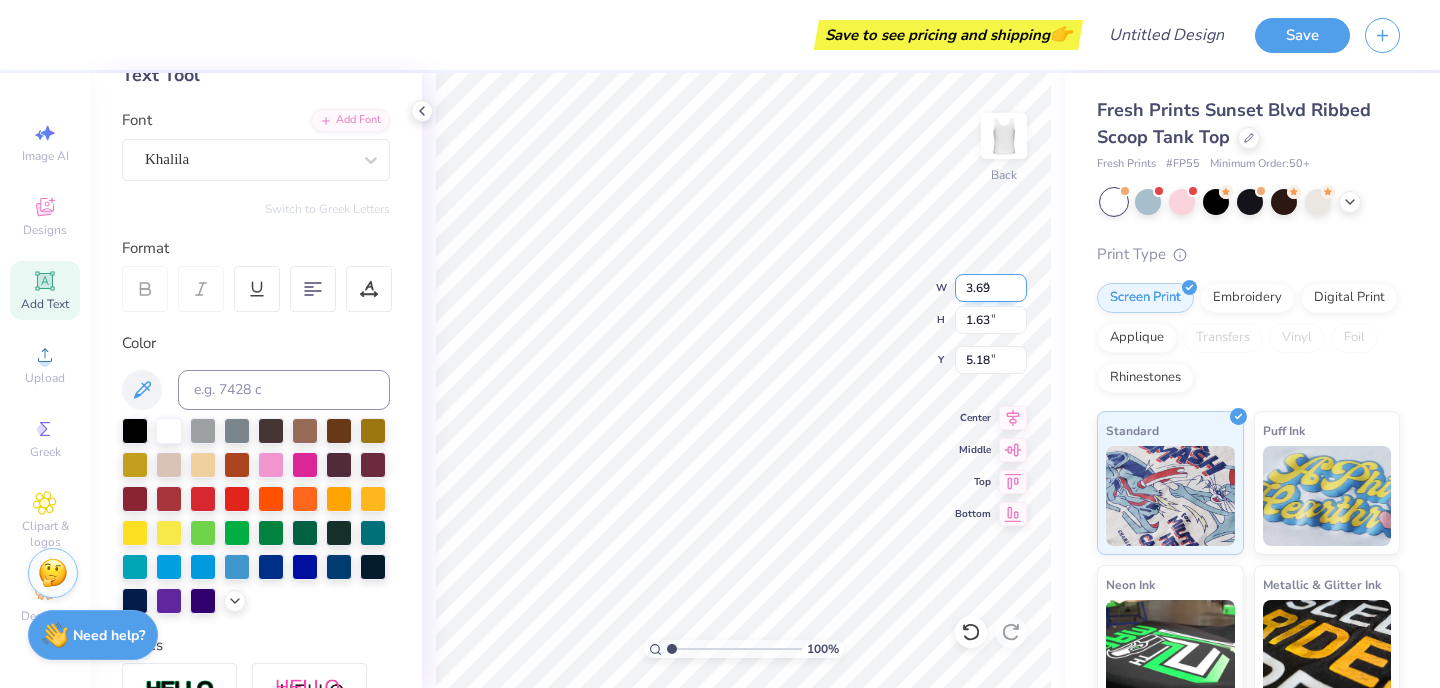 click on "3.69" at bounding box center [991, 288] 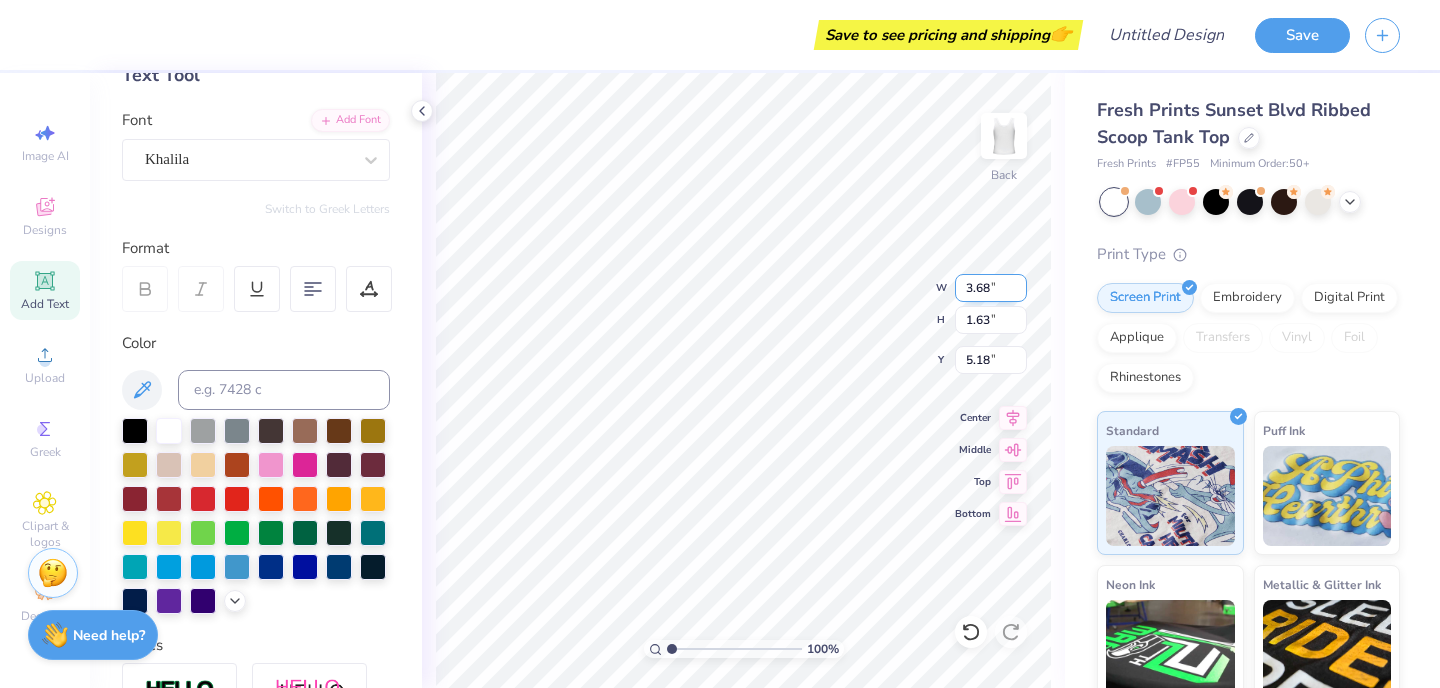 click on "3.68" at bounding box center [991, 288] 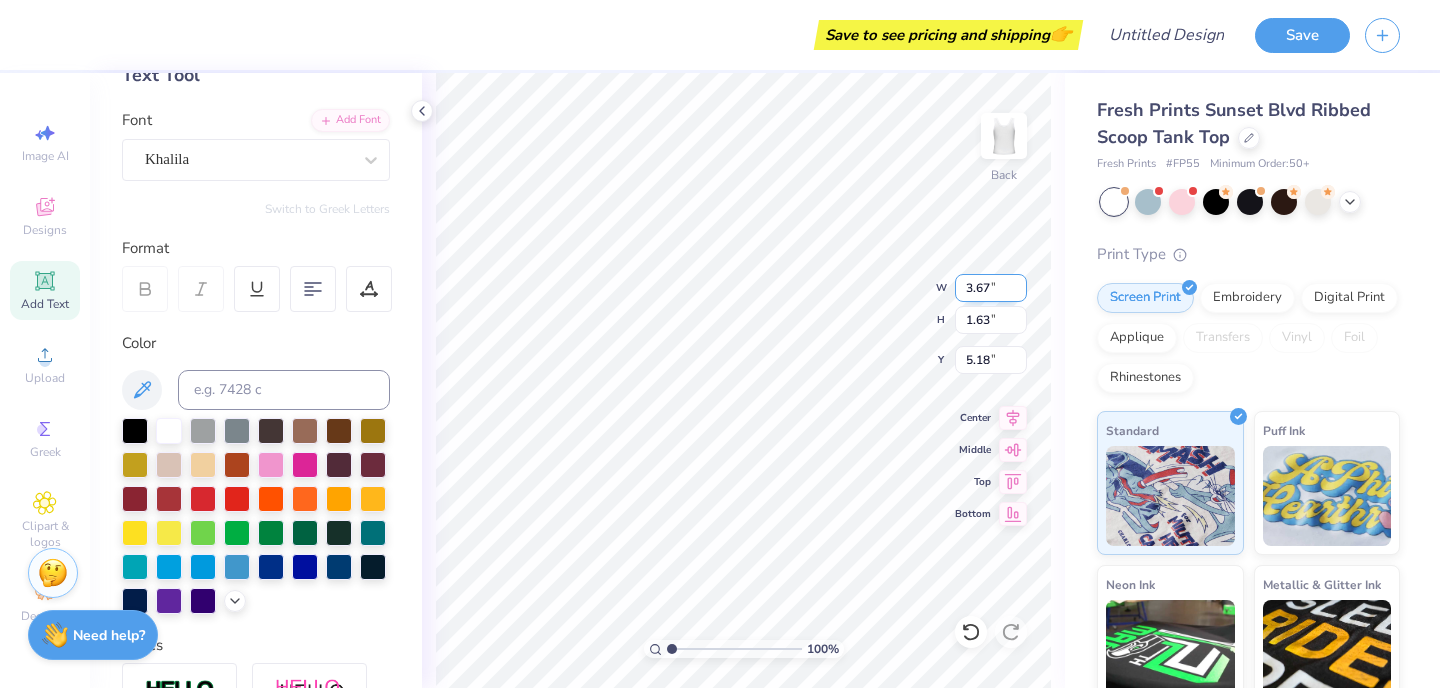 click on "3.67" at bounding box center (991, 288) 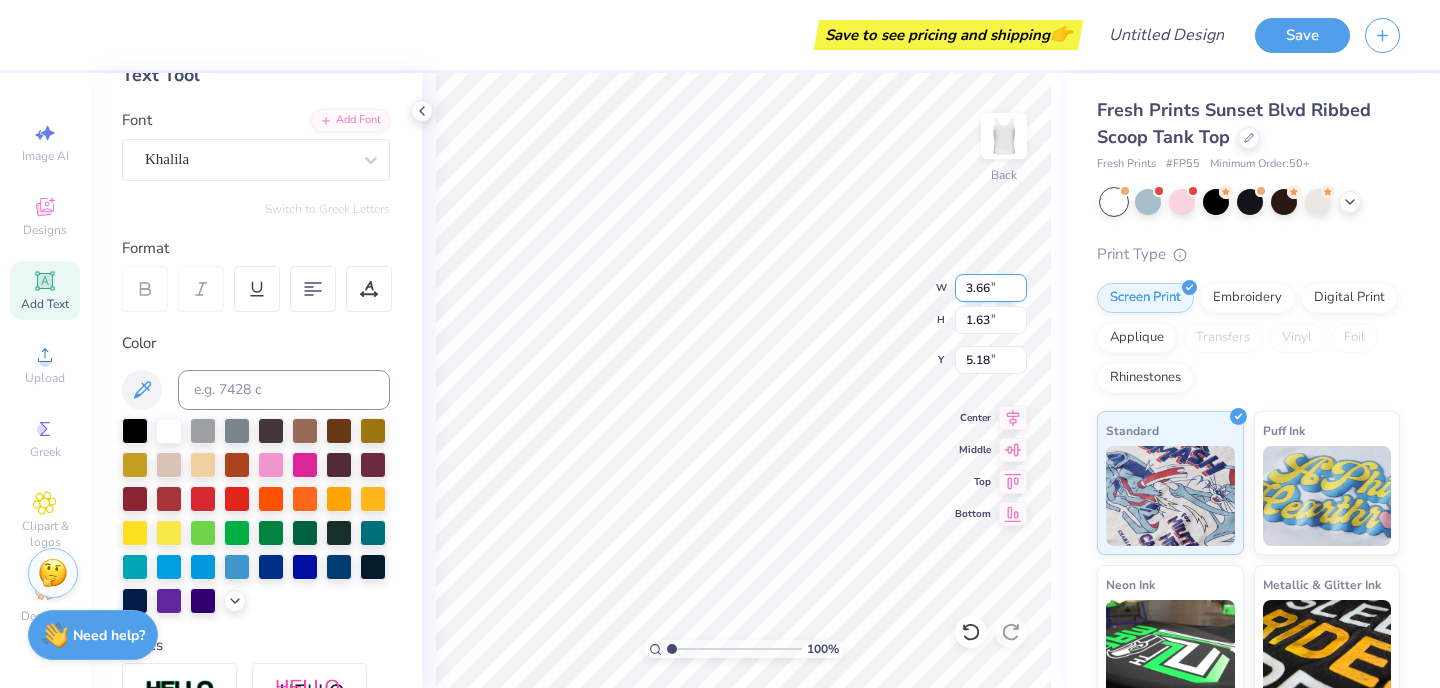click on "3.66" at bounding box center (991, 288) 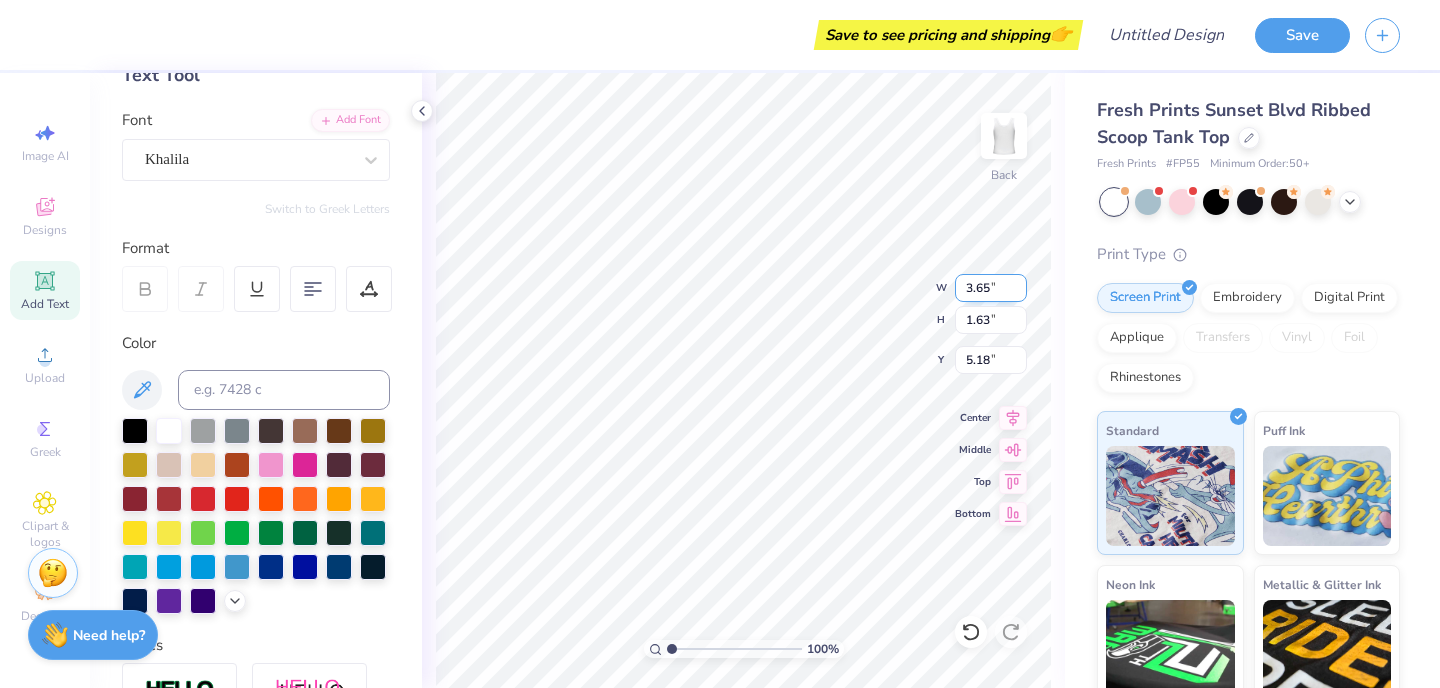 type on "3.65" 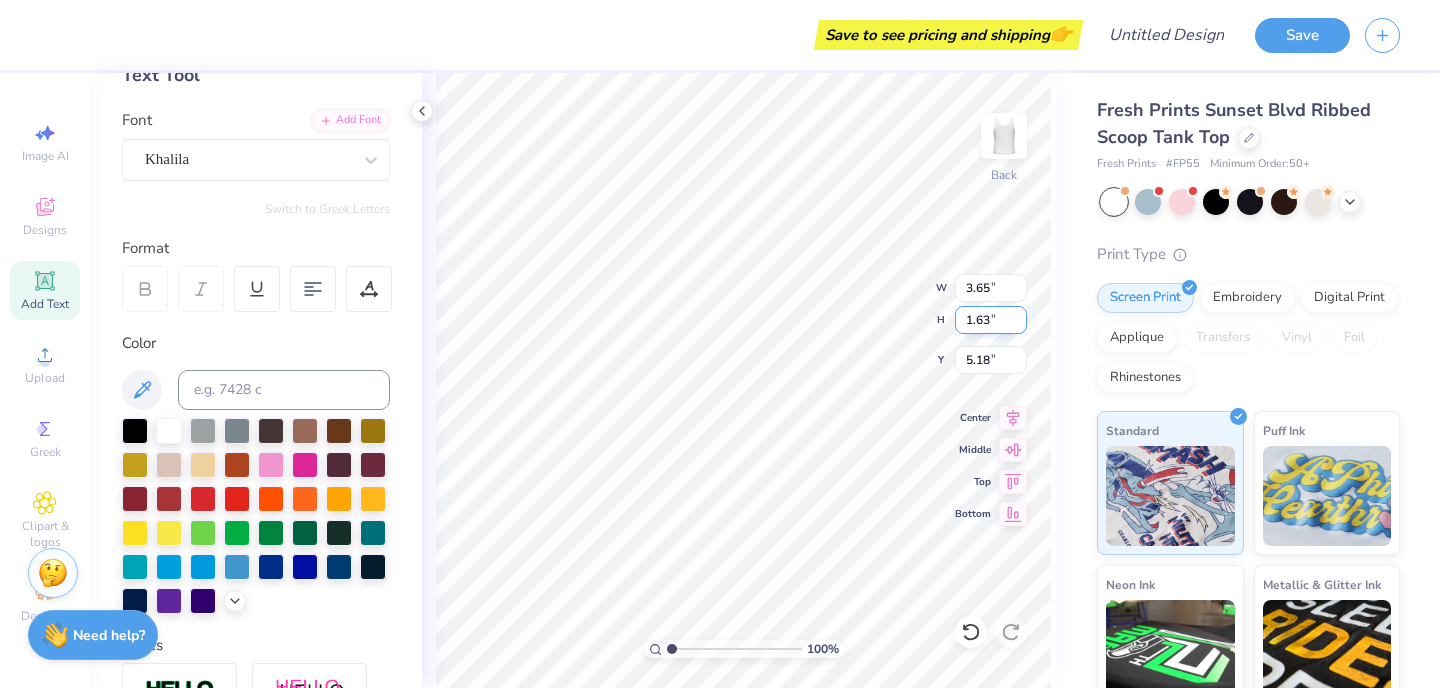 type on "1.62" 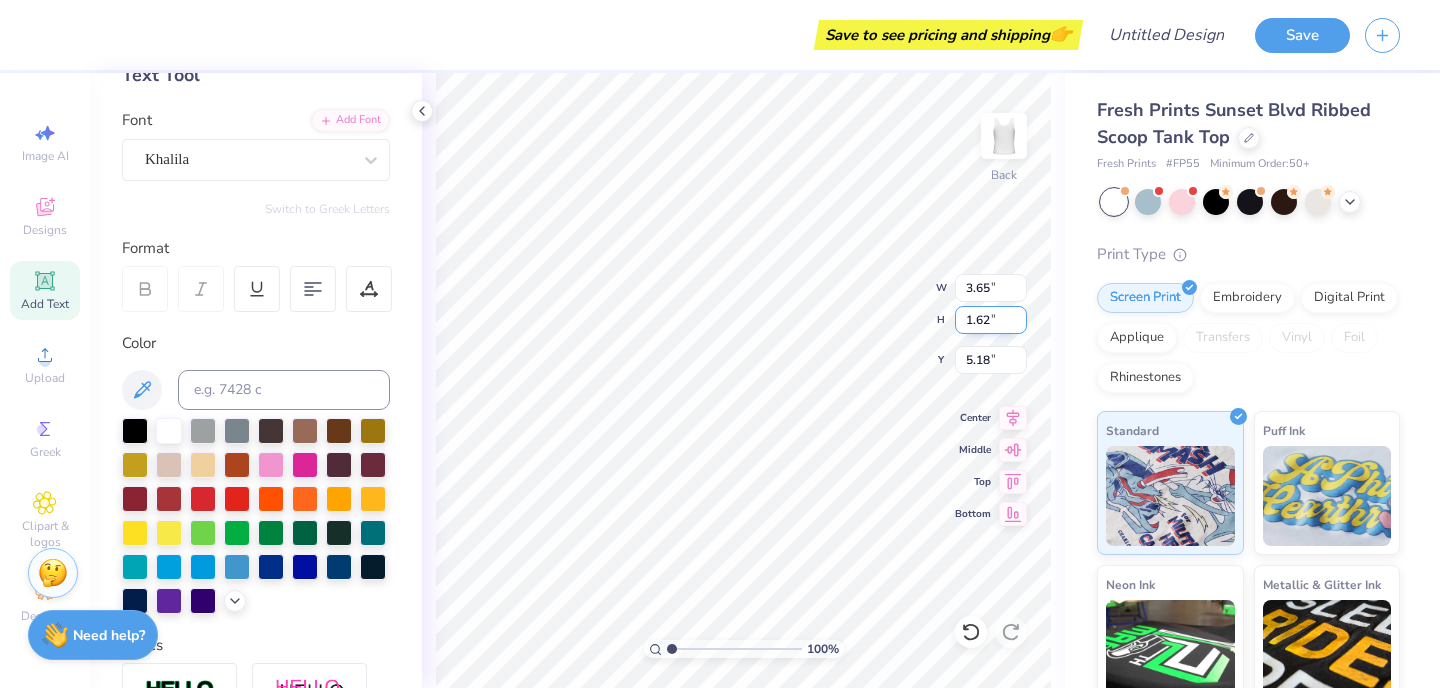 type on "5.62" 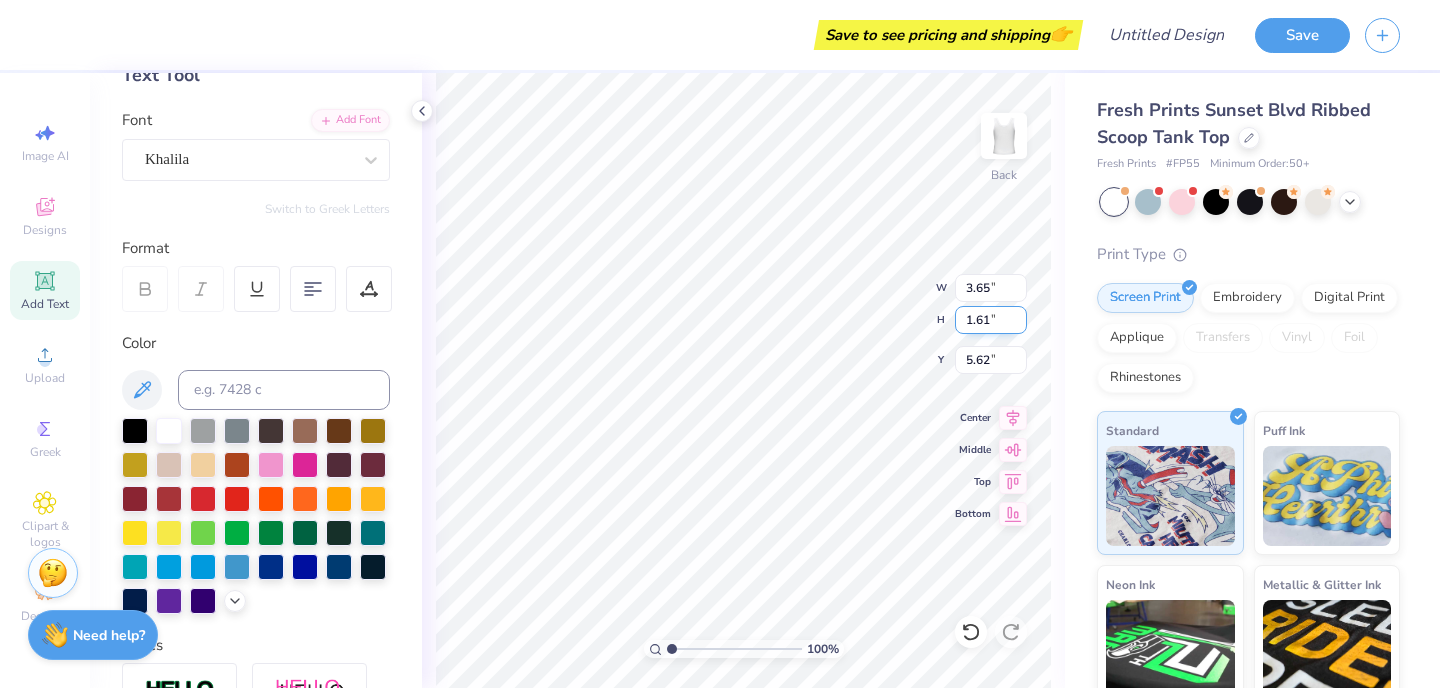 click on "1.61" at bounding box center (991, 320) 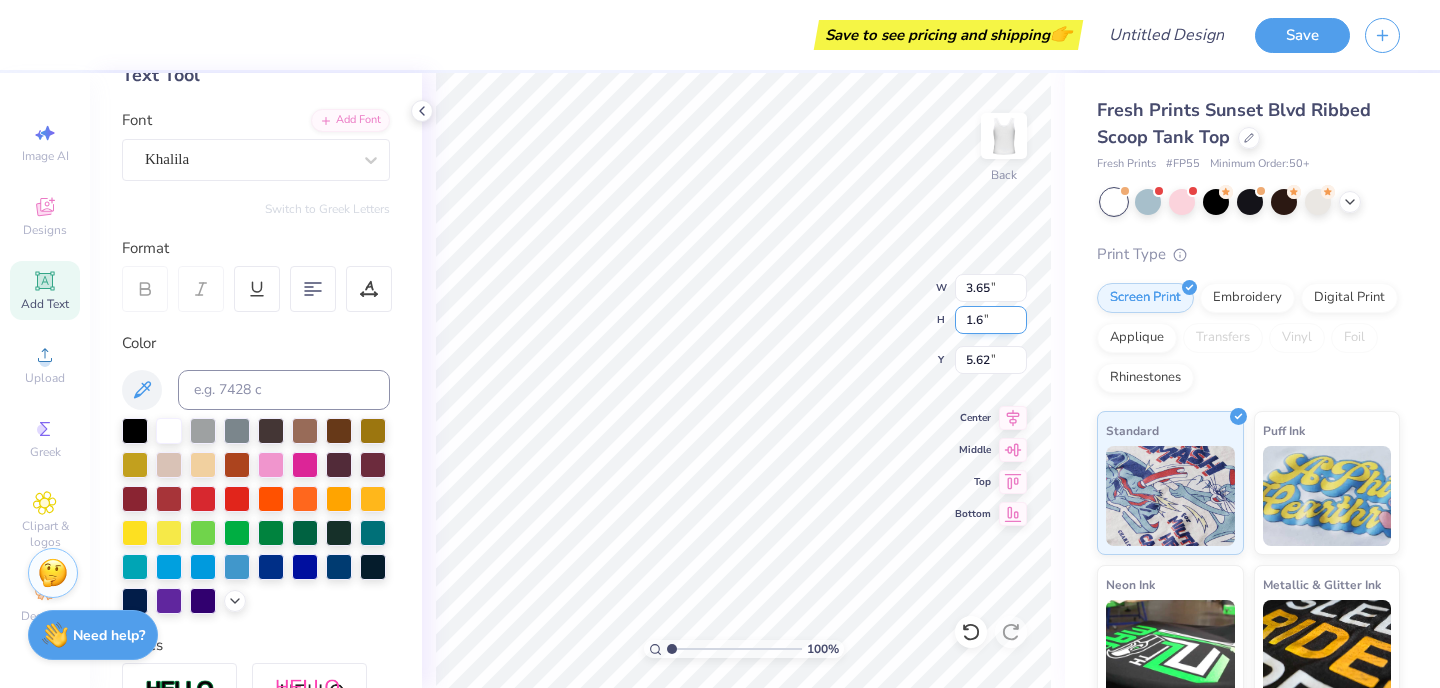 click on "1.6" at bounding box center (991, 320) 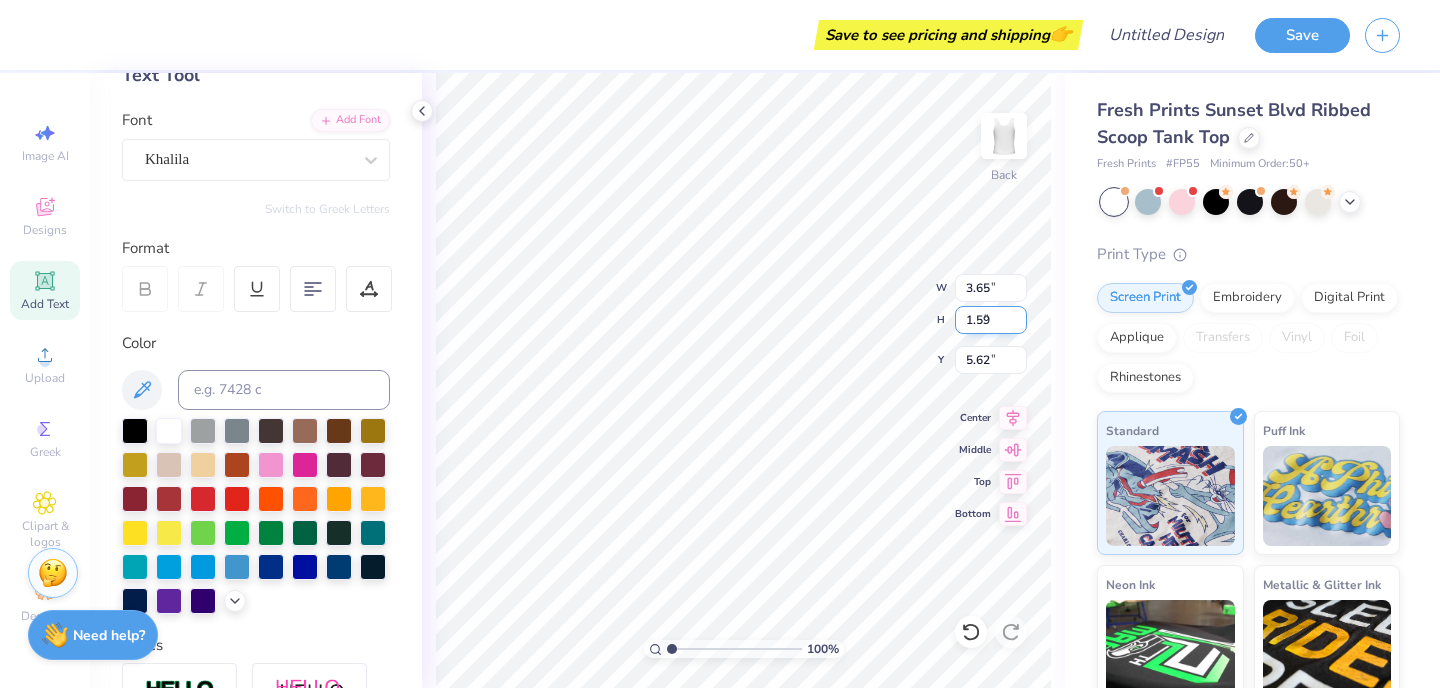 type on "1.59" 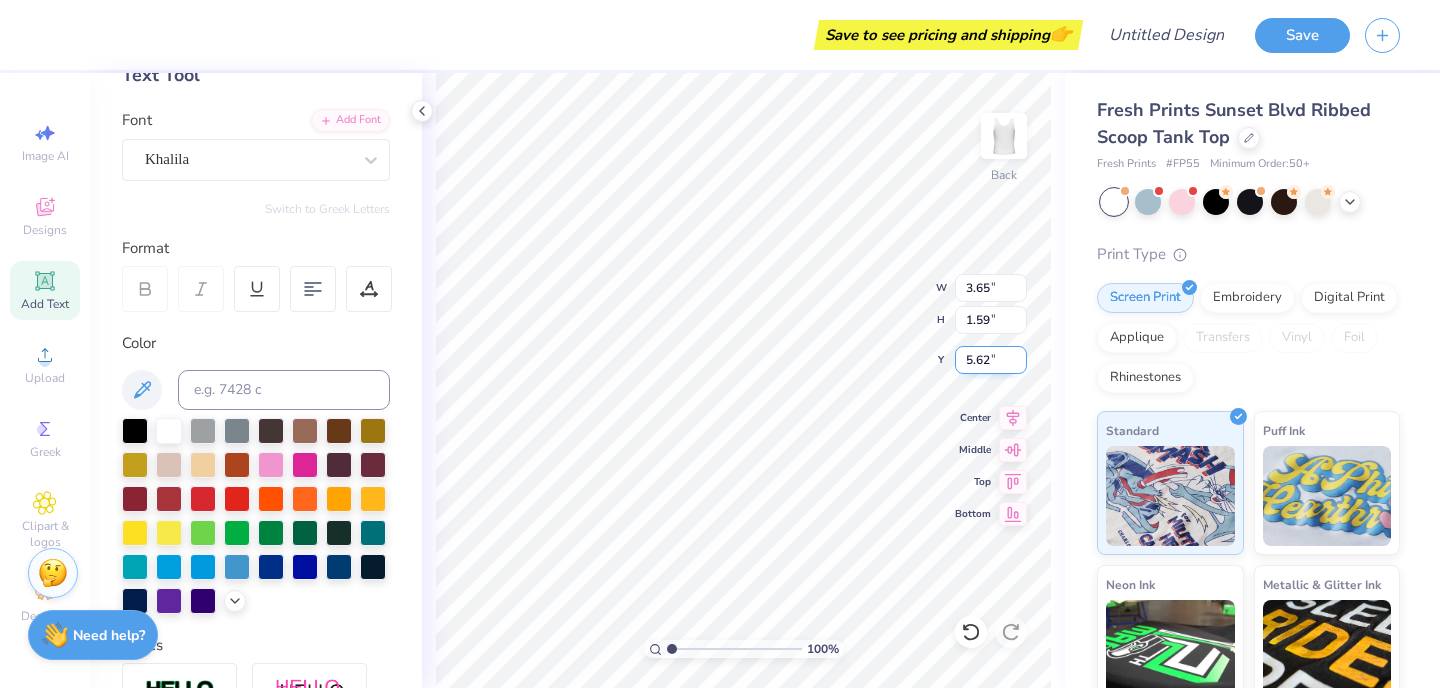 type on "7.73" 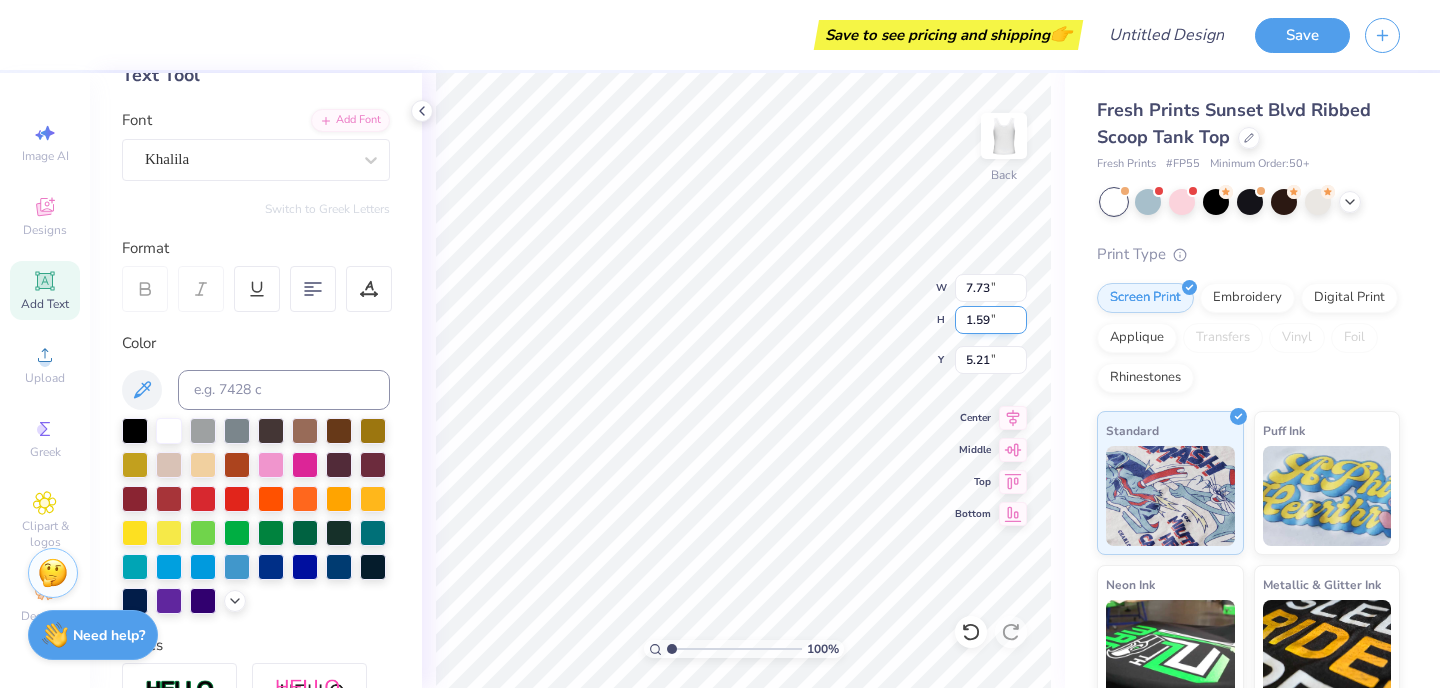 click on "1.59" at bounding box center (991, 320) 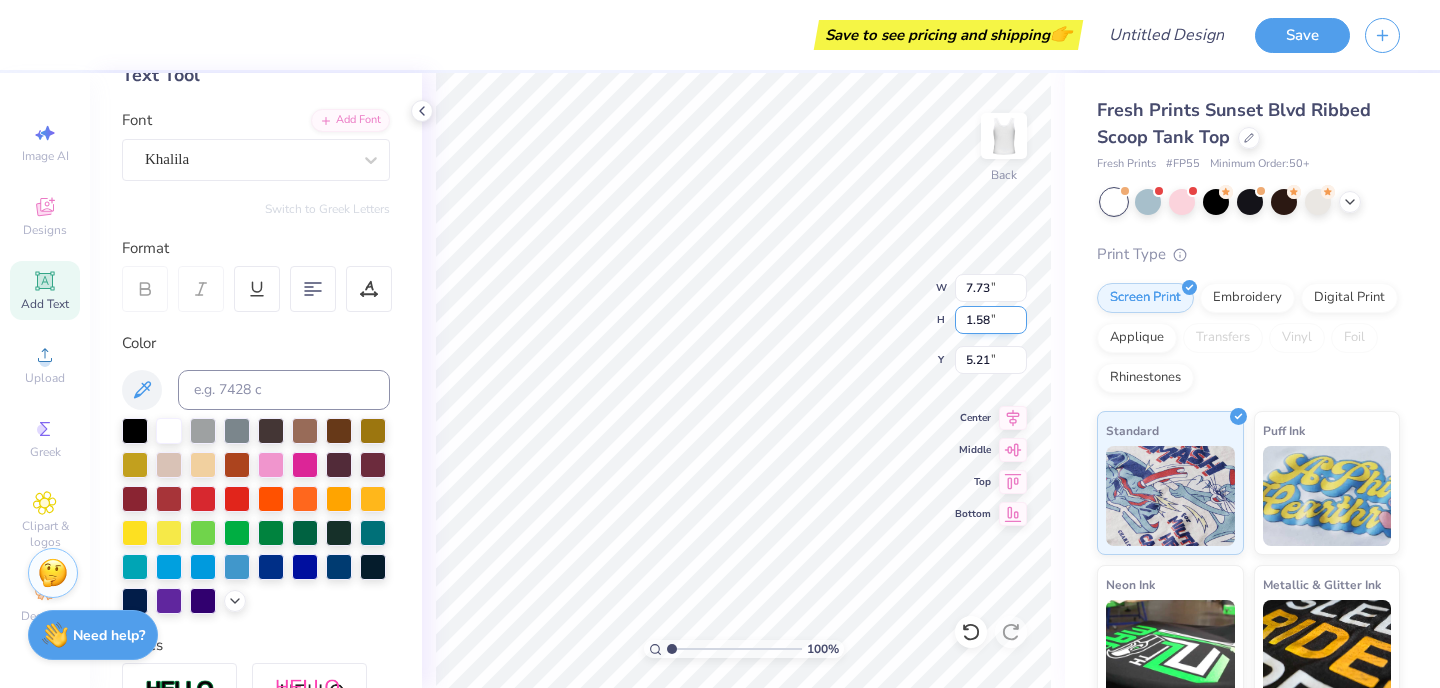 click on "1.58" at bounding box center (991, 320) 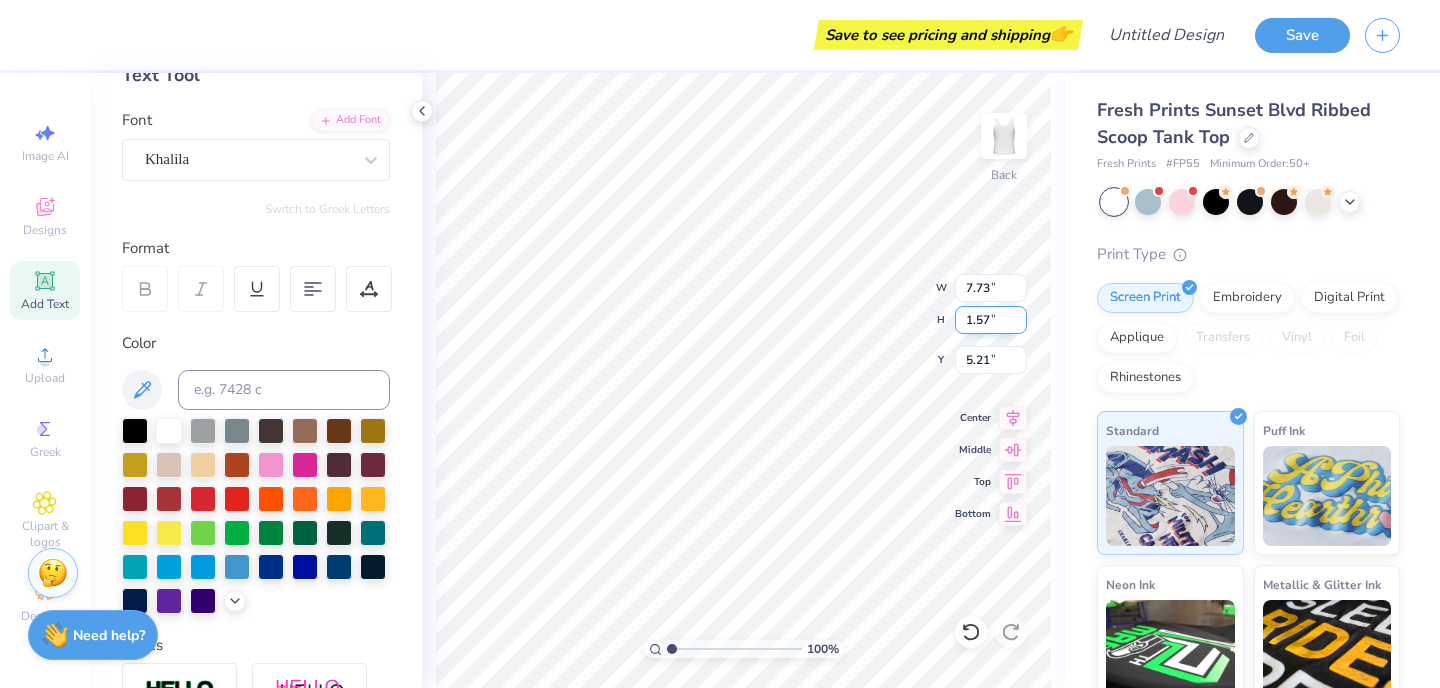 click on "1.57" at bounding box center [991, 320] 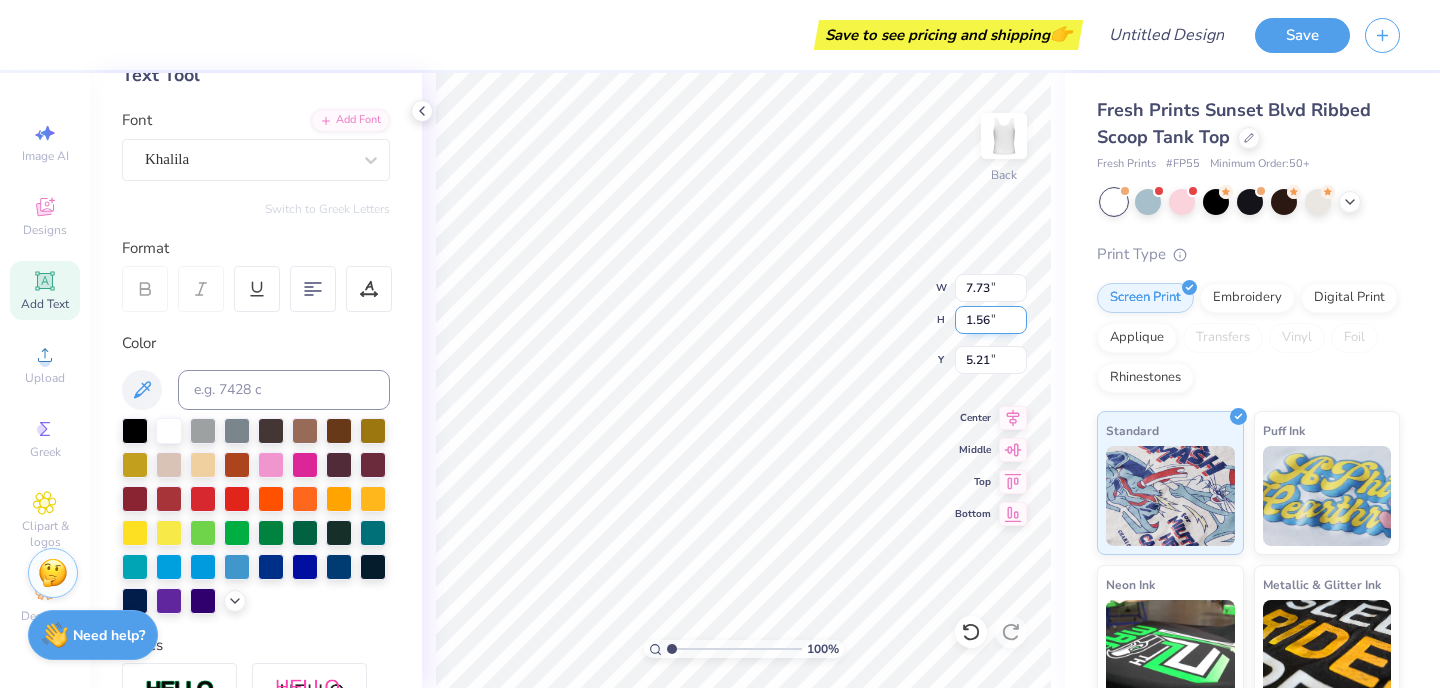 click on "1.56" at bounding box center [991, 320] 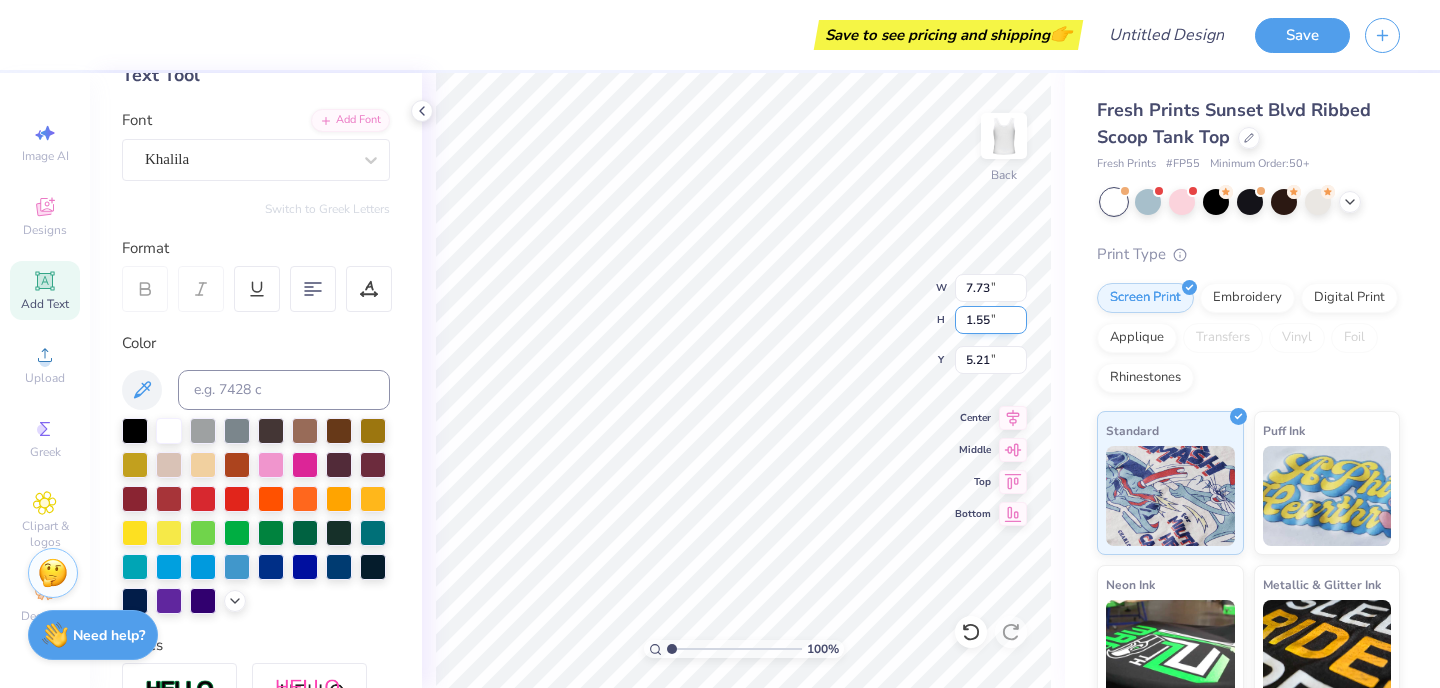 click on "1.55" at bounding box center [991, 320] 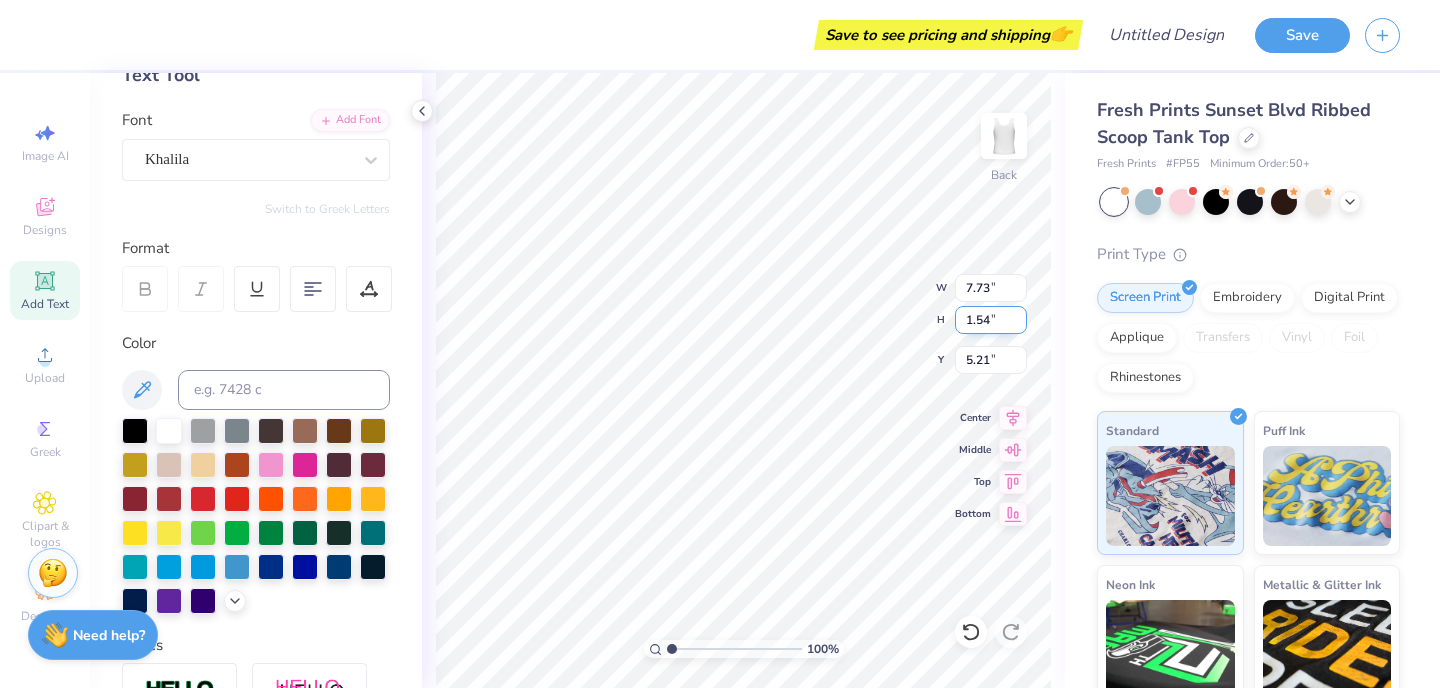 click on "1.54" at bounding box center (991, 320) 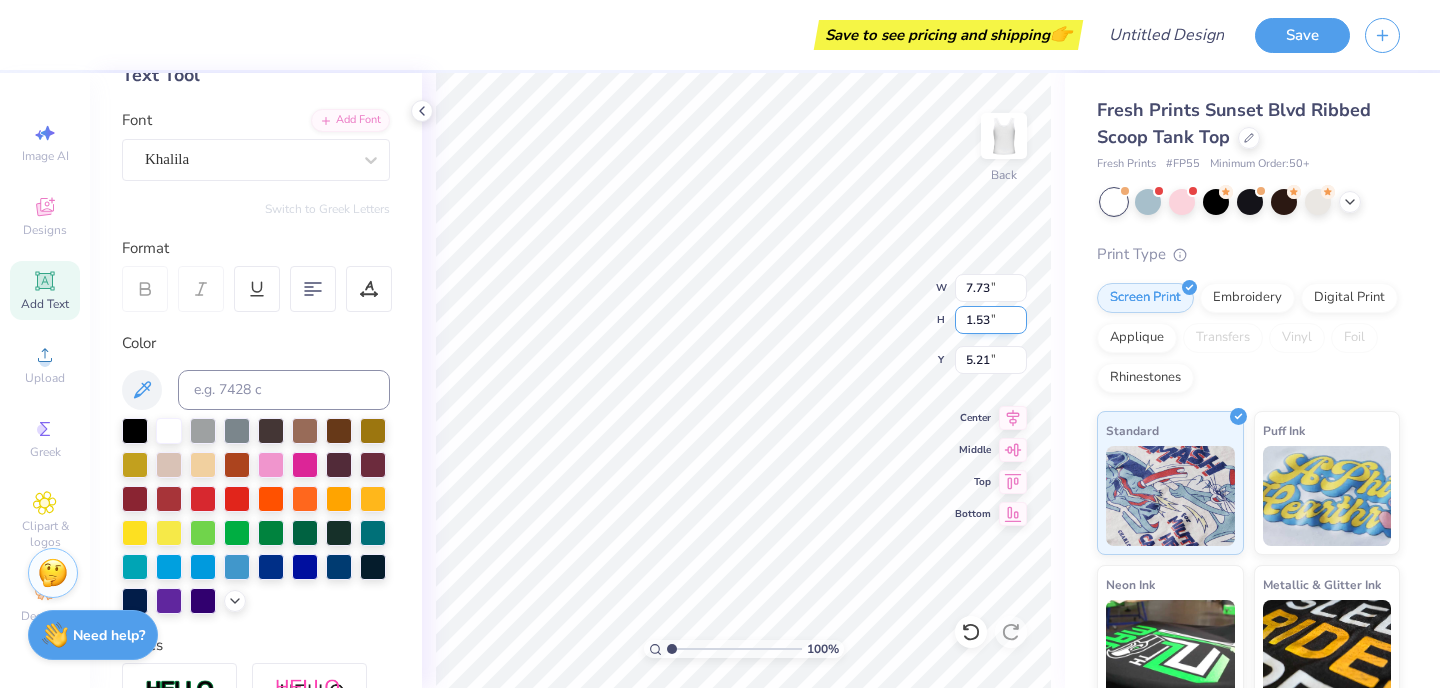 click on "1.53" at bounding box center (991, 320) 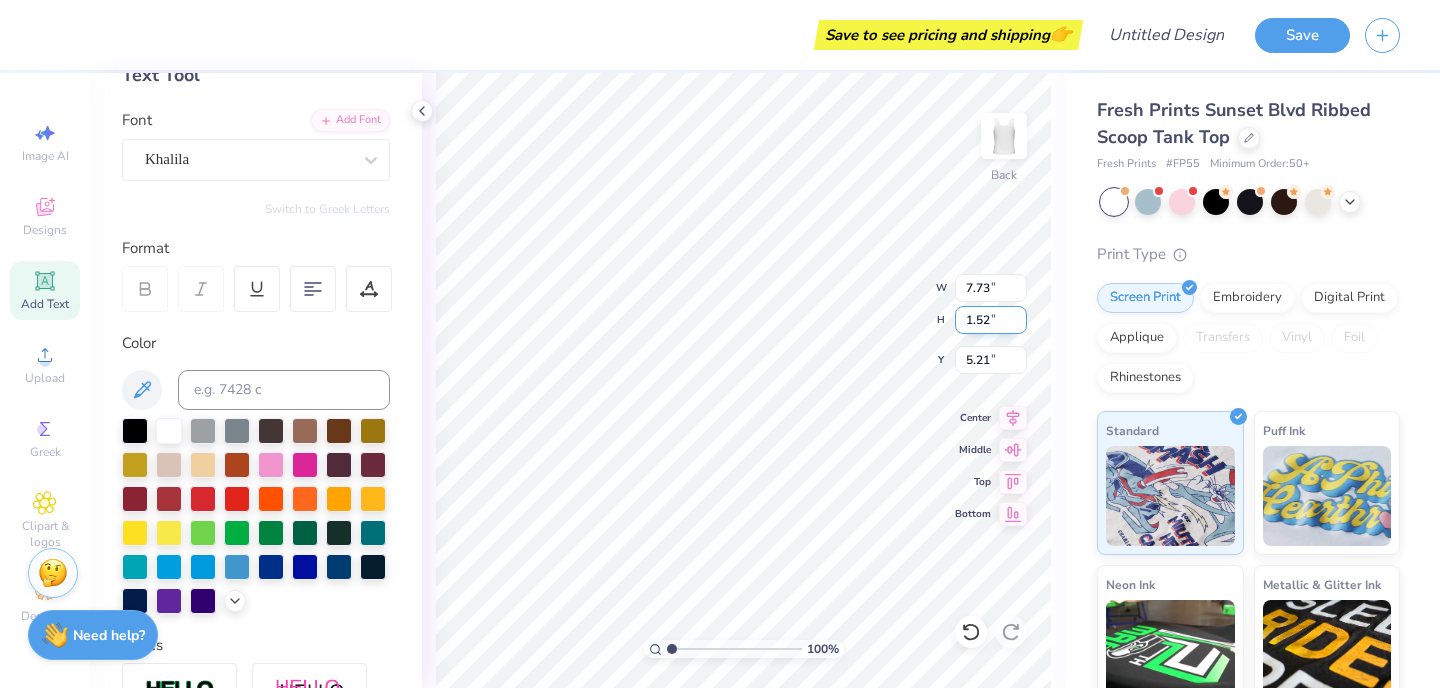 type on "1.52" 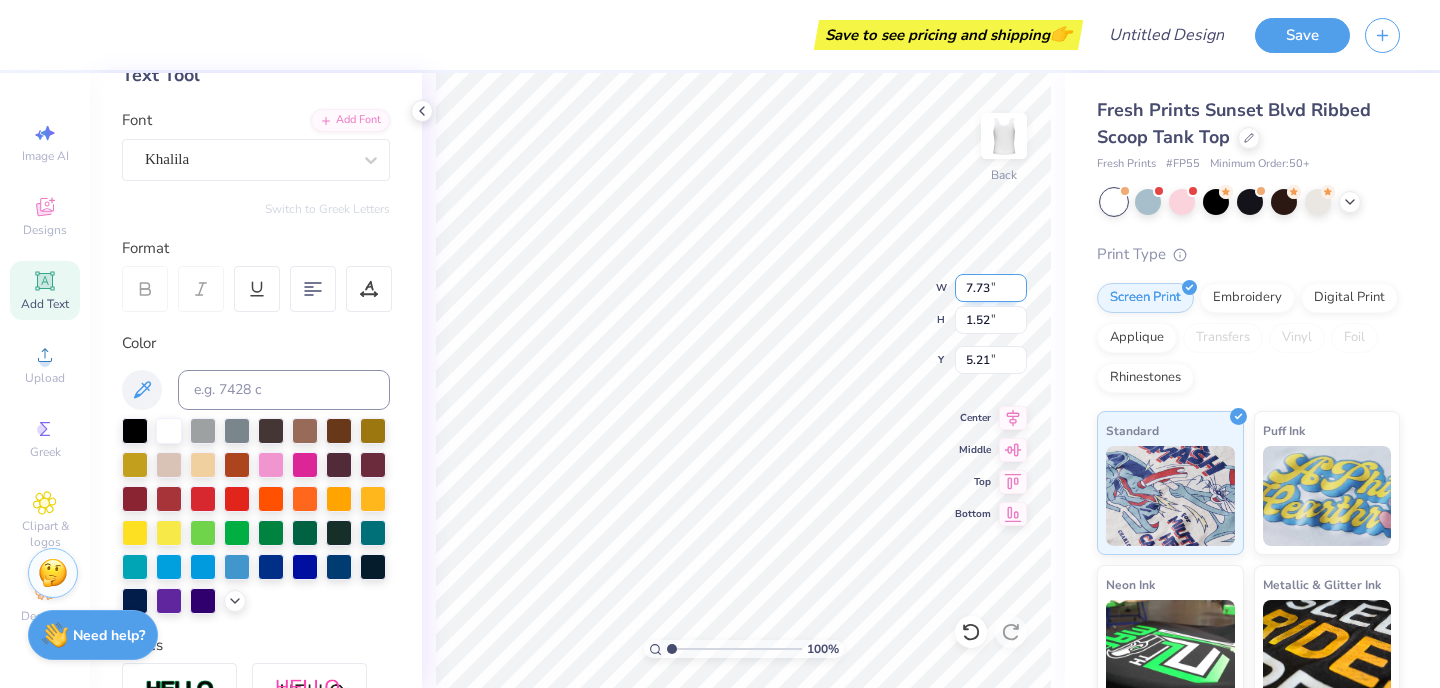 type on "7.72" 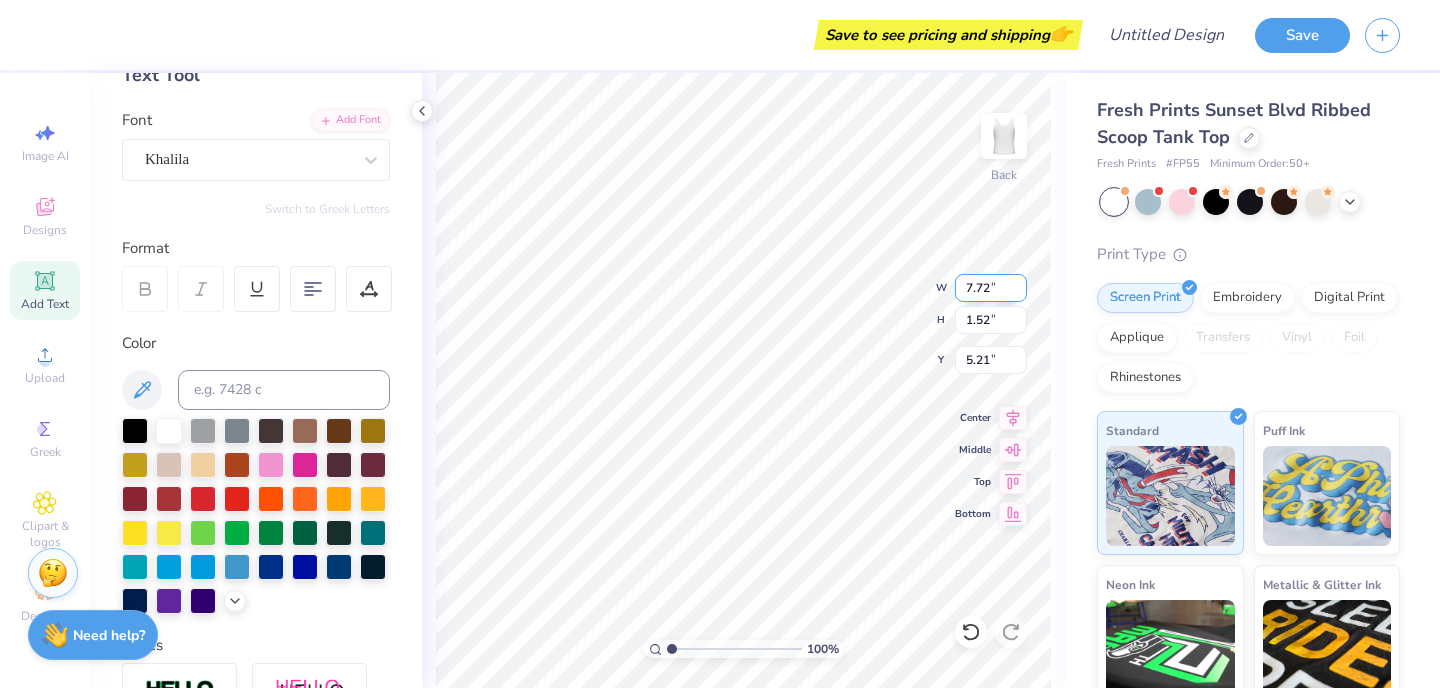 type on "5.24" 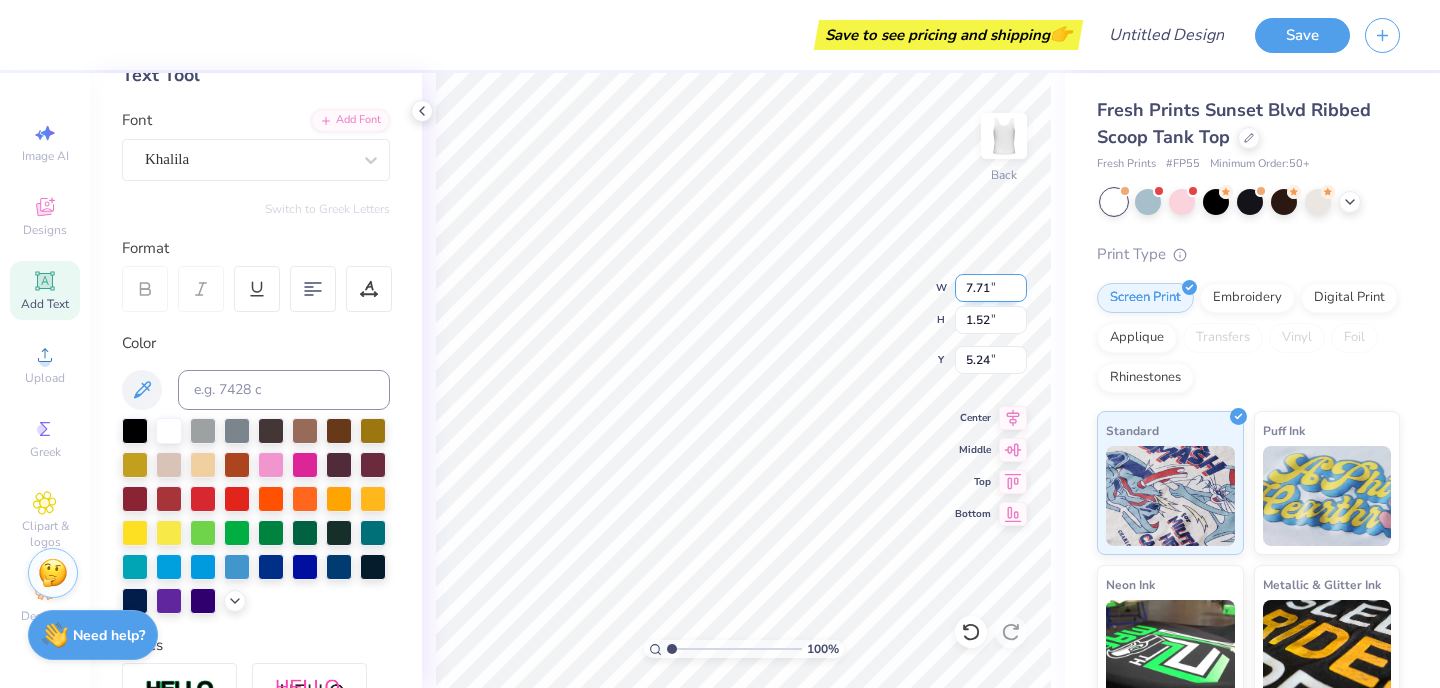 click on "7.71" at bounding box center [991, 288] 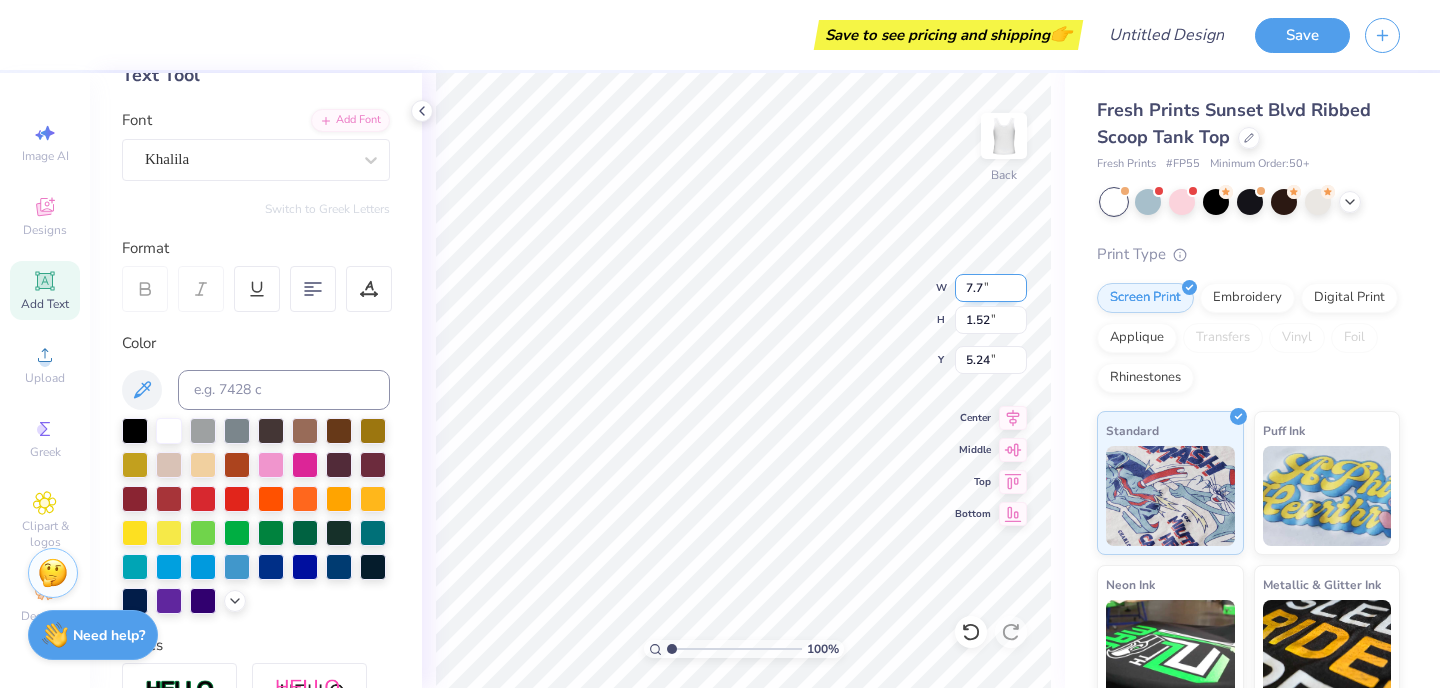 click on "7.7" at bounding box center (991, 288) 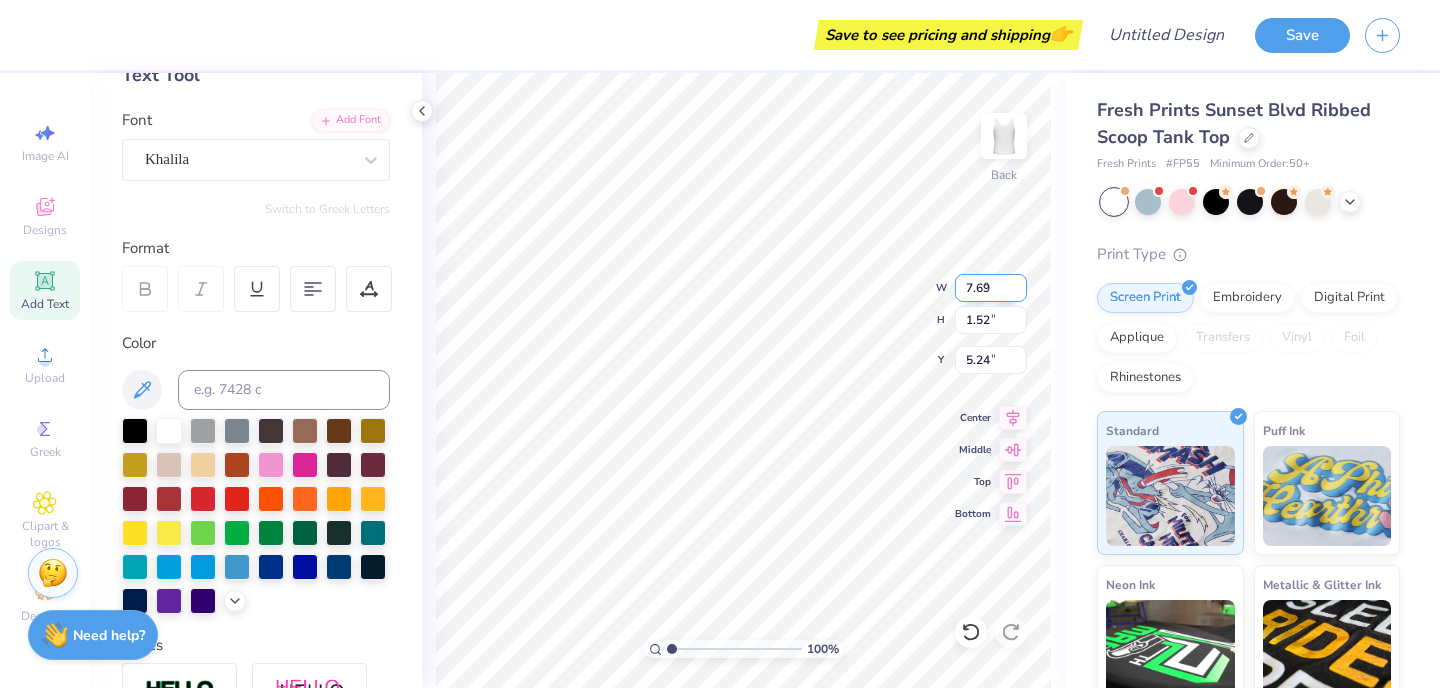 click on "7.69" at bounding box center (991, 288) 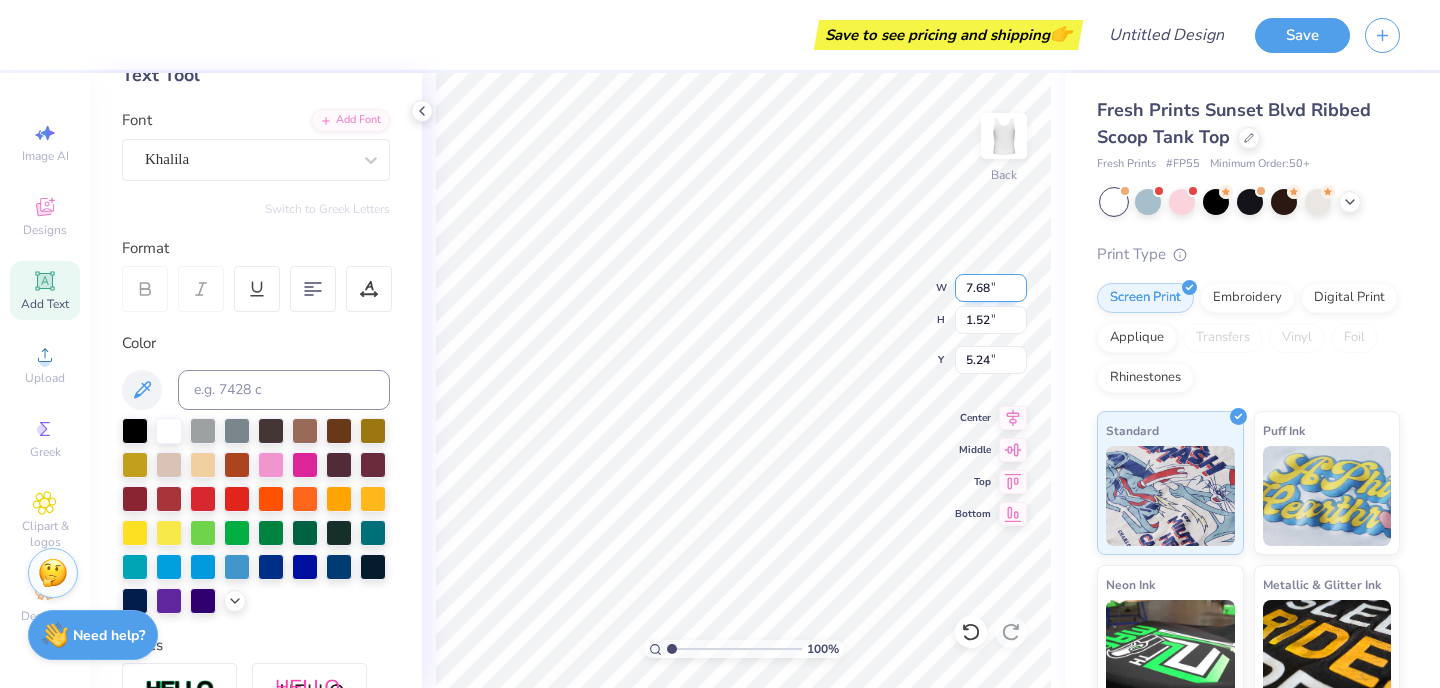 click on "7.68" at bounding box center (991, 288) 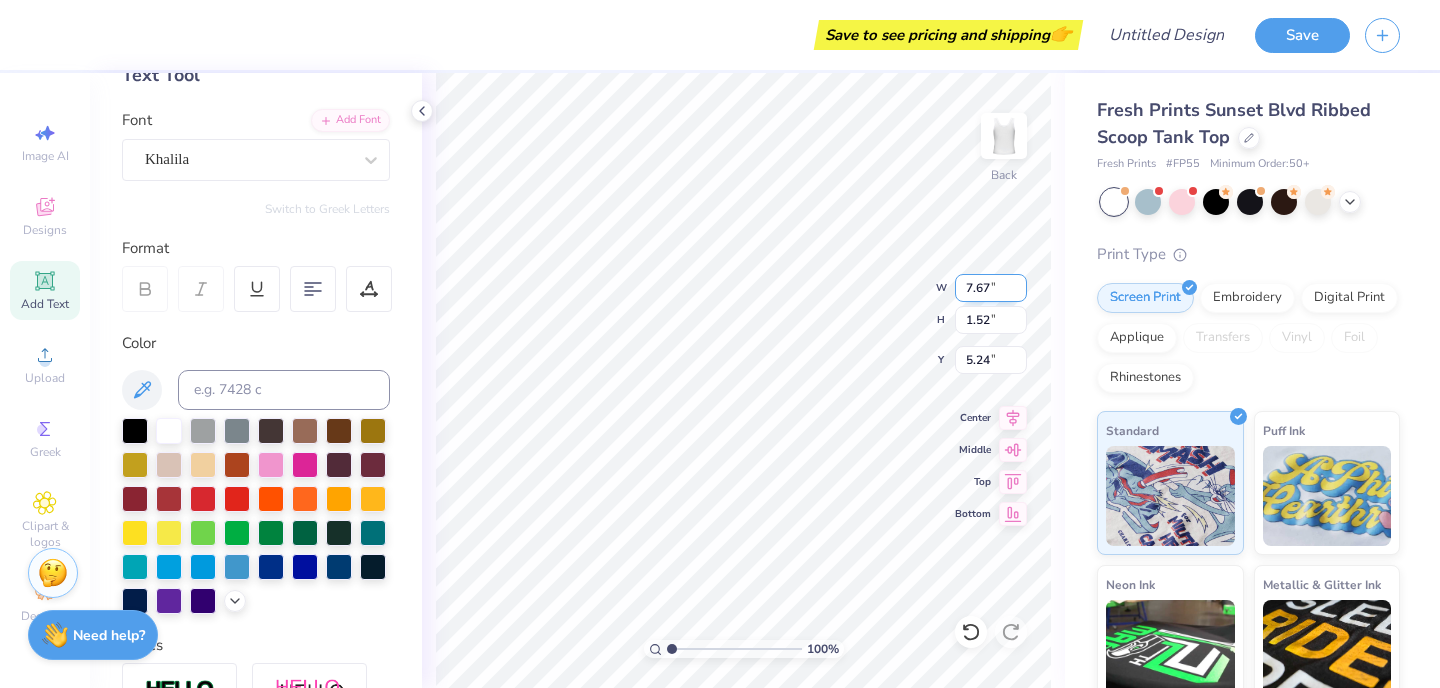 click on "7.67" at bounding box center (991, 288) 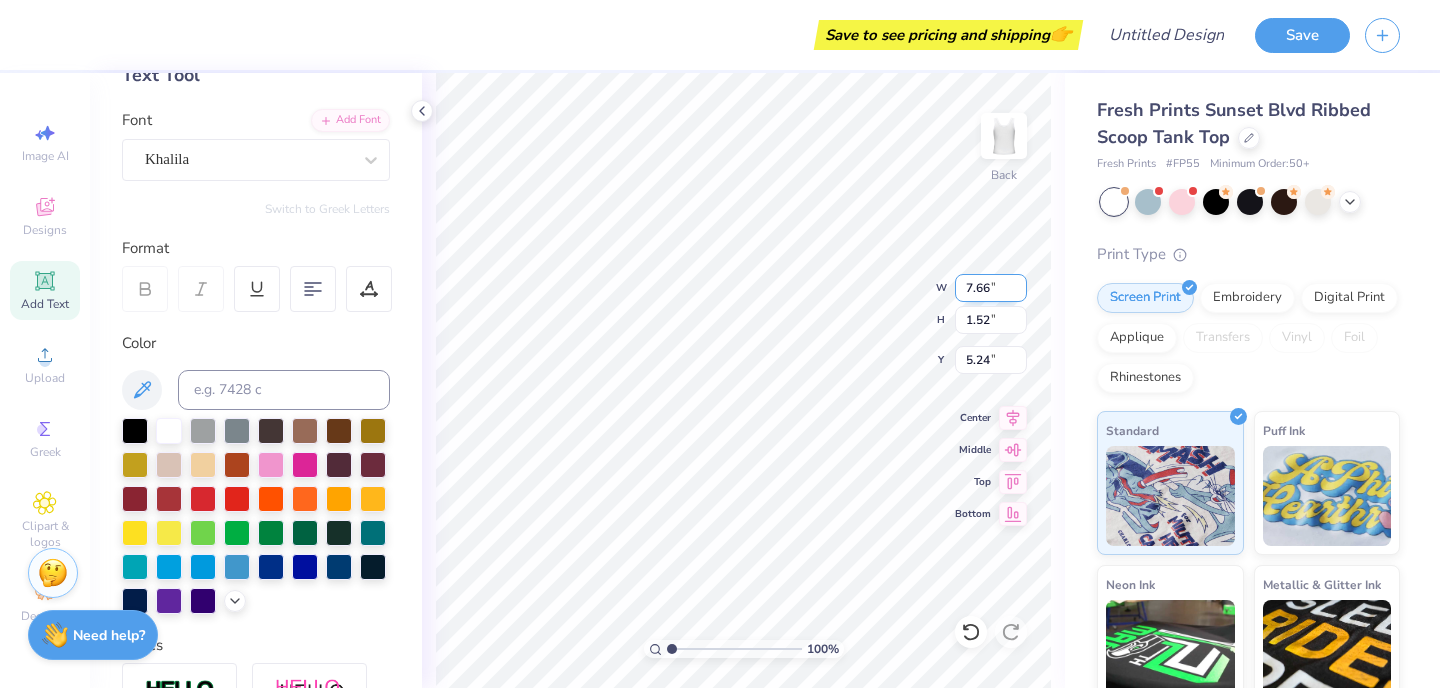 click on "7.66" at bounding box center [991, 288] 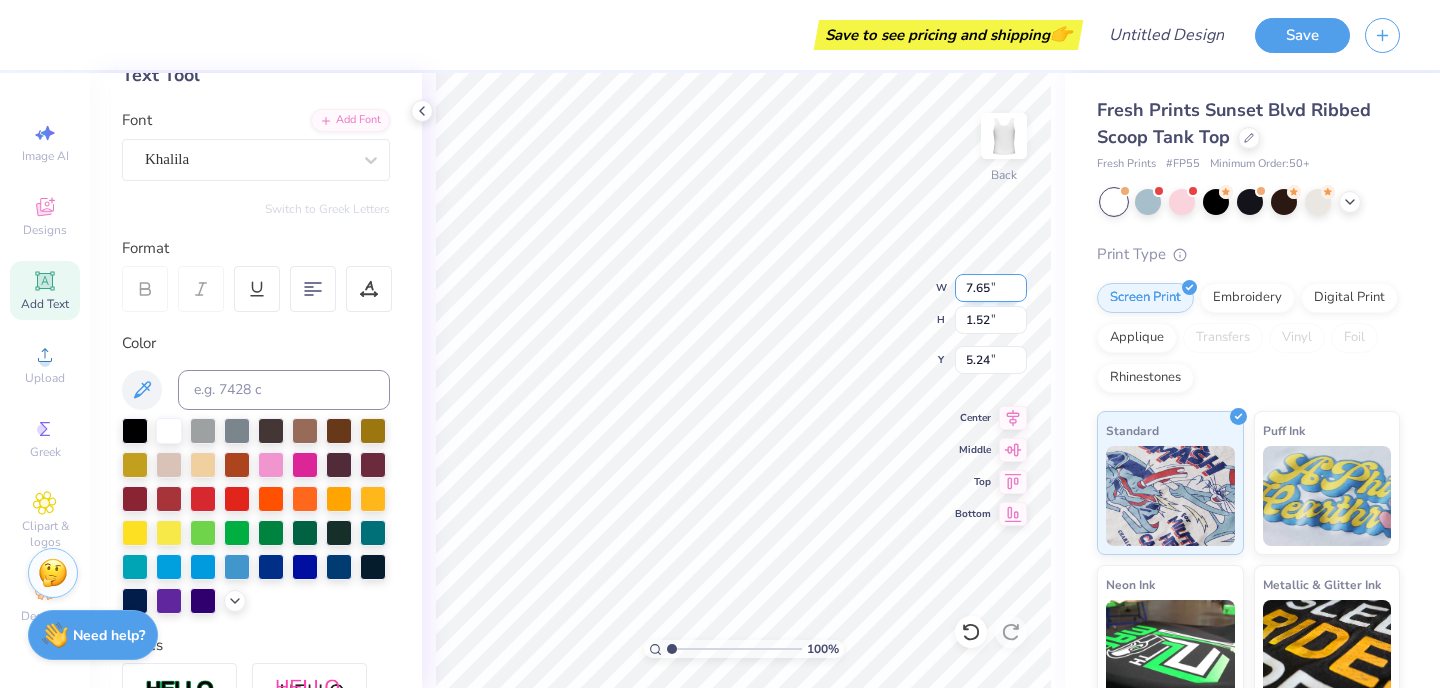 click on "7.65" at bounding box center [991, 288] 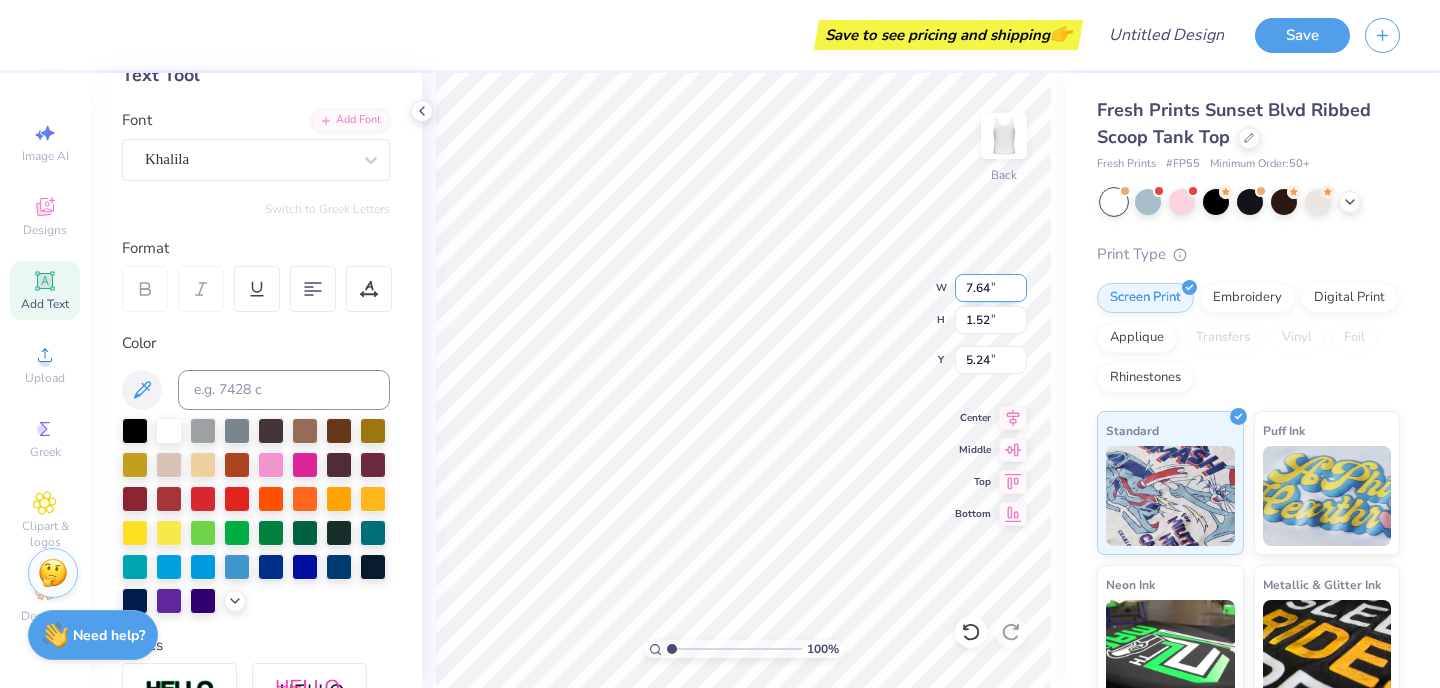 type on "7.64" 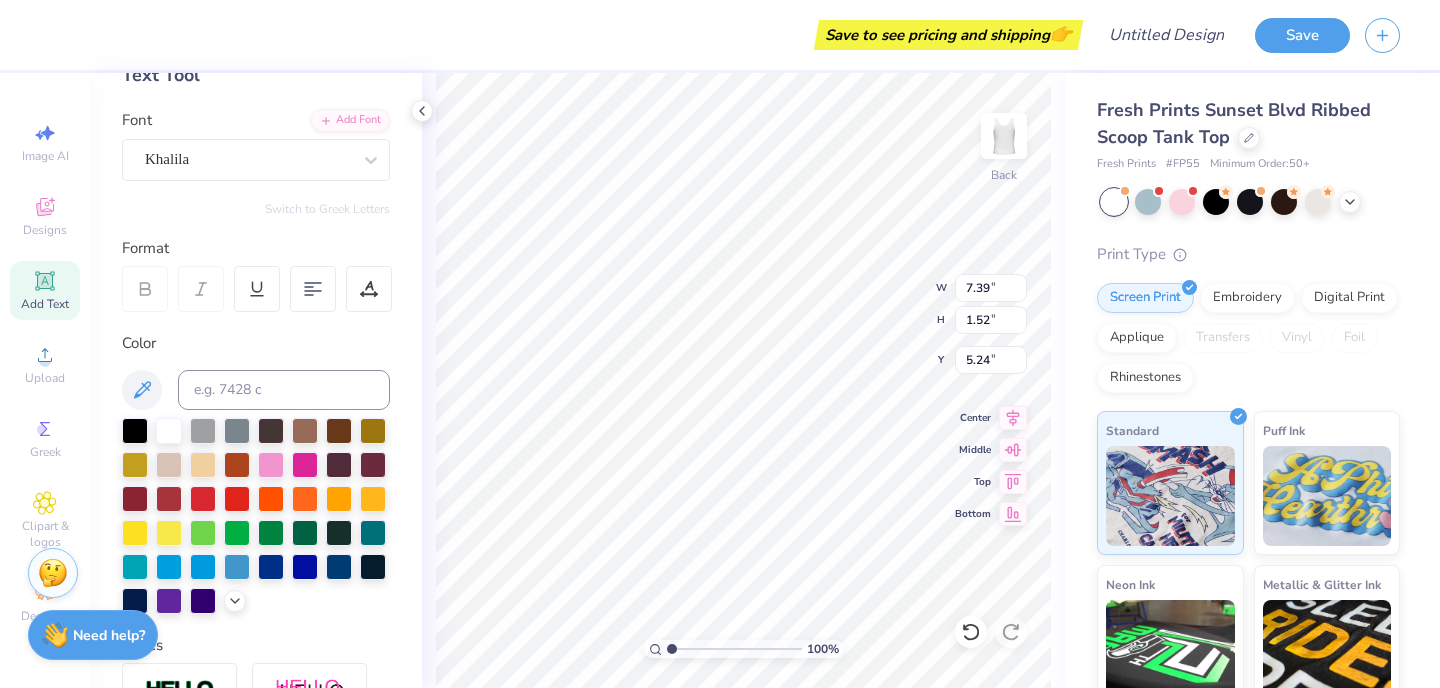 type on "1.28" 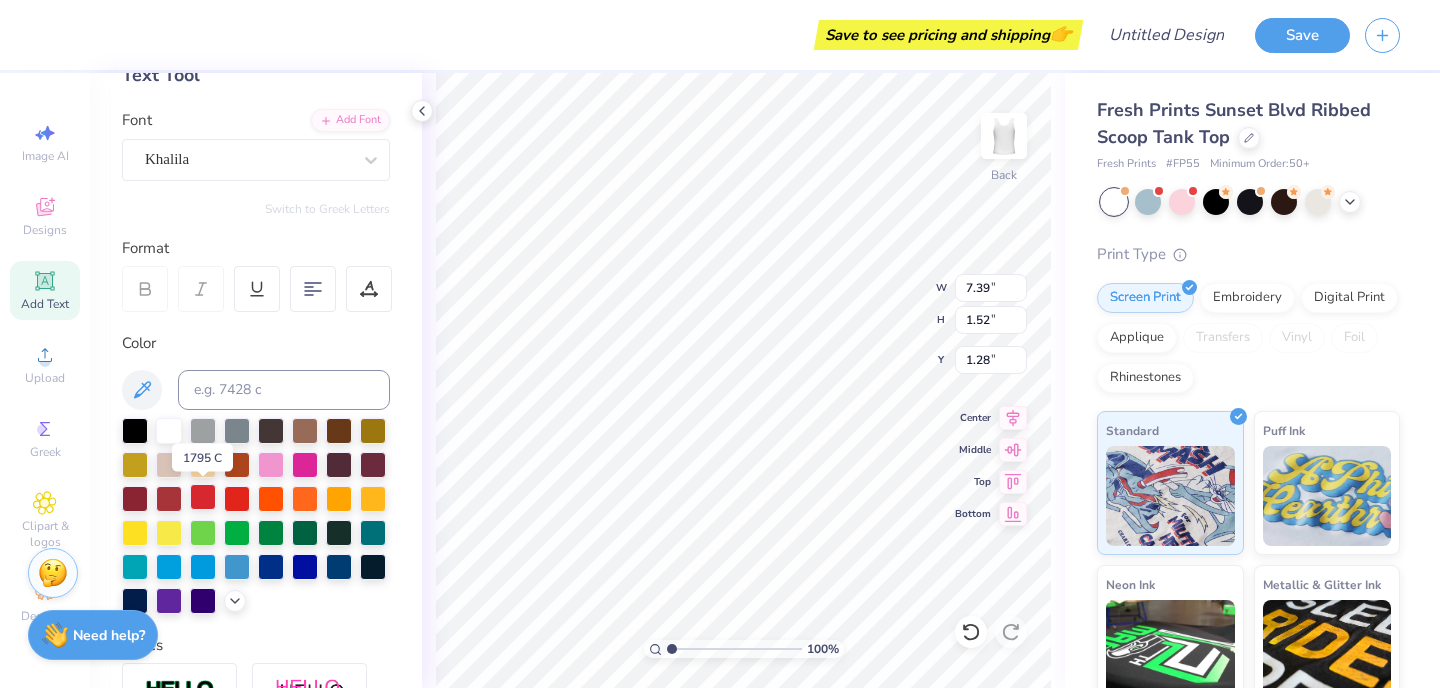 click at bounding box center [203, 497] 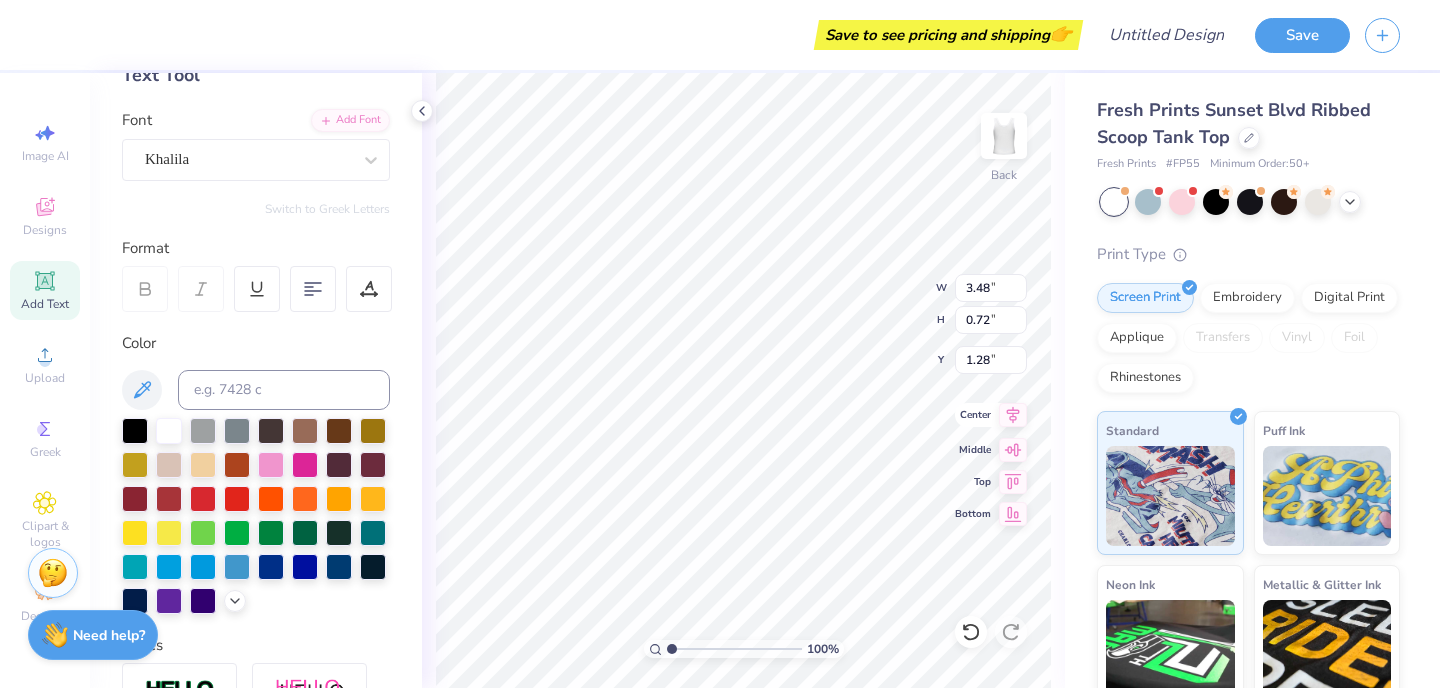 type on "3.48" 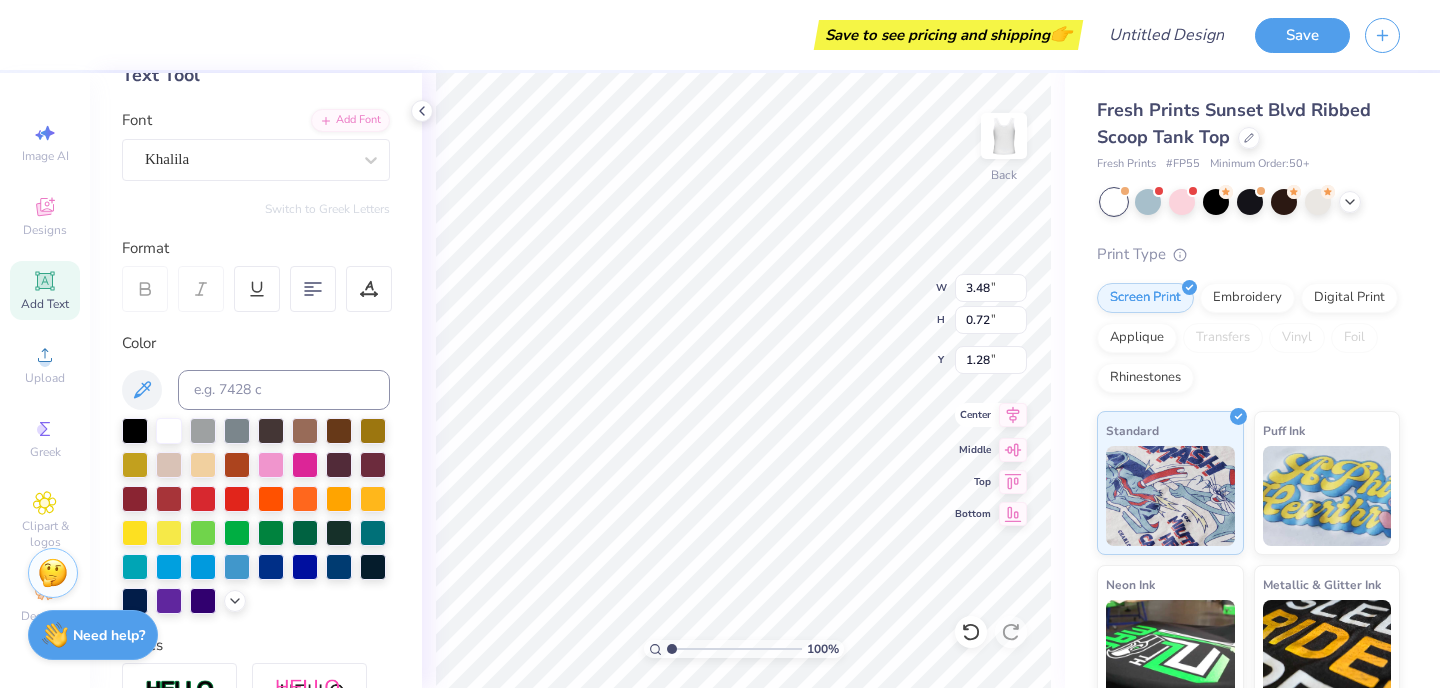 type on "0.79" 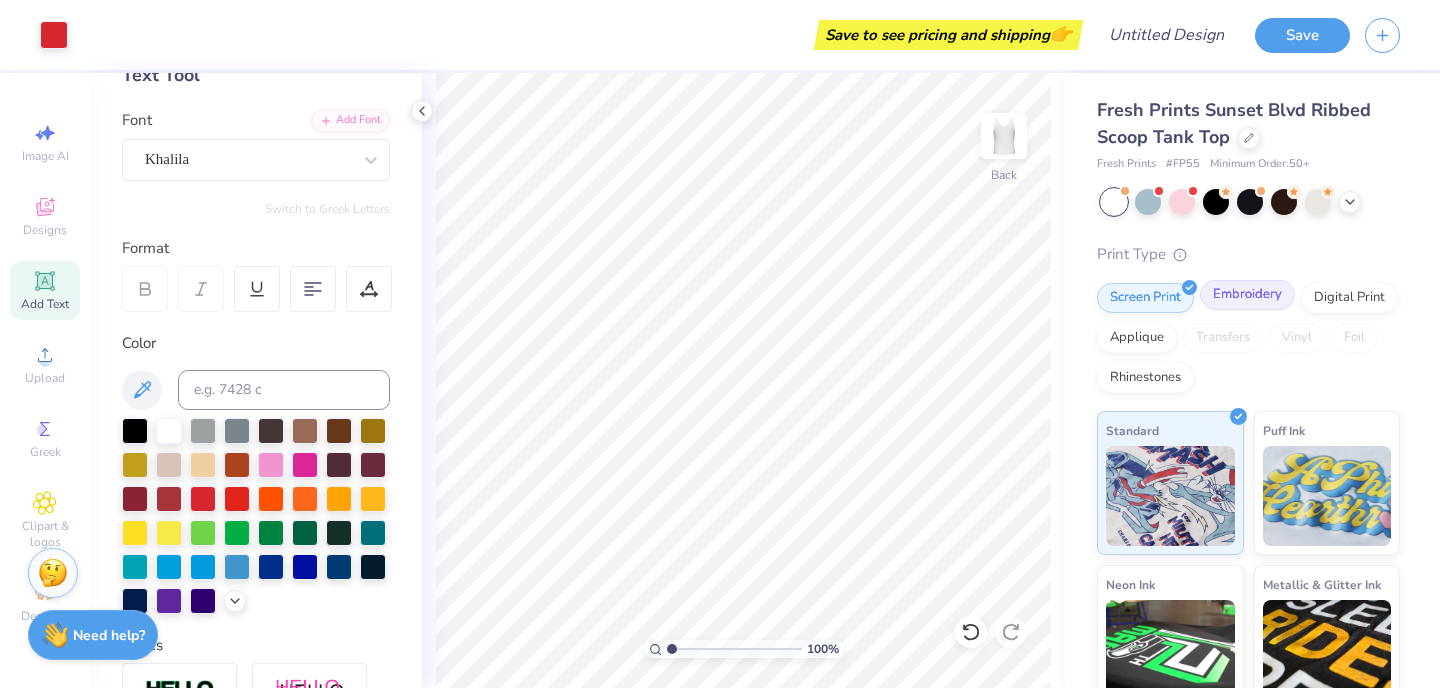 click on "Embroidery" at bounding box center [1247, 295] 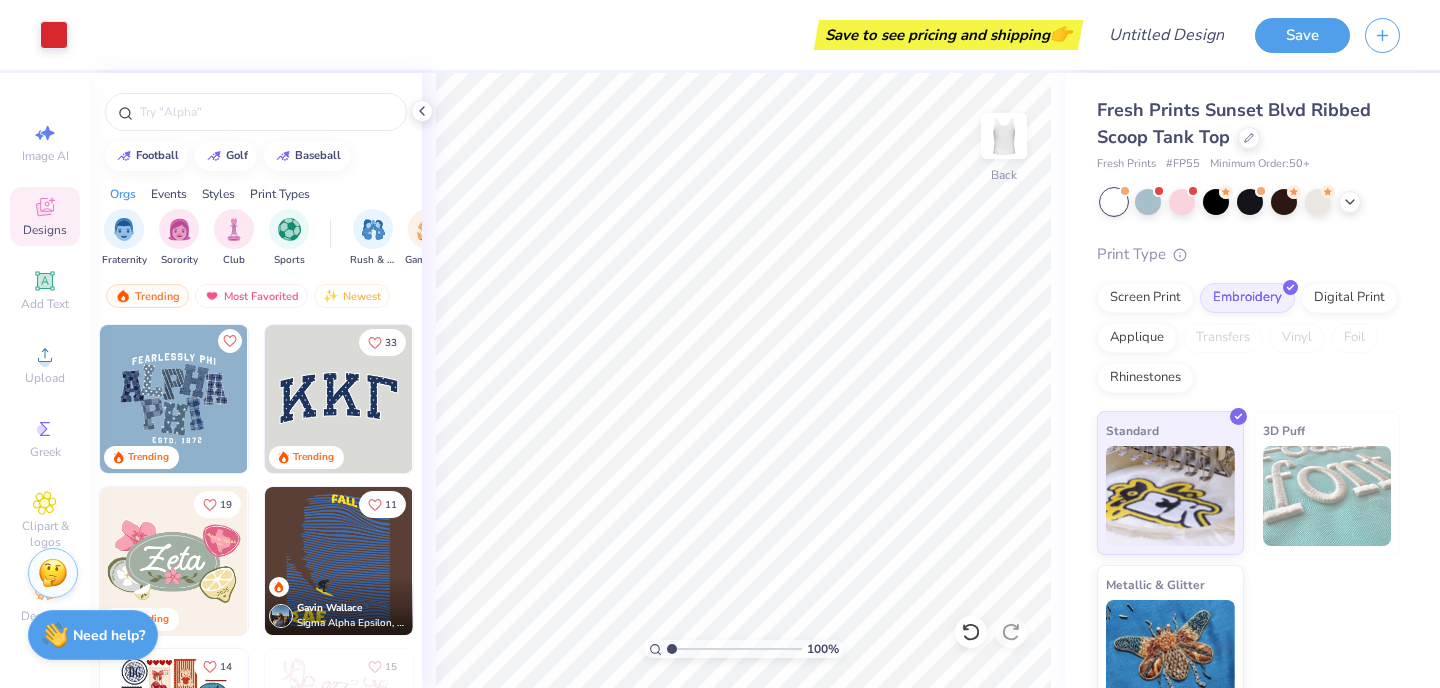 scroll, scrollTop: 21, scrollLeft: 0, axis: vertical 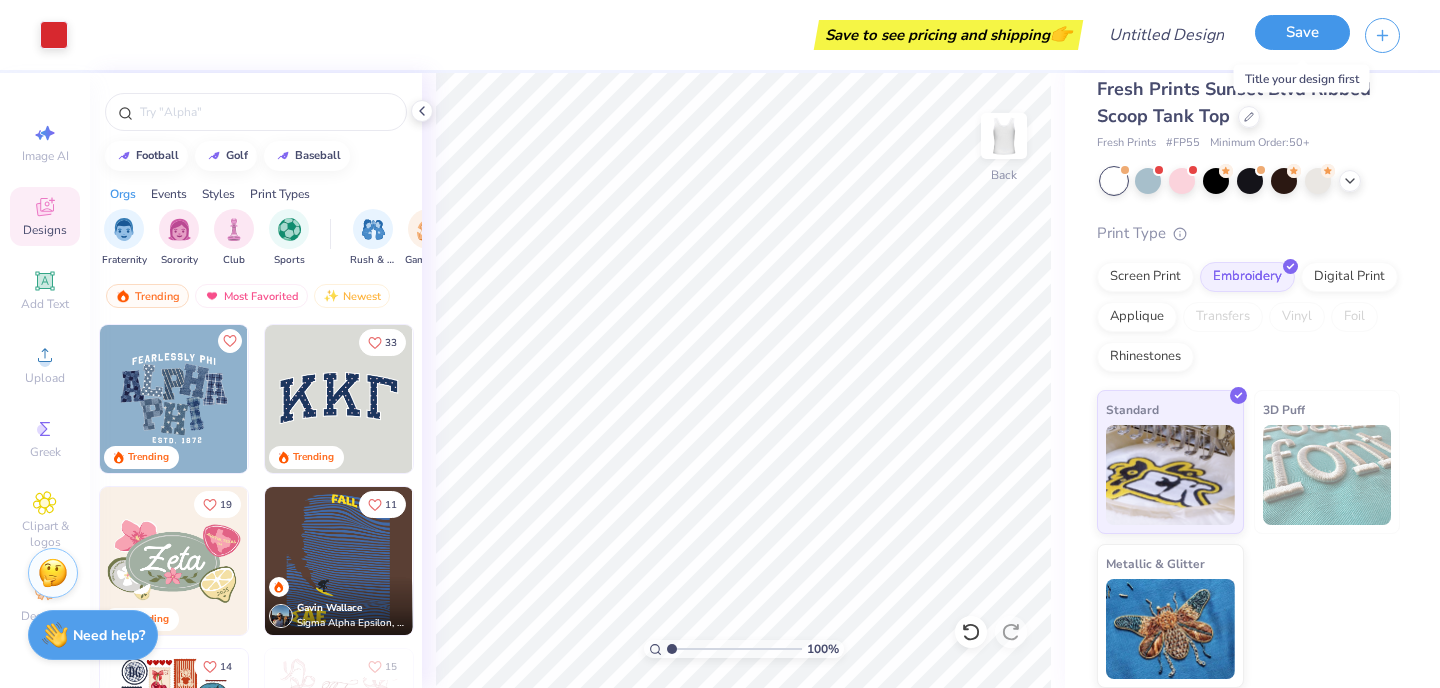 click on "Save" at bounding box center (1302, 32) 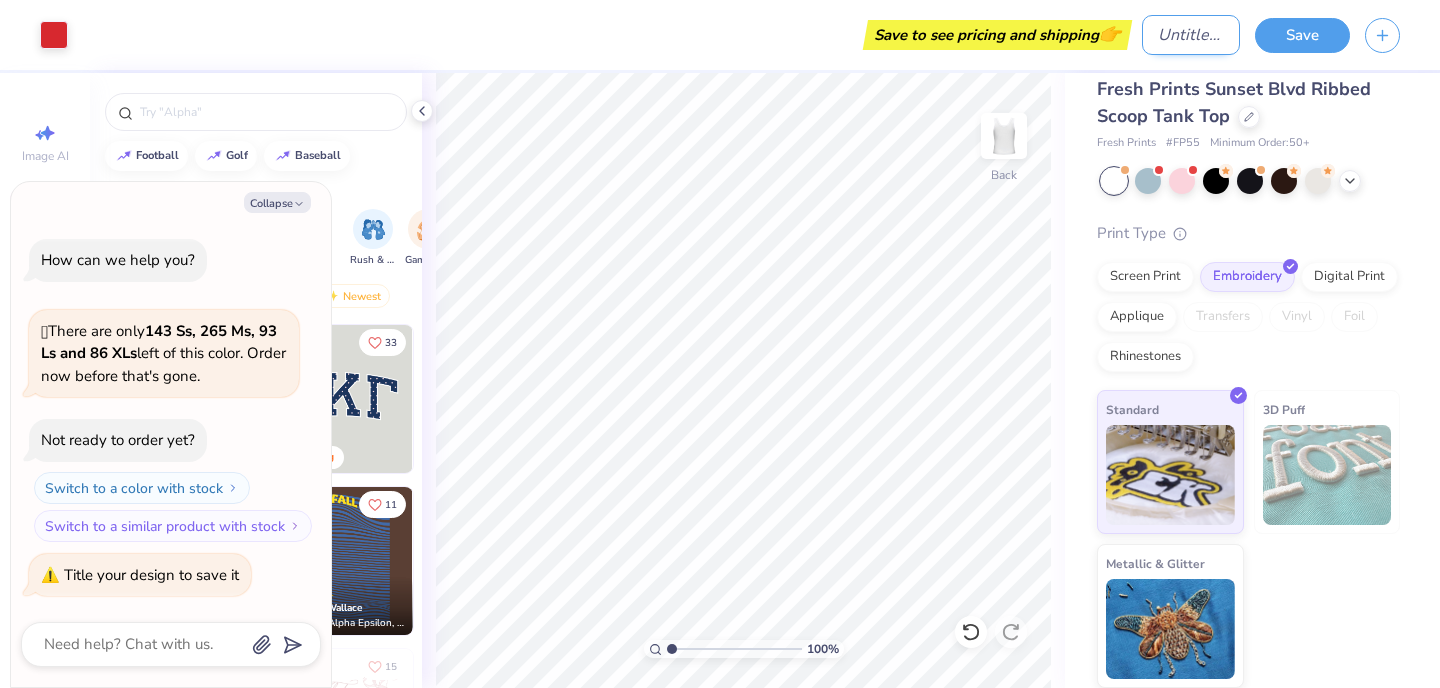 type on "x" 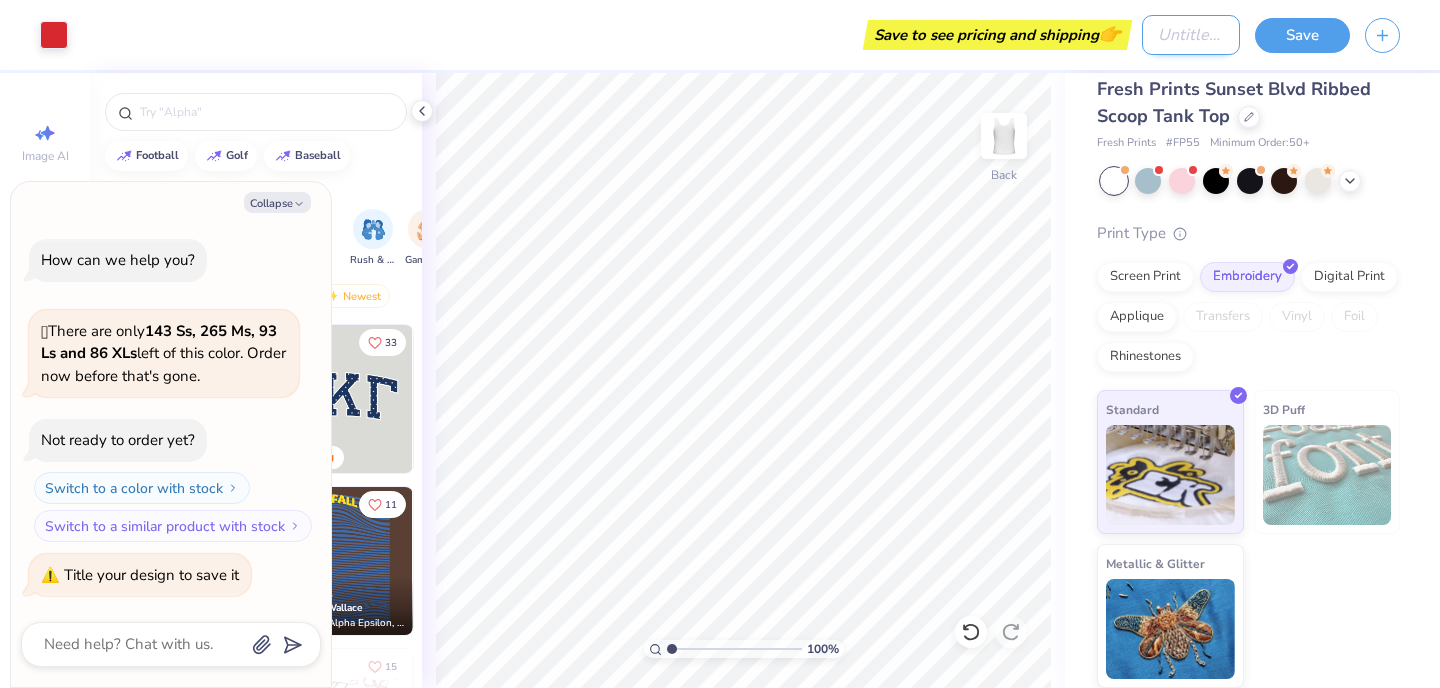 click on "Design Title" at bounding box center [1191, 35] 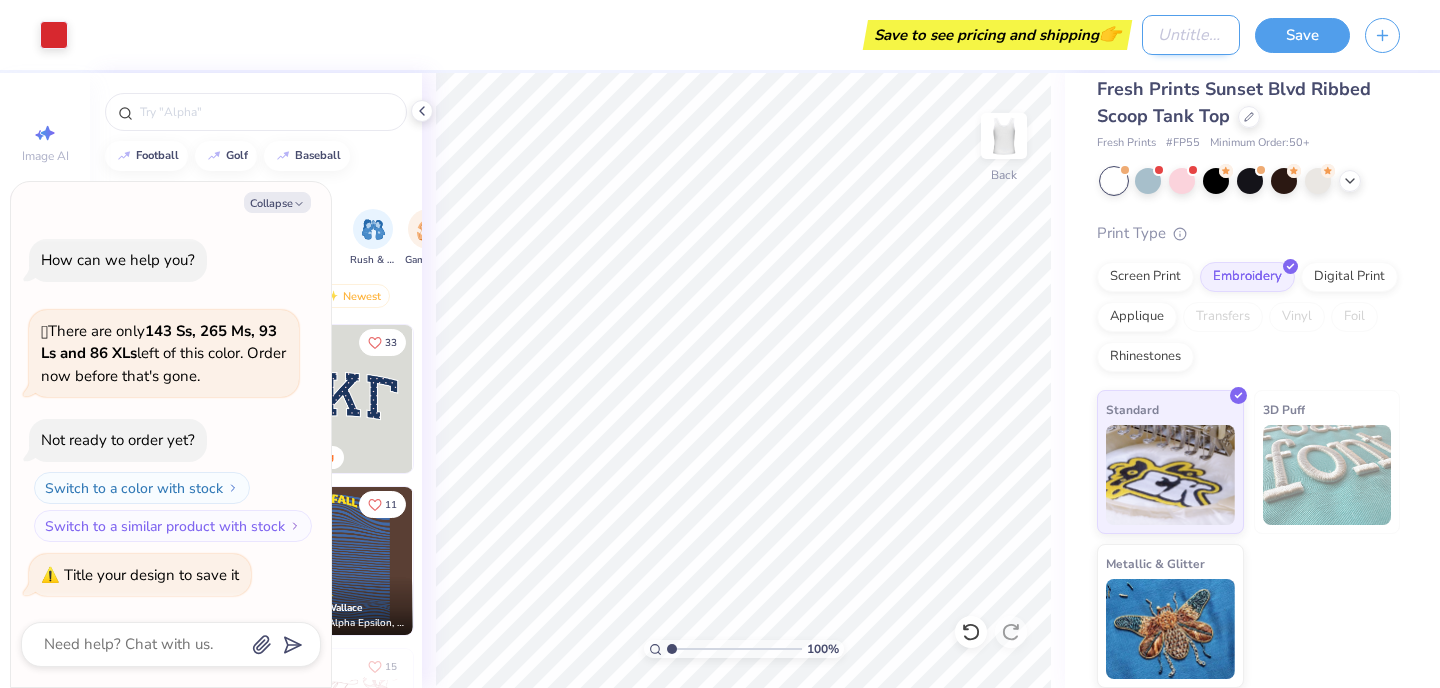 type on "b" 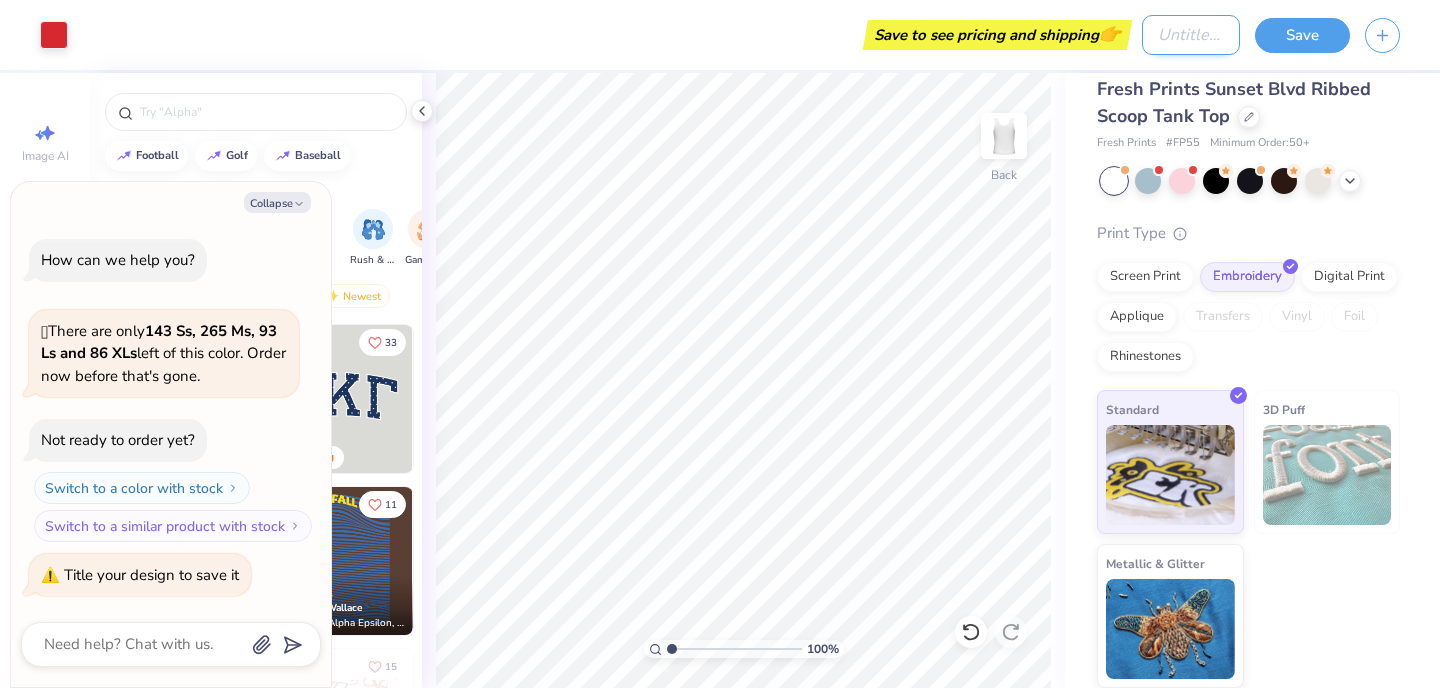 type on "x" 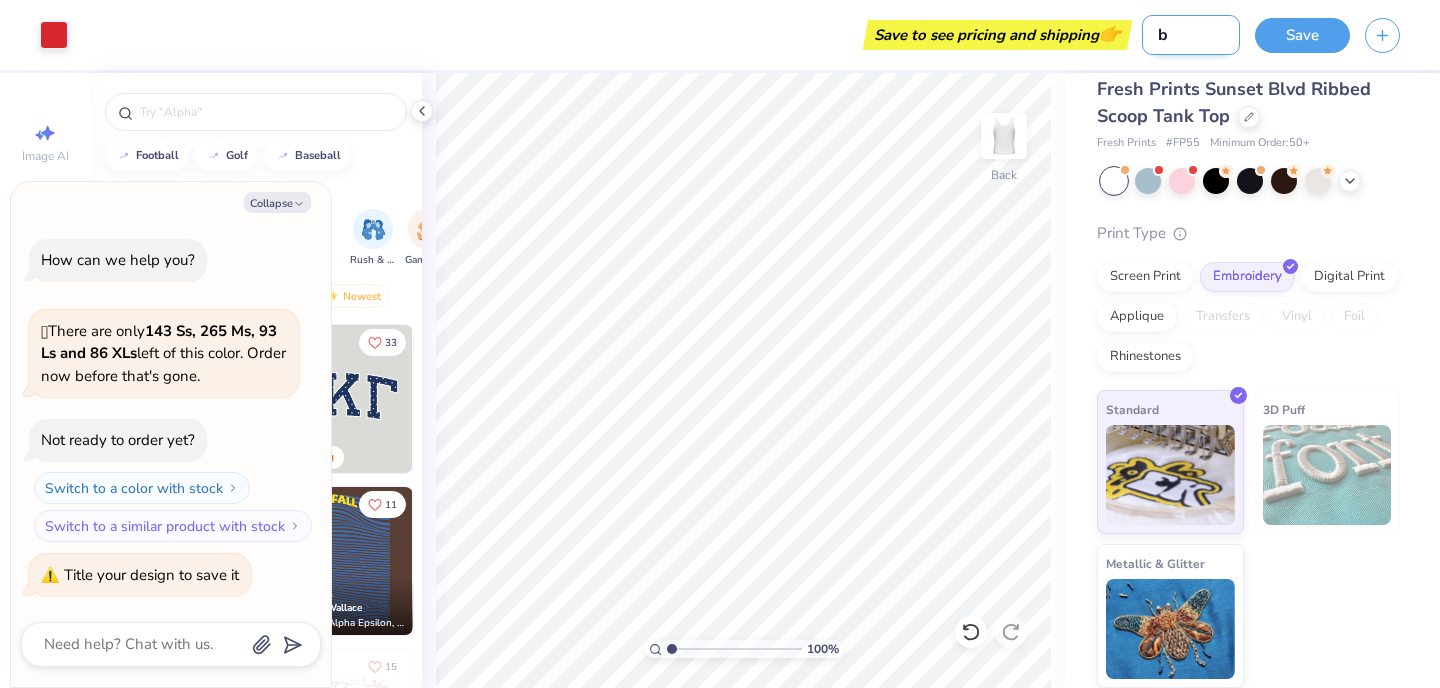 type on "ba" 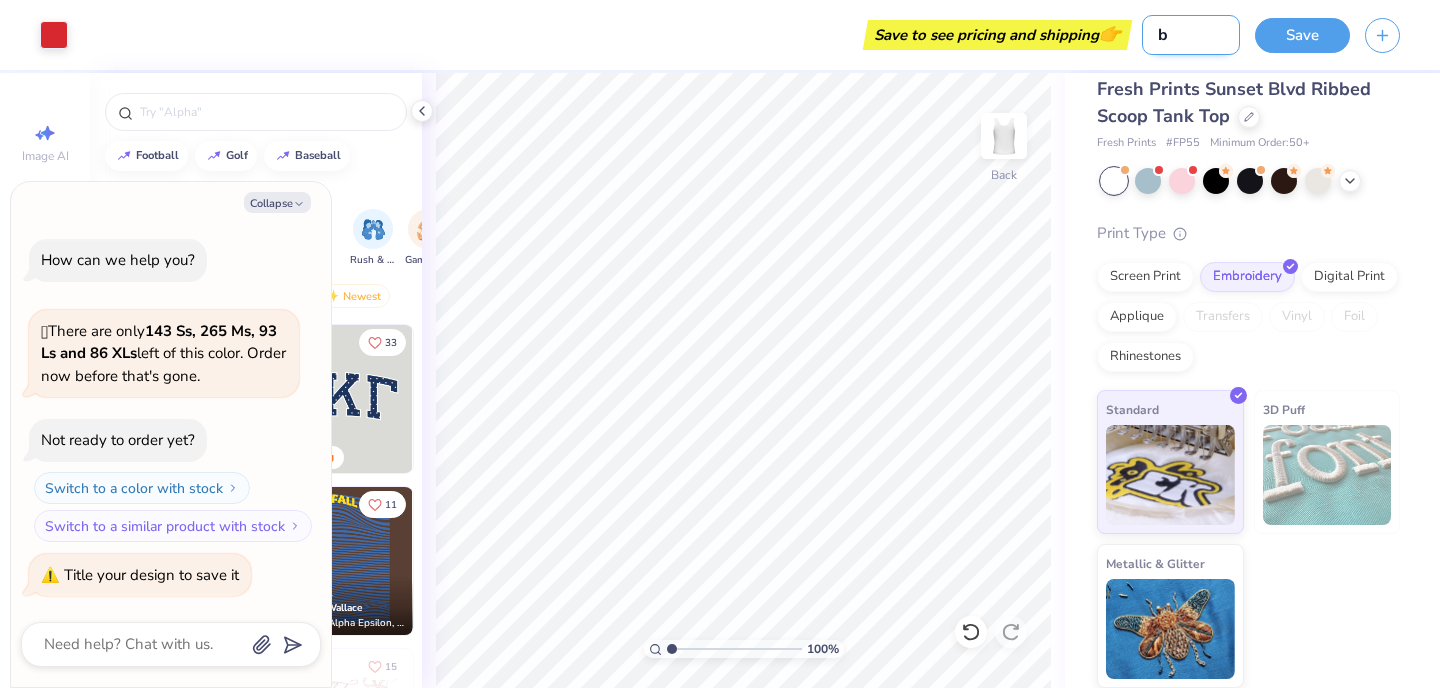 type on "x" 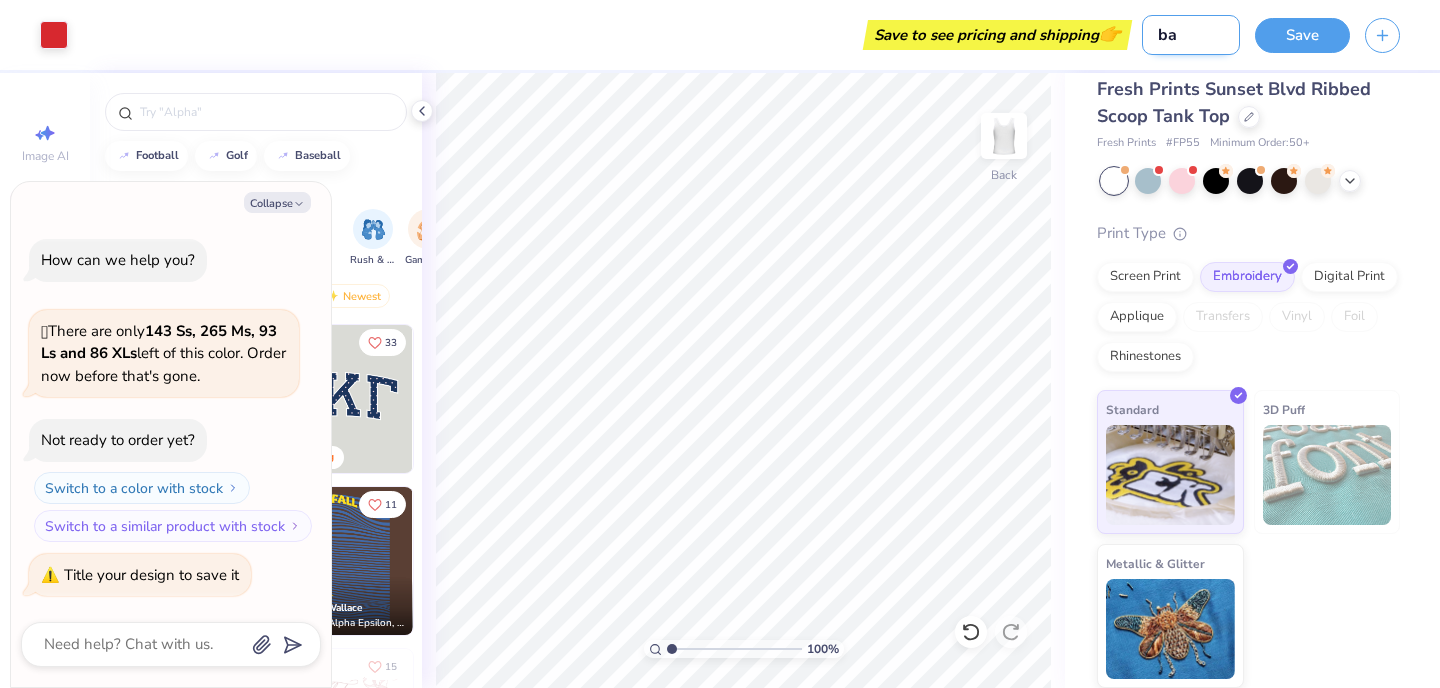 type on "bac" 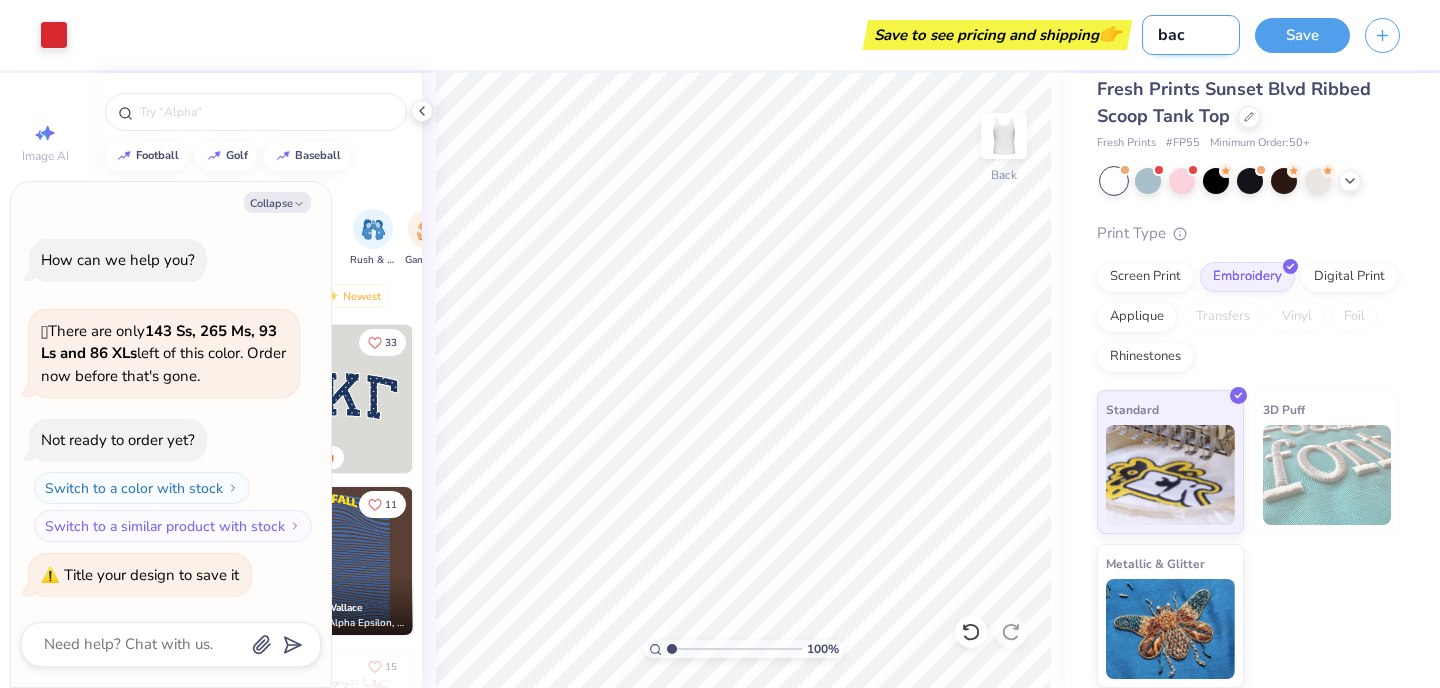 type on "x" 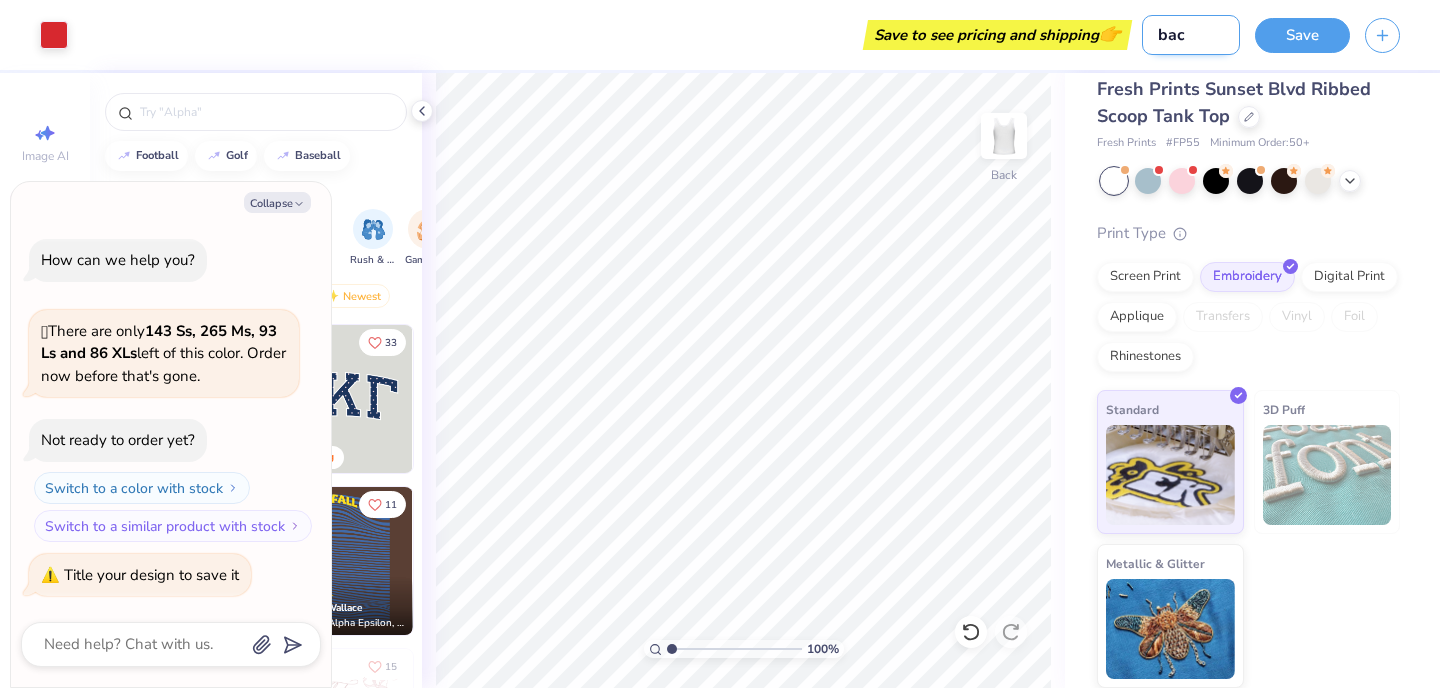 type on "bach" 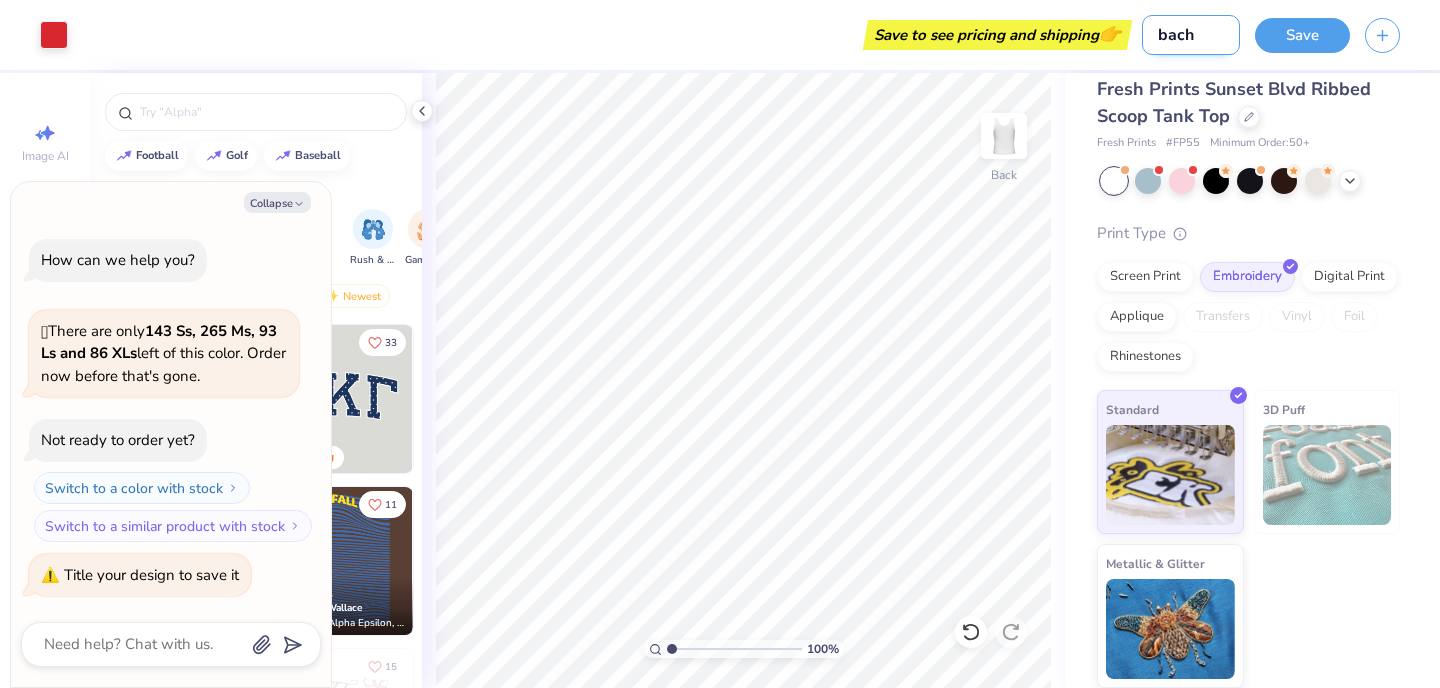 type on "x" 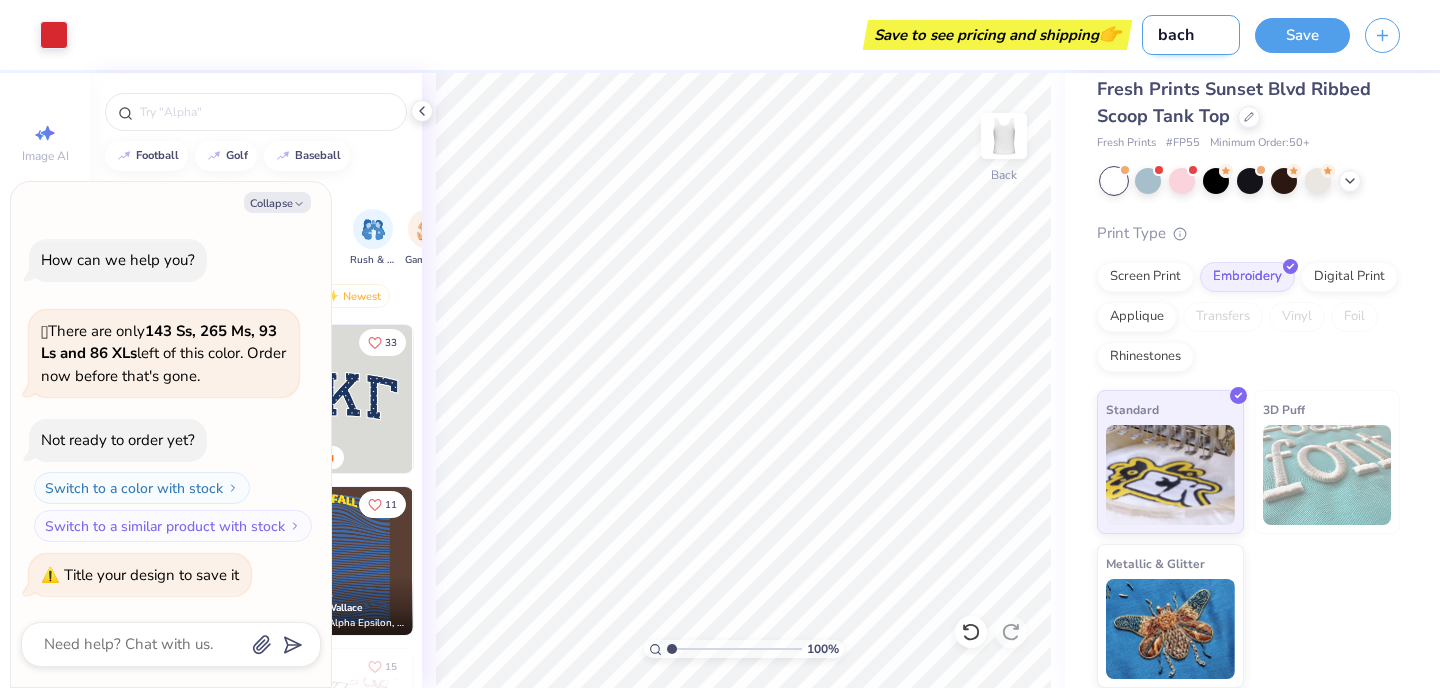 type on "bach" 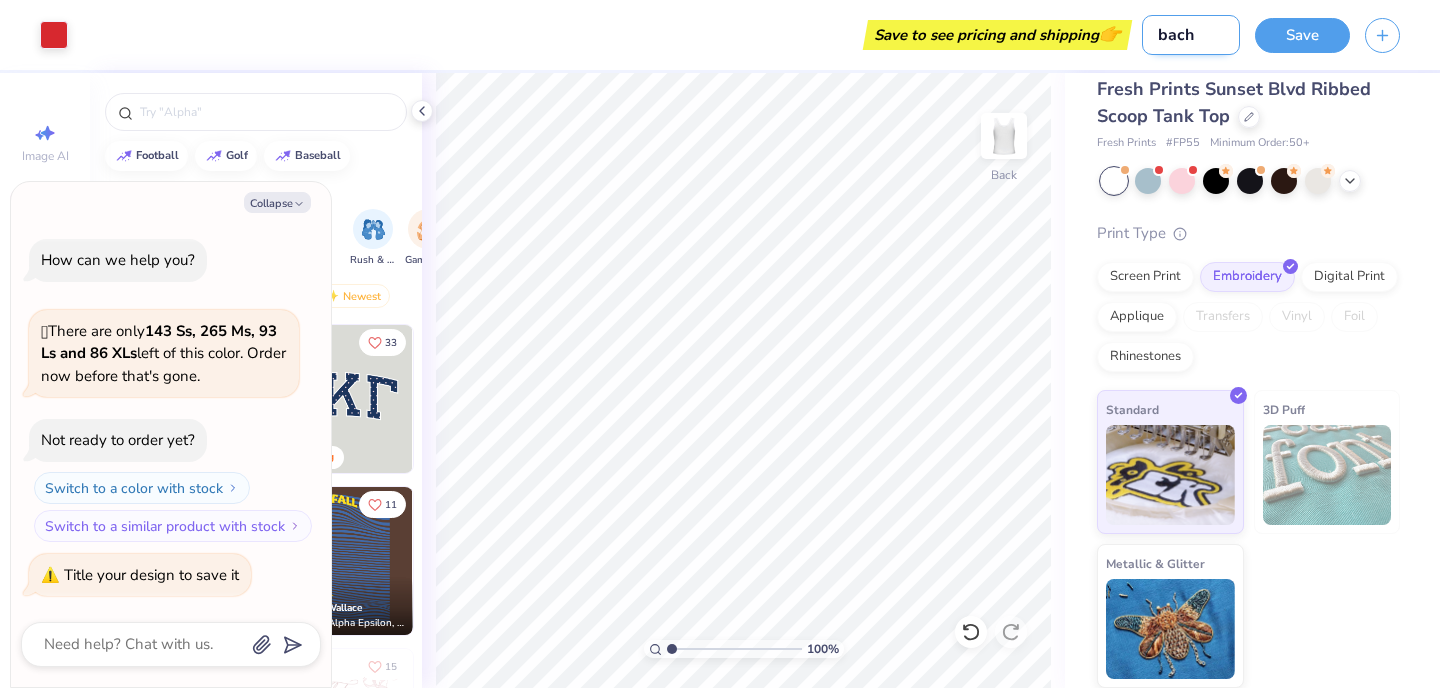 type on "x" 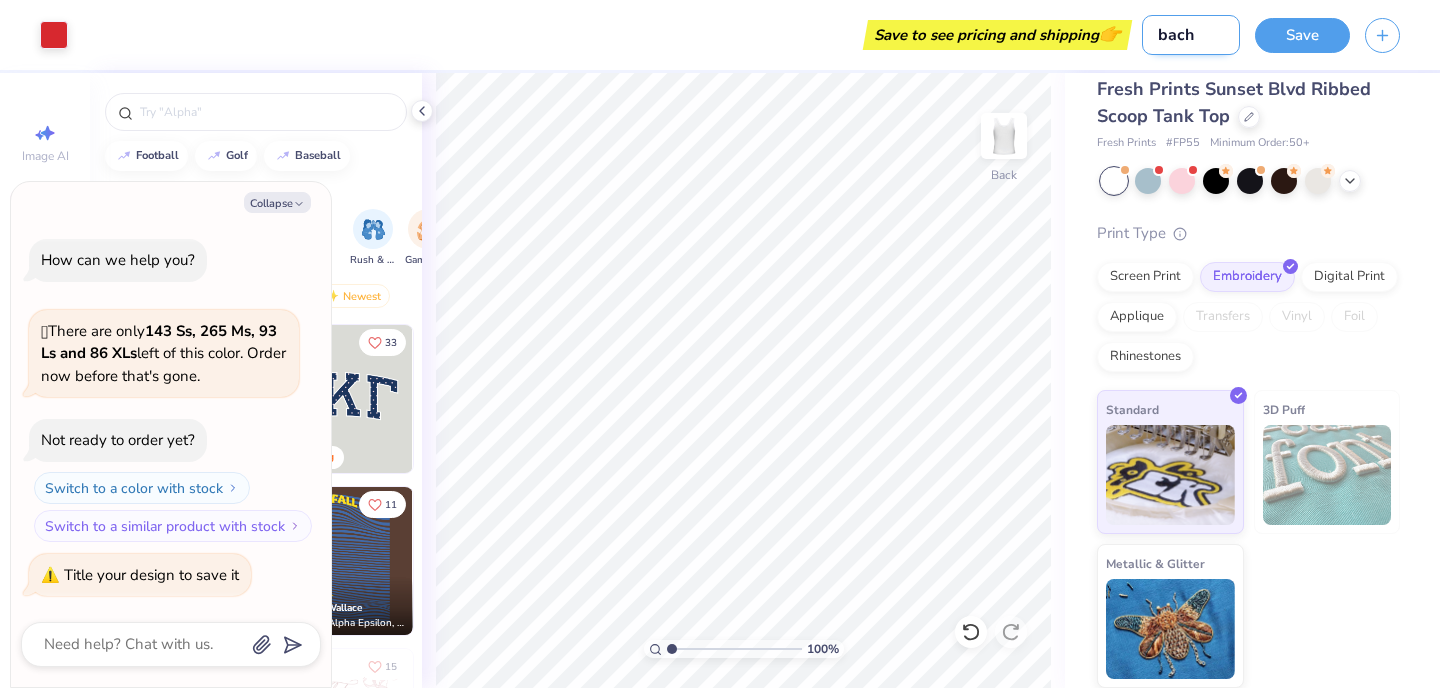 type on "bach t" 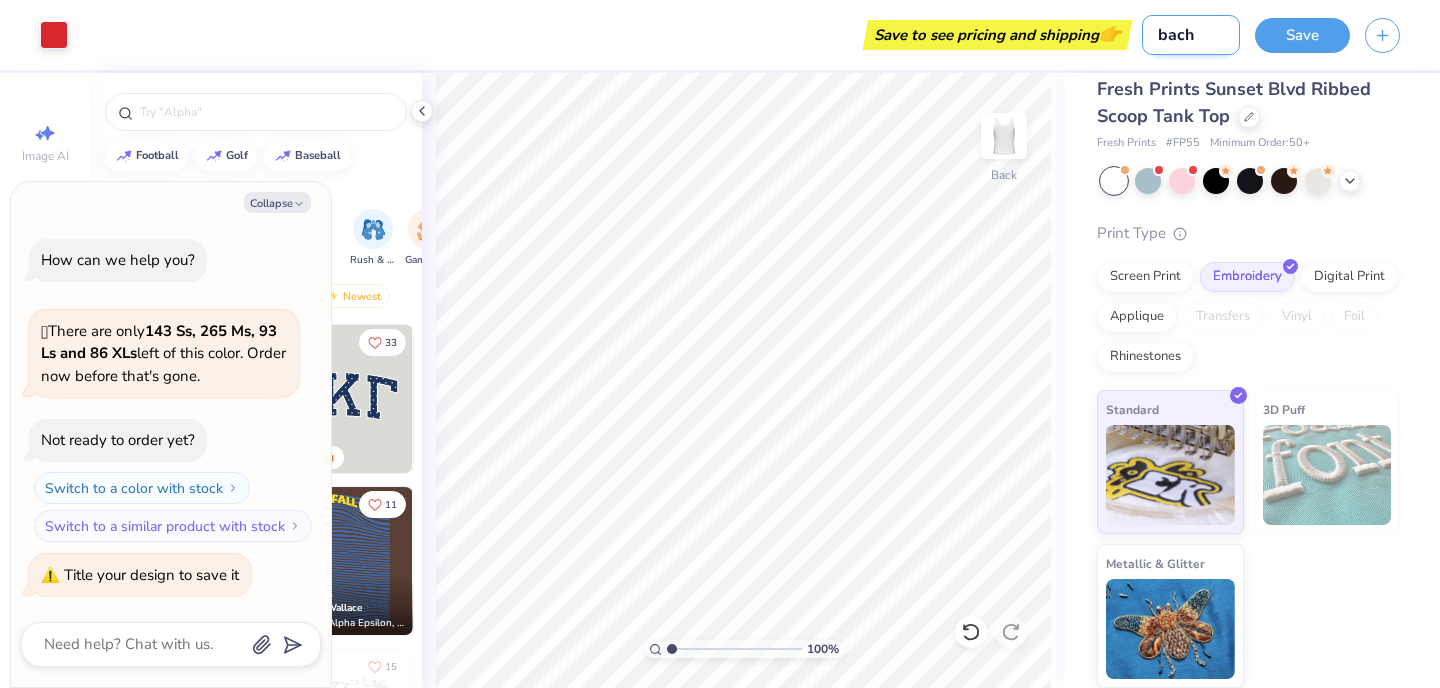 type on "x" 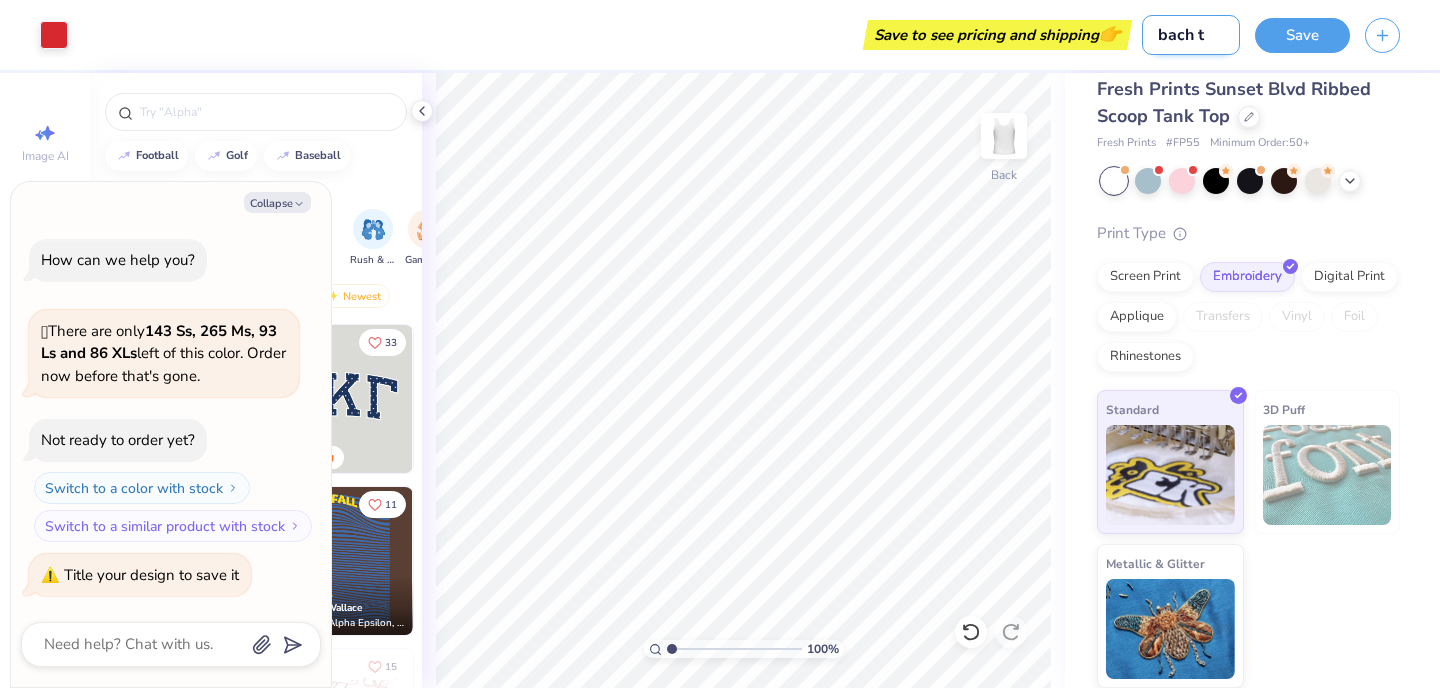 type on "bach ta" 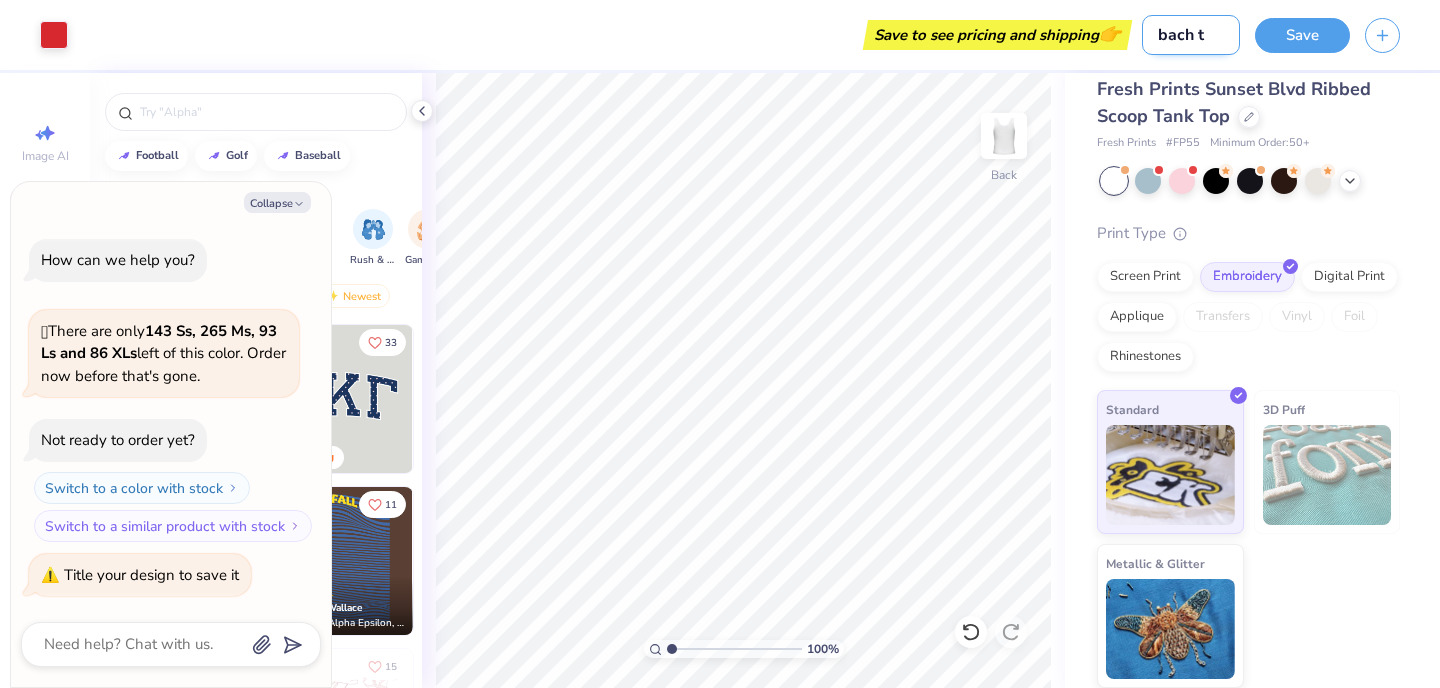 type on "x" 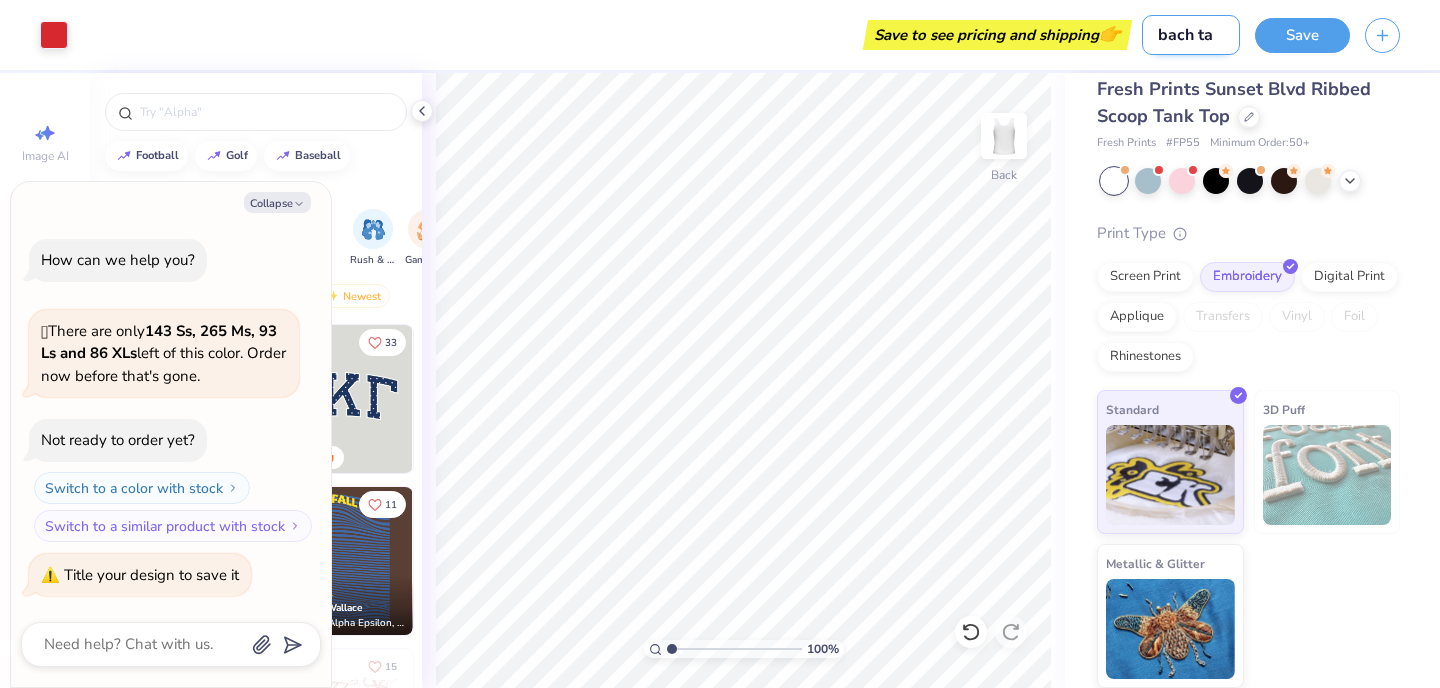 type on "[FIRST] [LAST]" 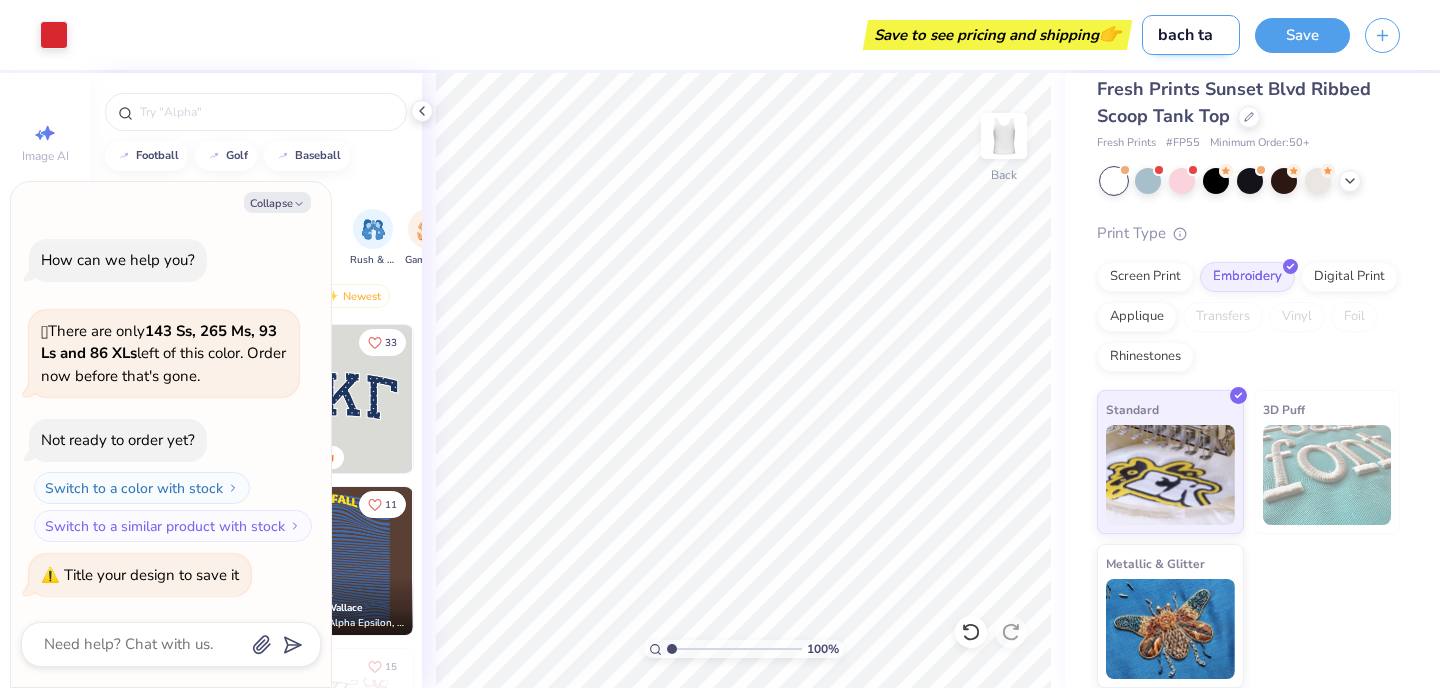 type on "x" 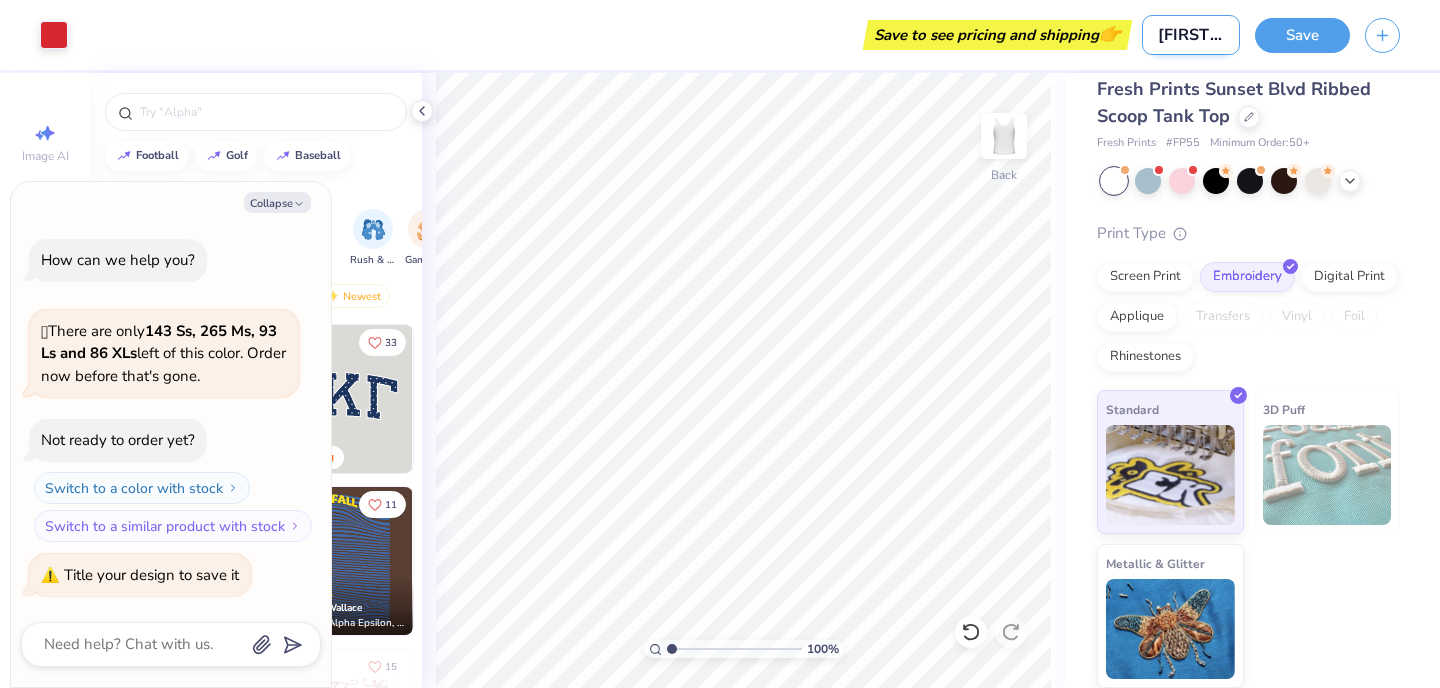 type on "bach tank" 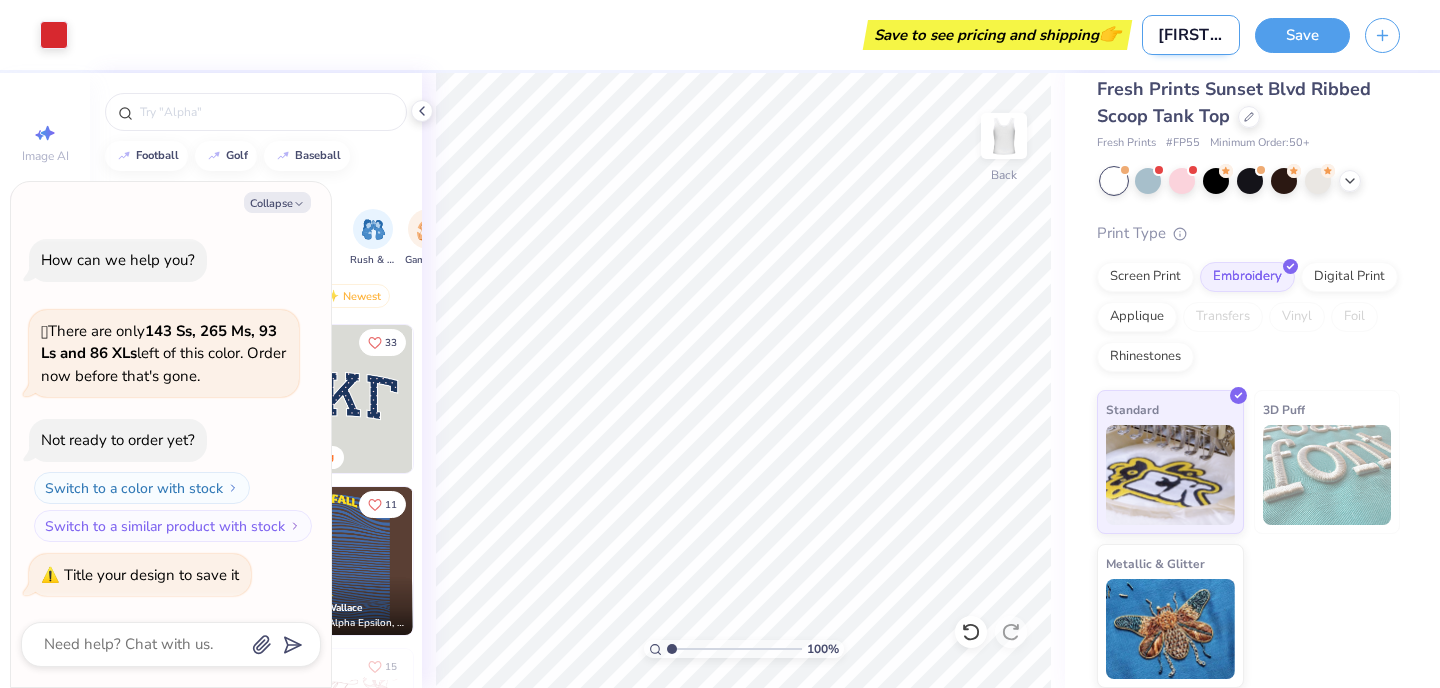 type on "x" 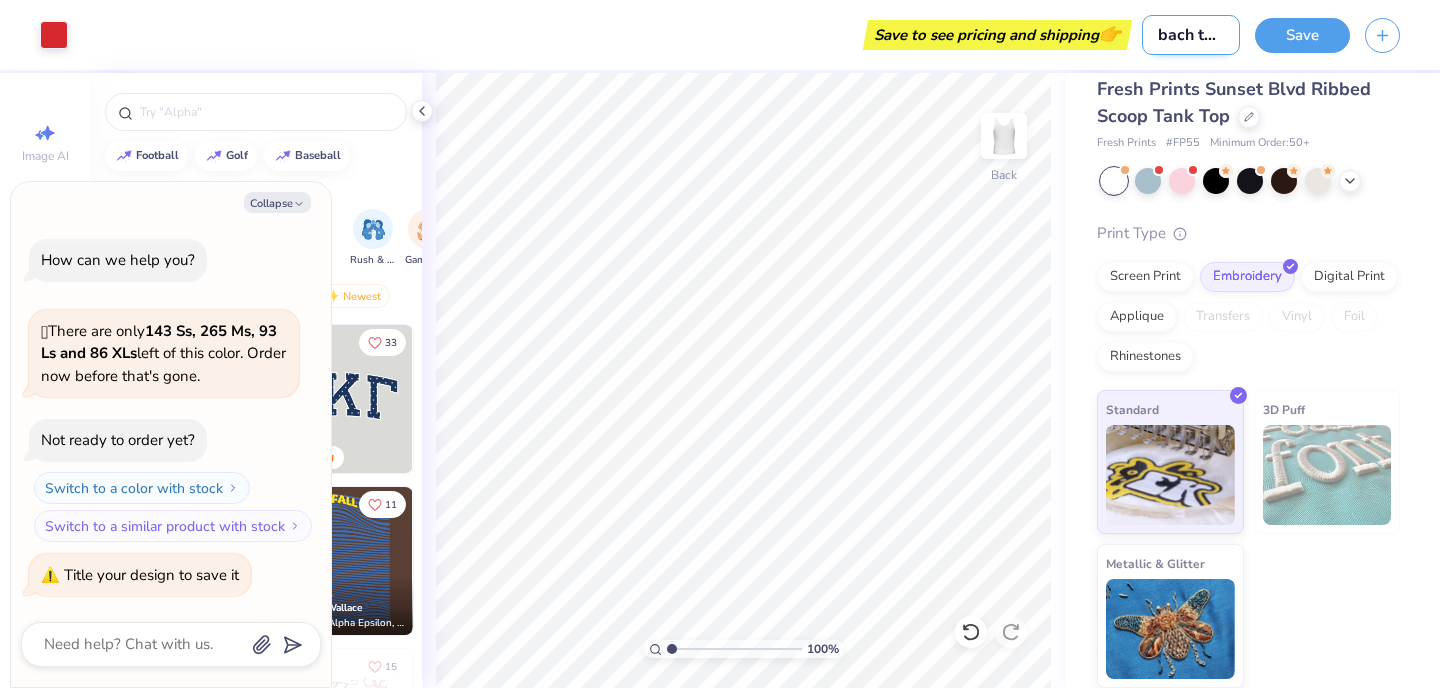 type on "bach tanks" 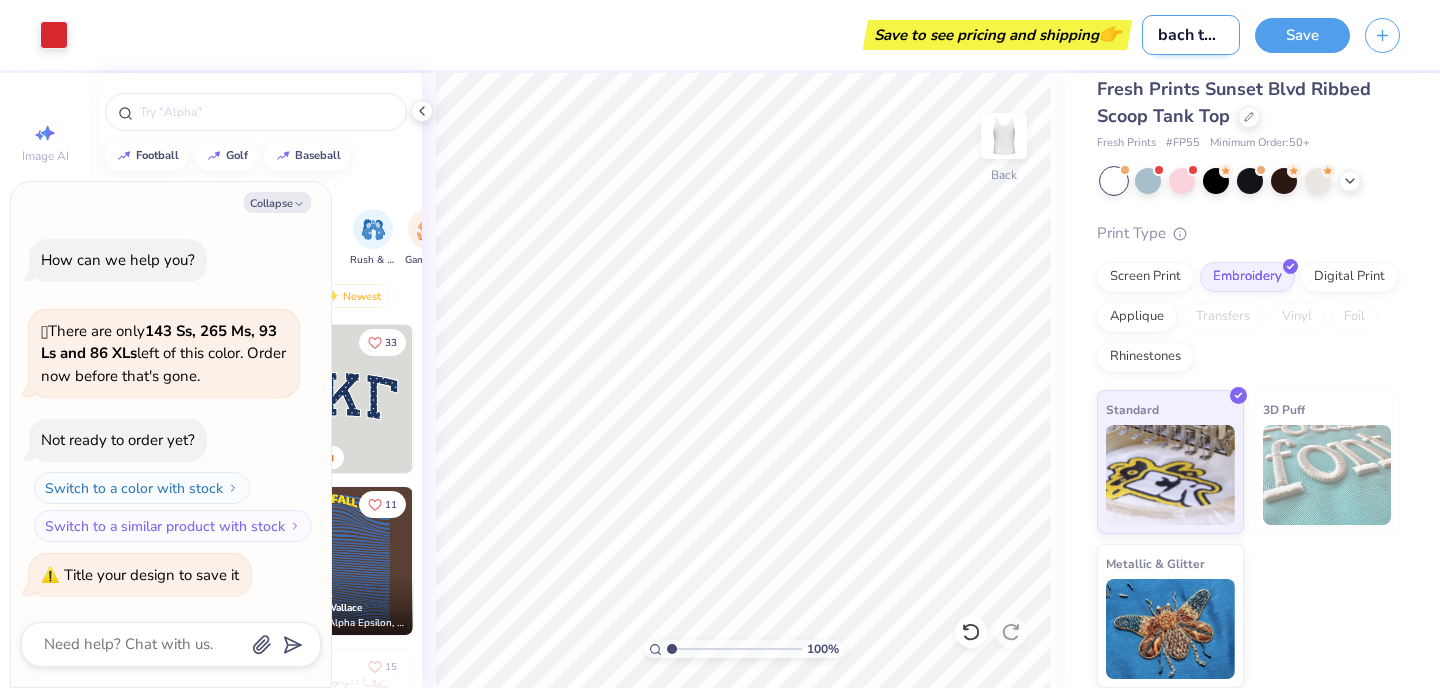 type on "x" 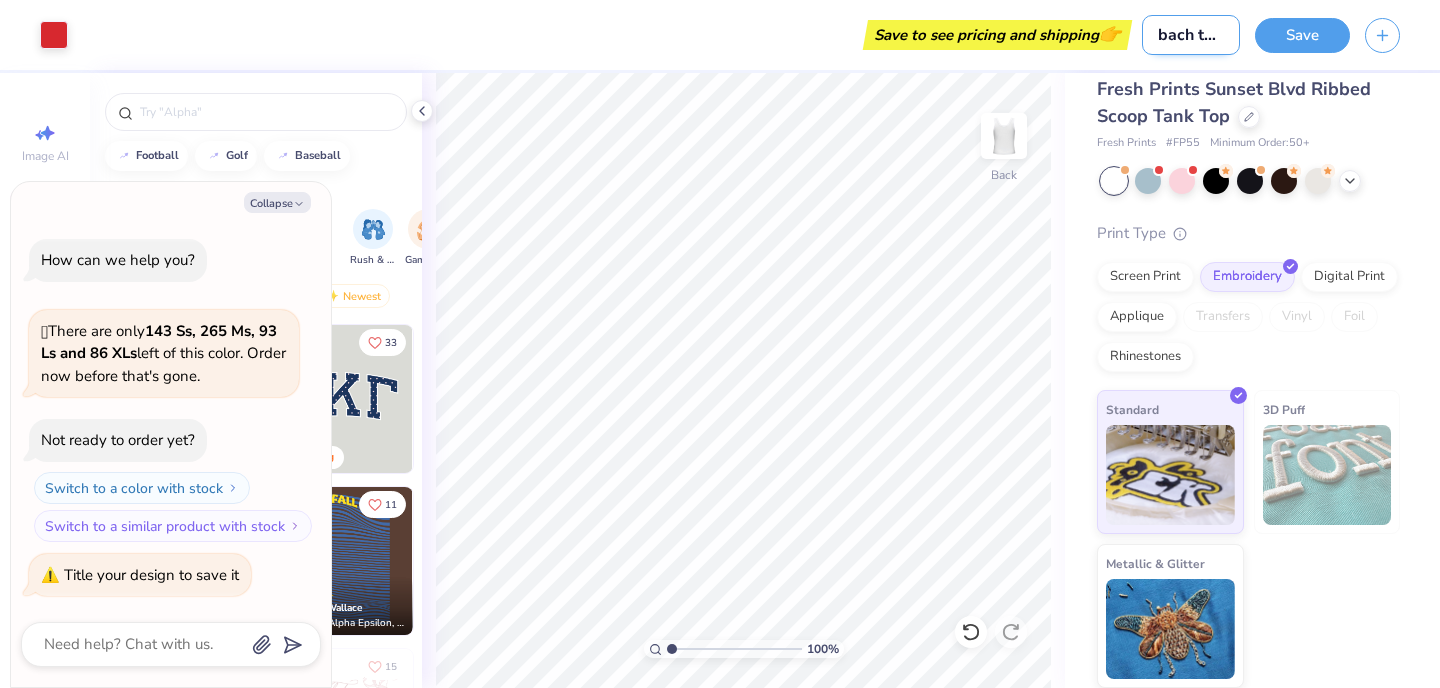 scroll, scrollTop: 0, scrollLeft: 14, axis: horizontal 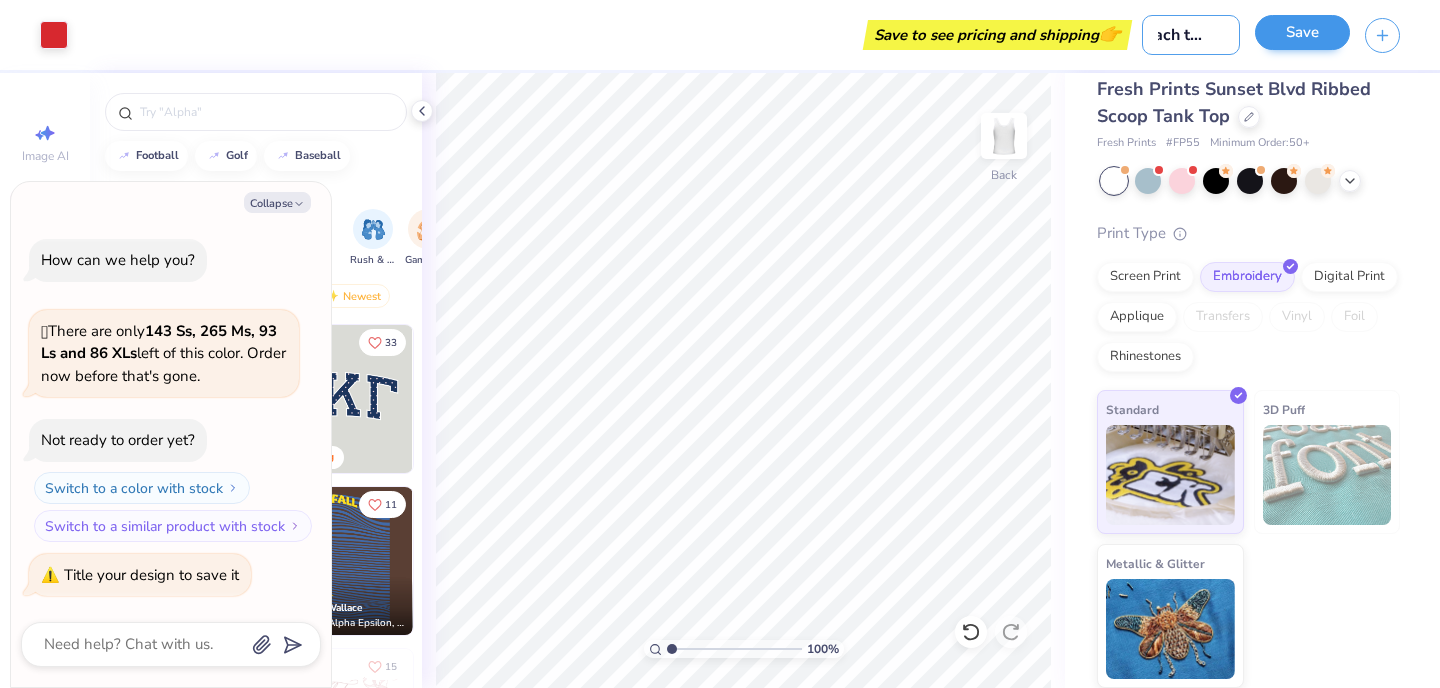 type on "bach tanks" 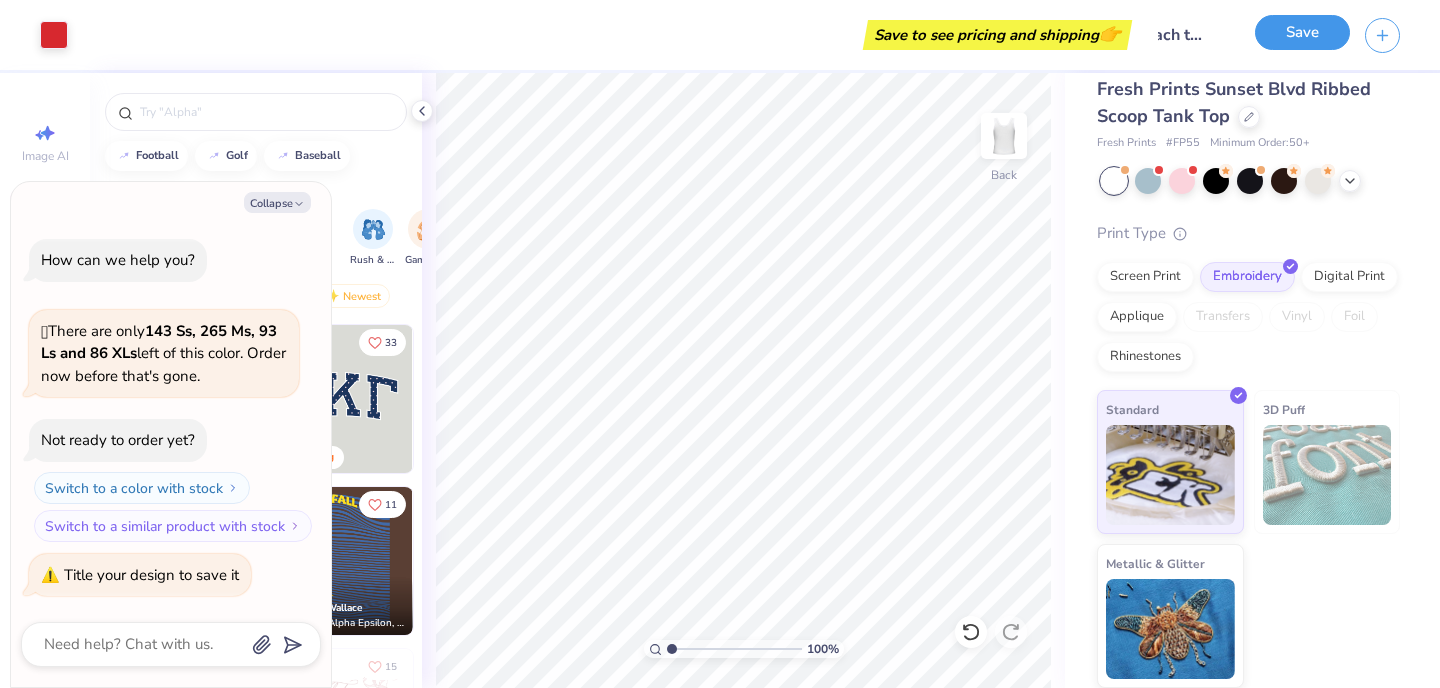 scroll, scrollTop: 0, scrollLeft: 0, axis: both 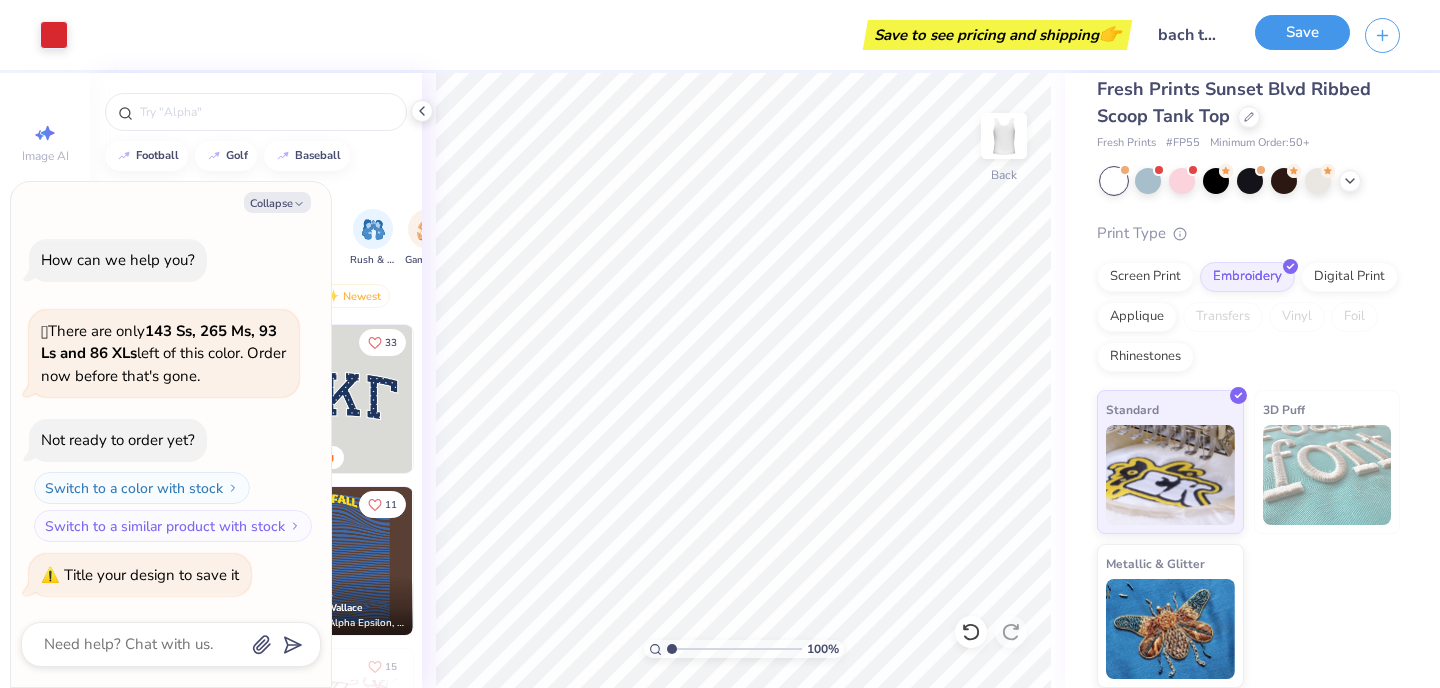 click on "Save" at bounding box center [1302, 32] 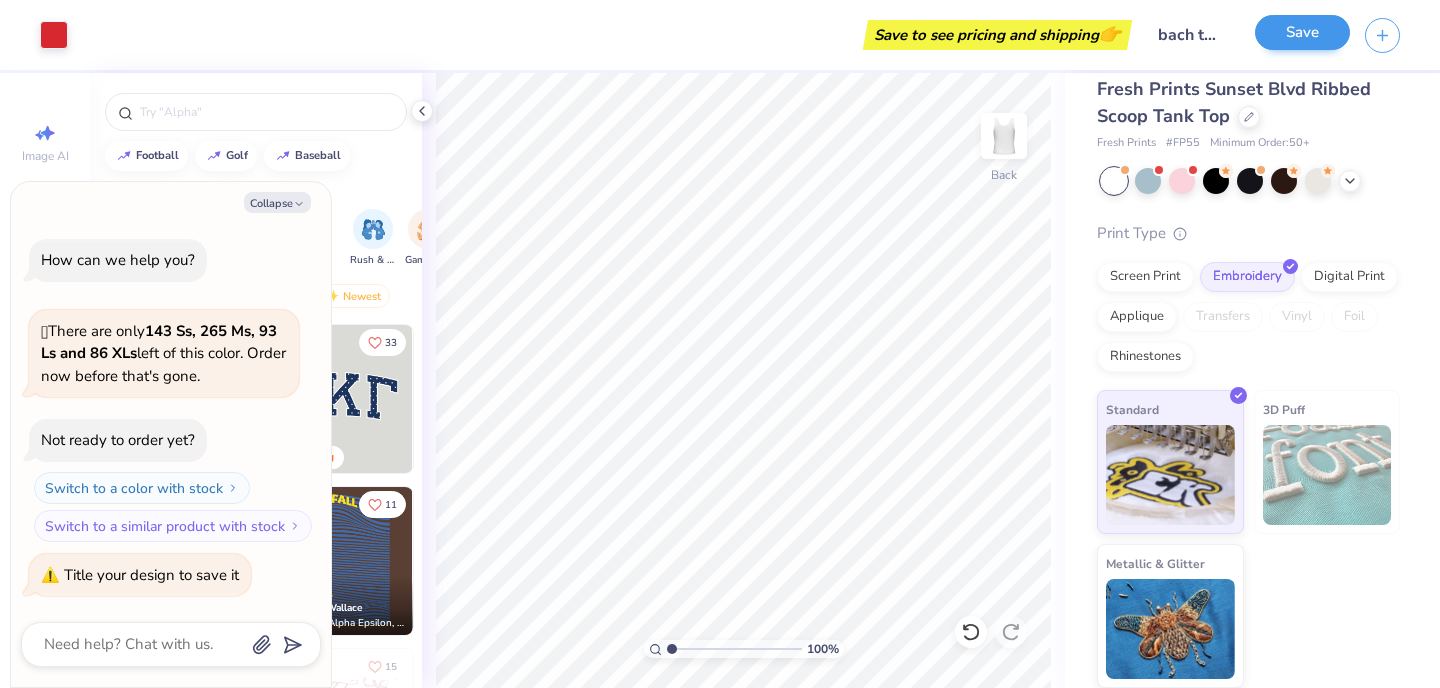 type on "x" 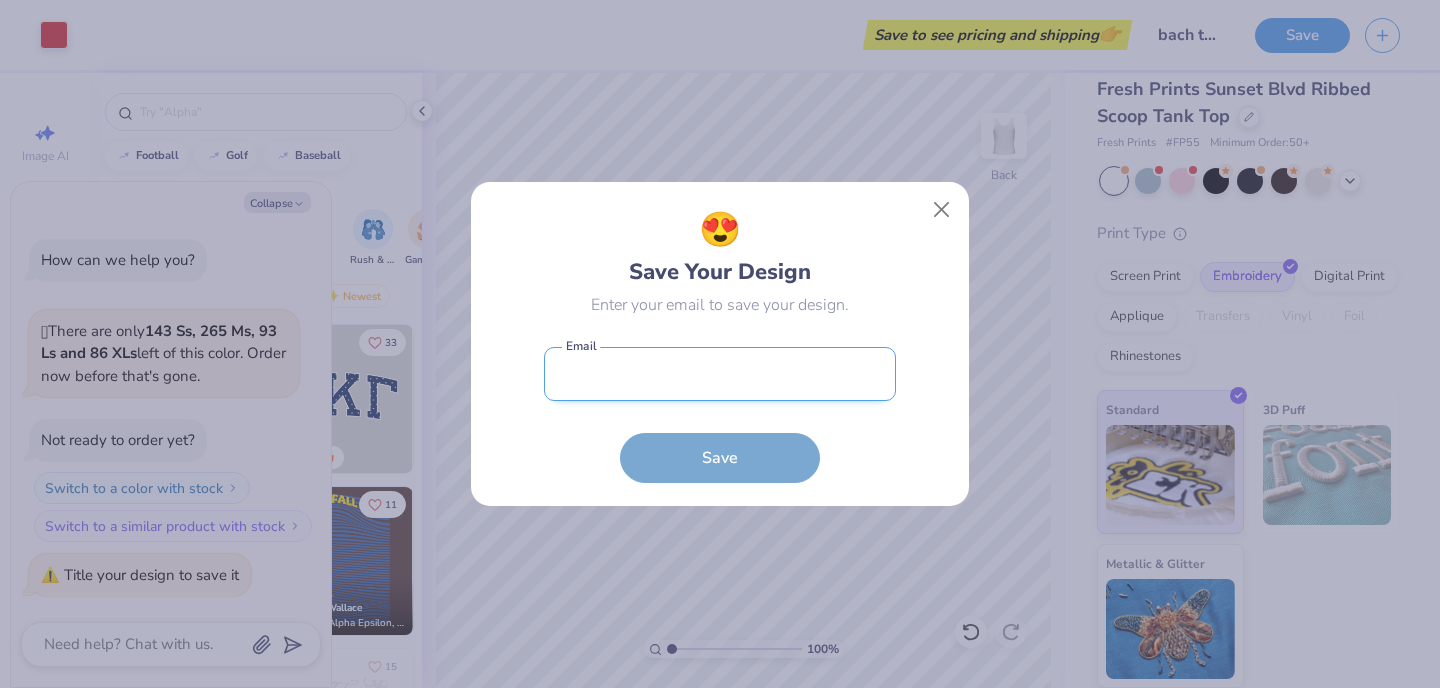click at bounding box center (720, 374) 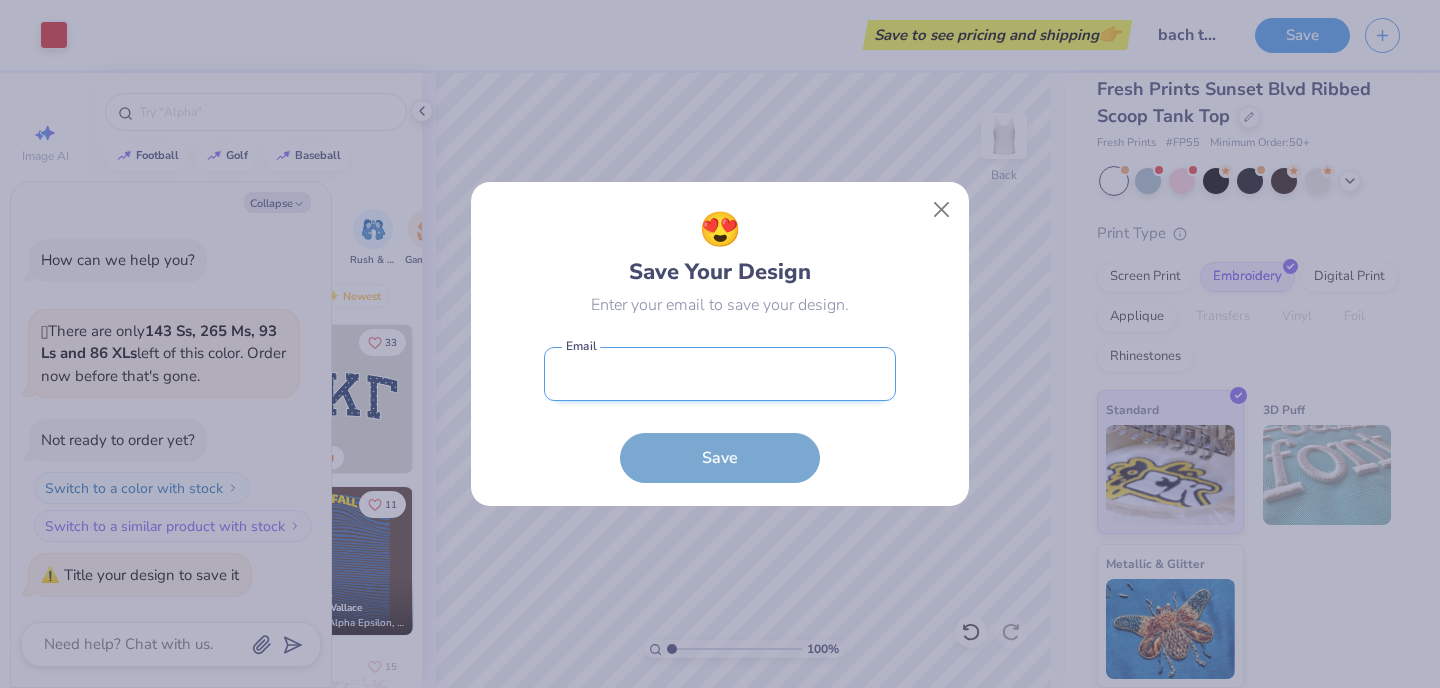 type on "[EMAIL]" 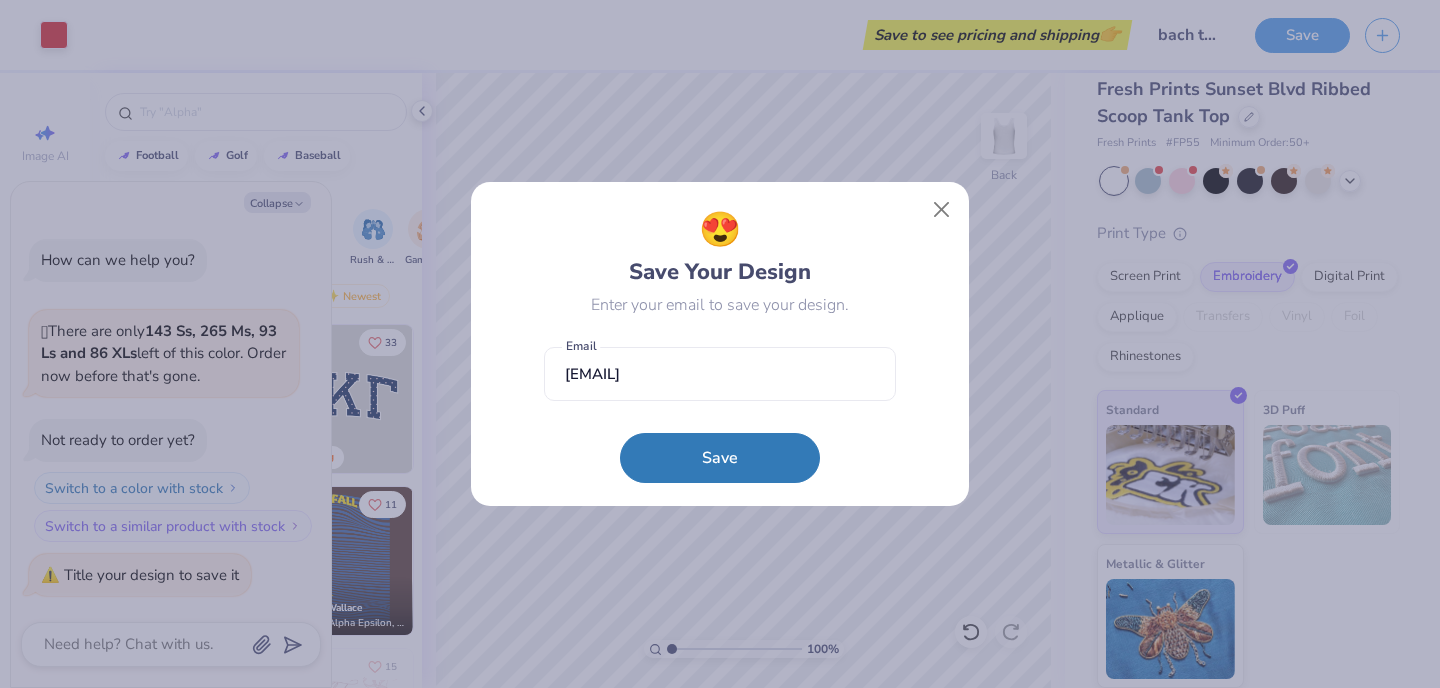 click on "Save" at bounding box center [720, 458] 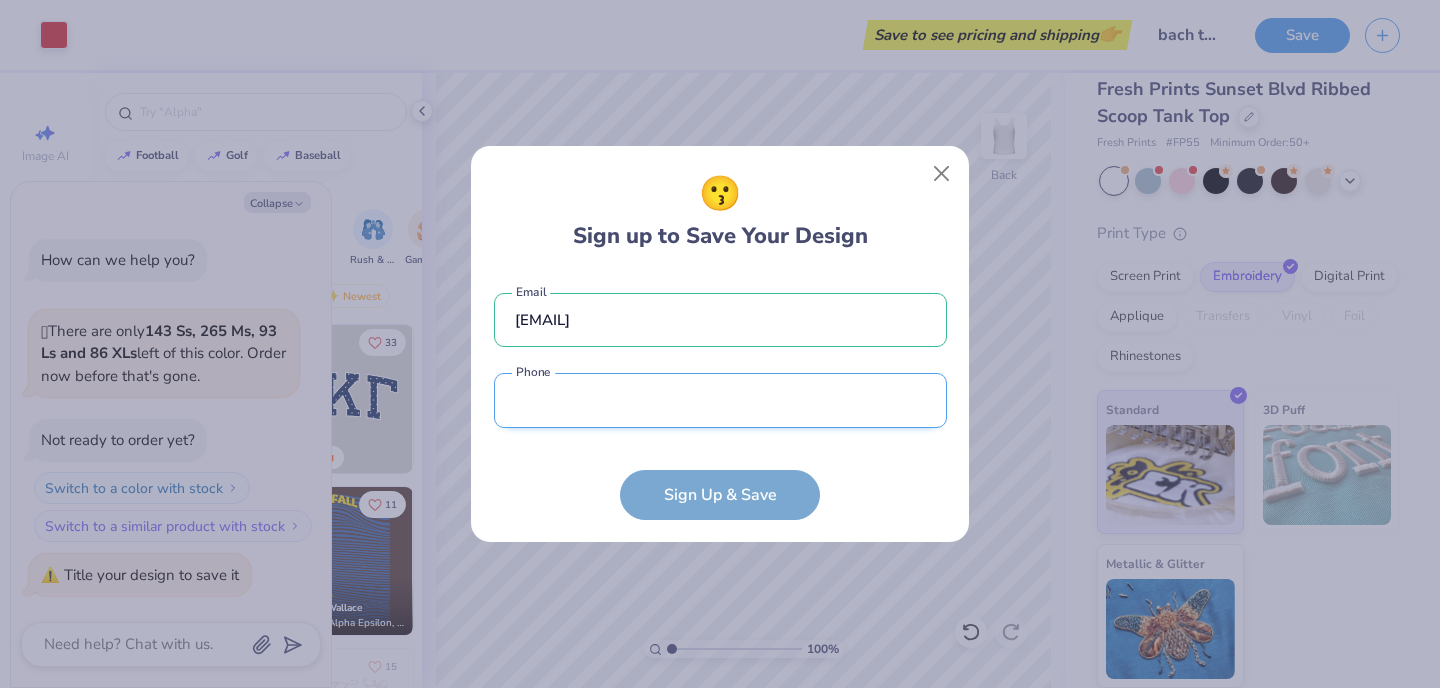 click at bounding box center [720, 400] 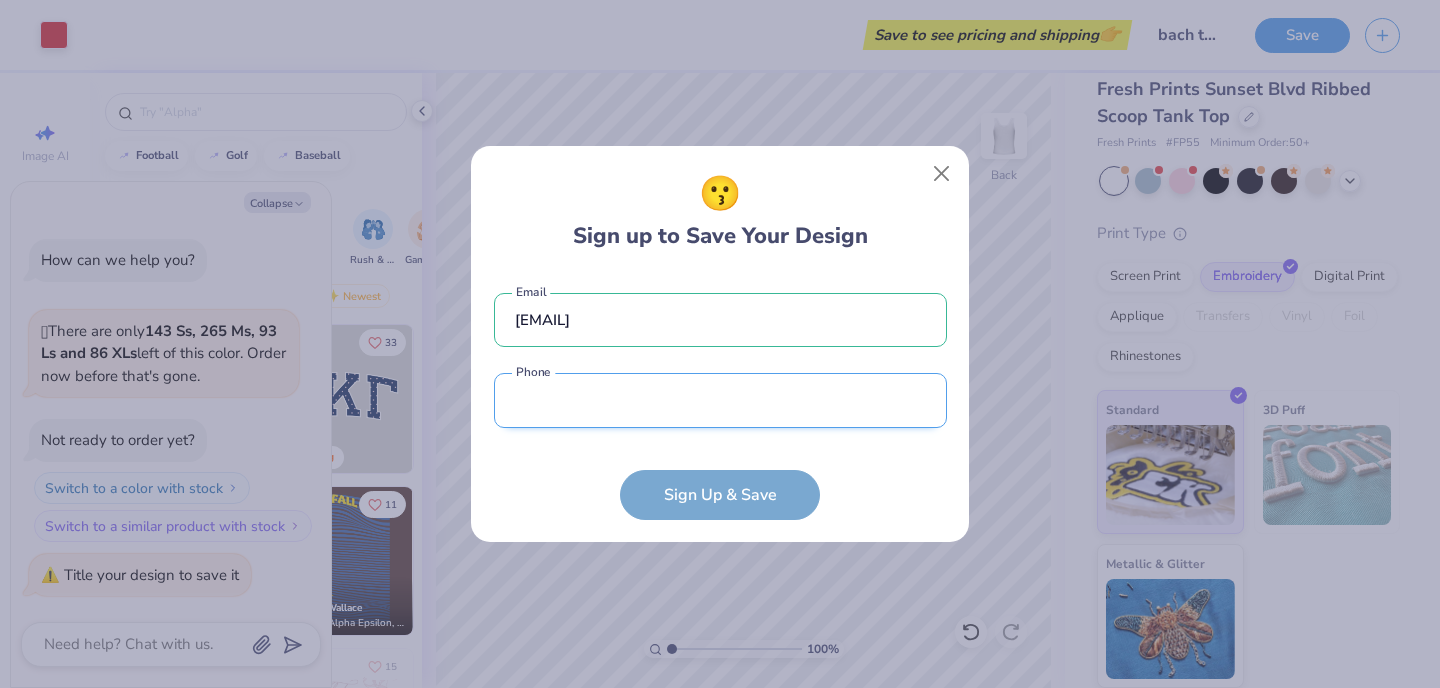 type on "[PHONE]" 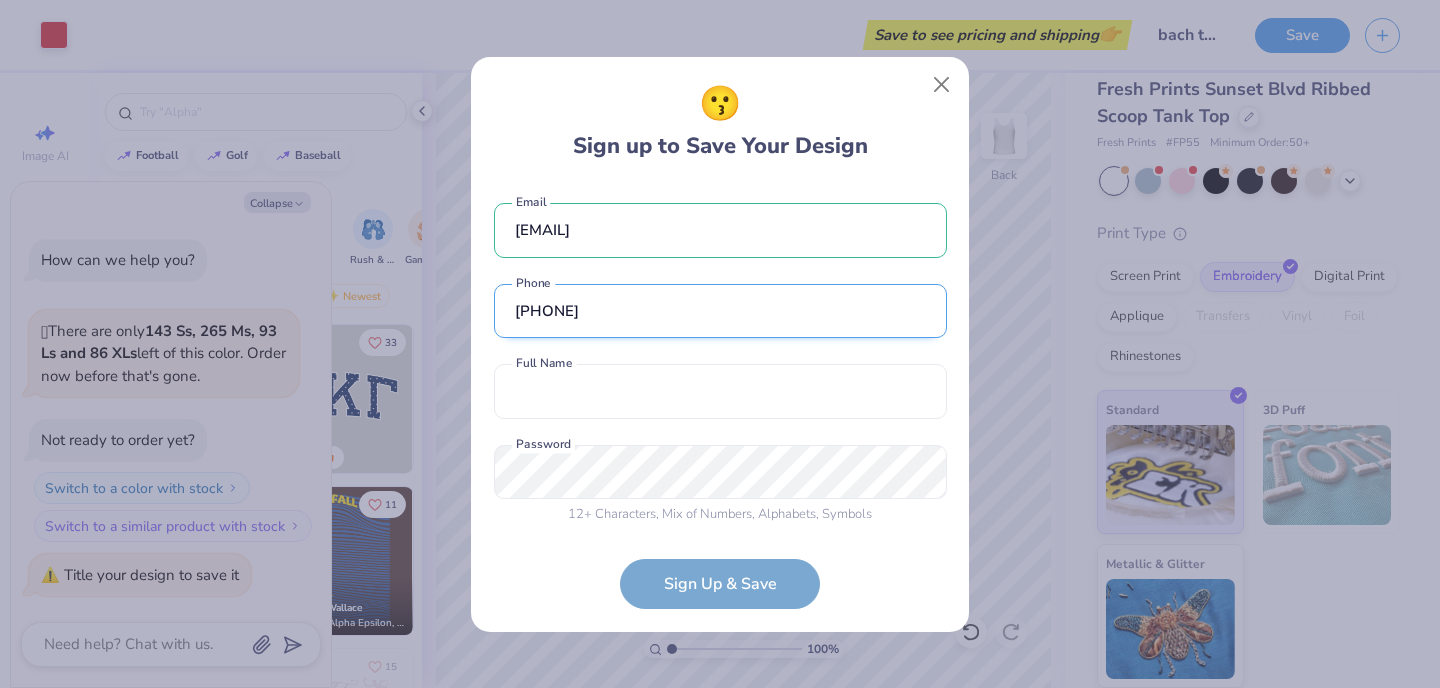 scroll, scrollTop: 7, scrollLeft: 0, axis: vertical 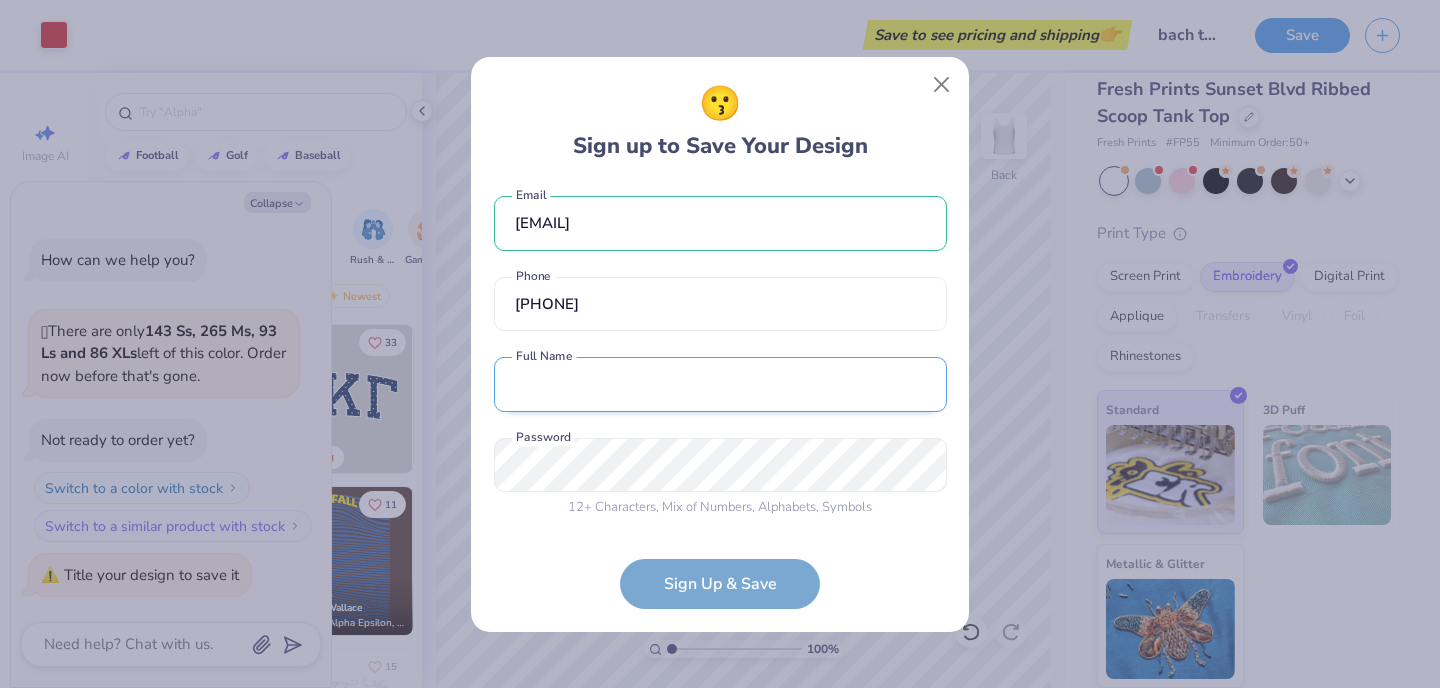 click at bounding box center [720, 384] 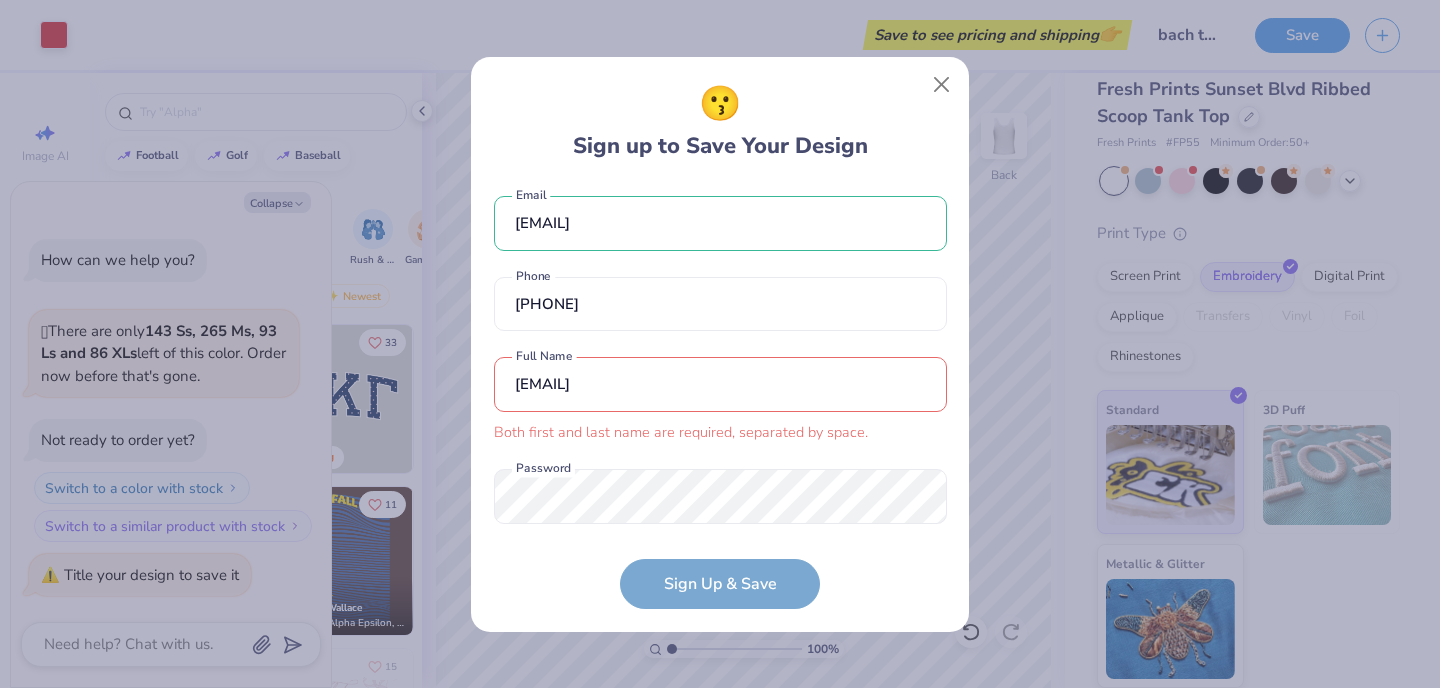 scroll, scrollTop: 39, scrollLeft: 0, axis: vertical 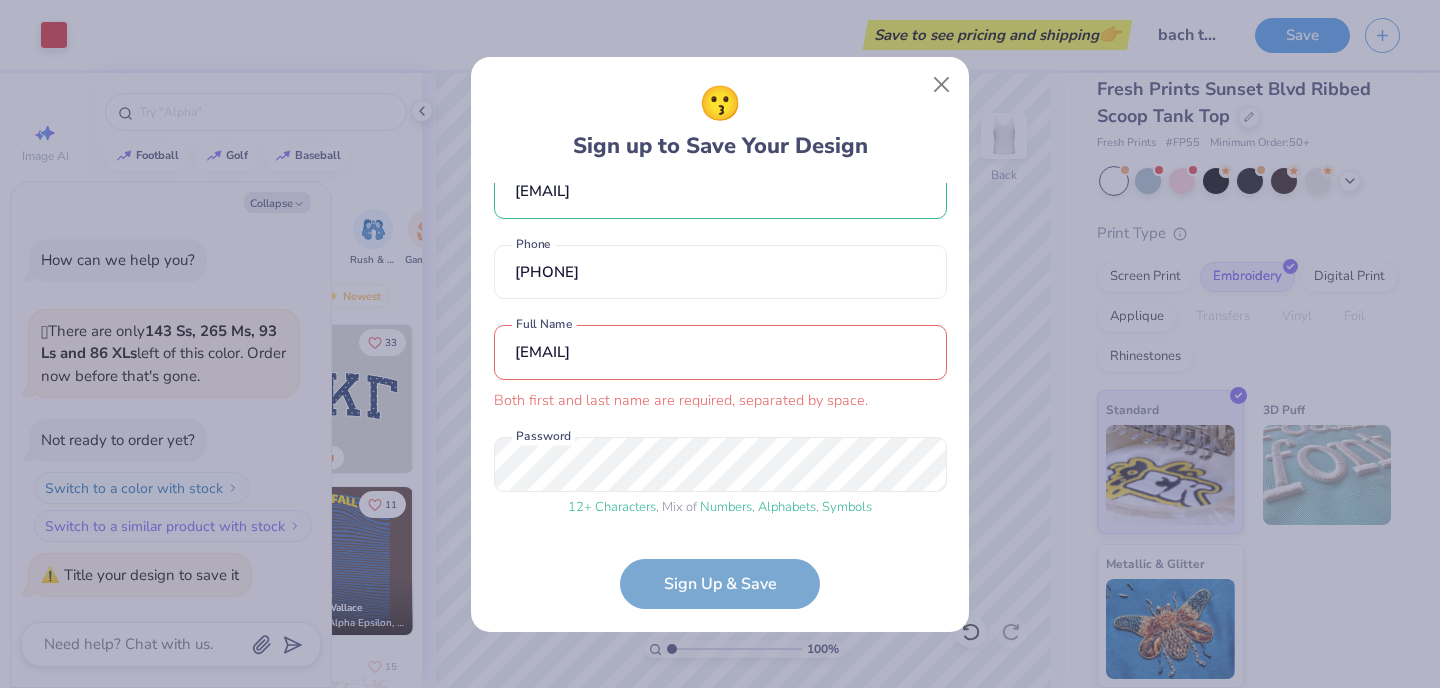 click on "Numbers" at bounding box center [726, 507] 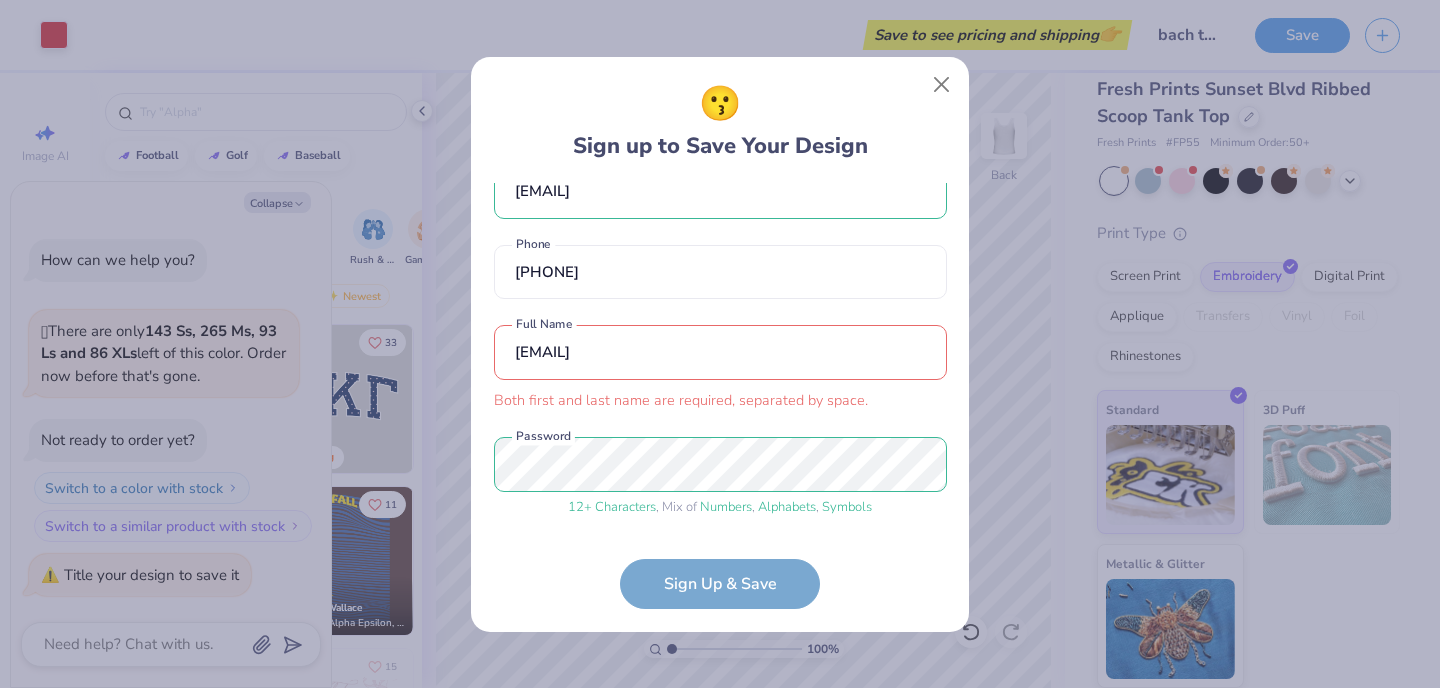 click on "[EMAIL]" at bounding box center [720, 352] 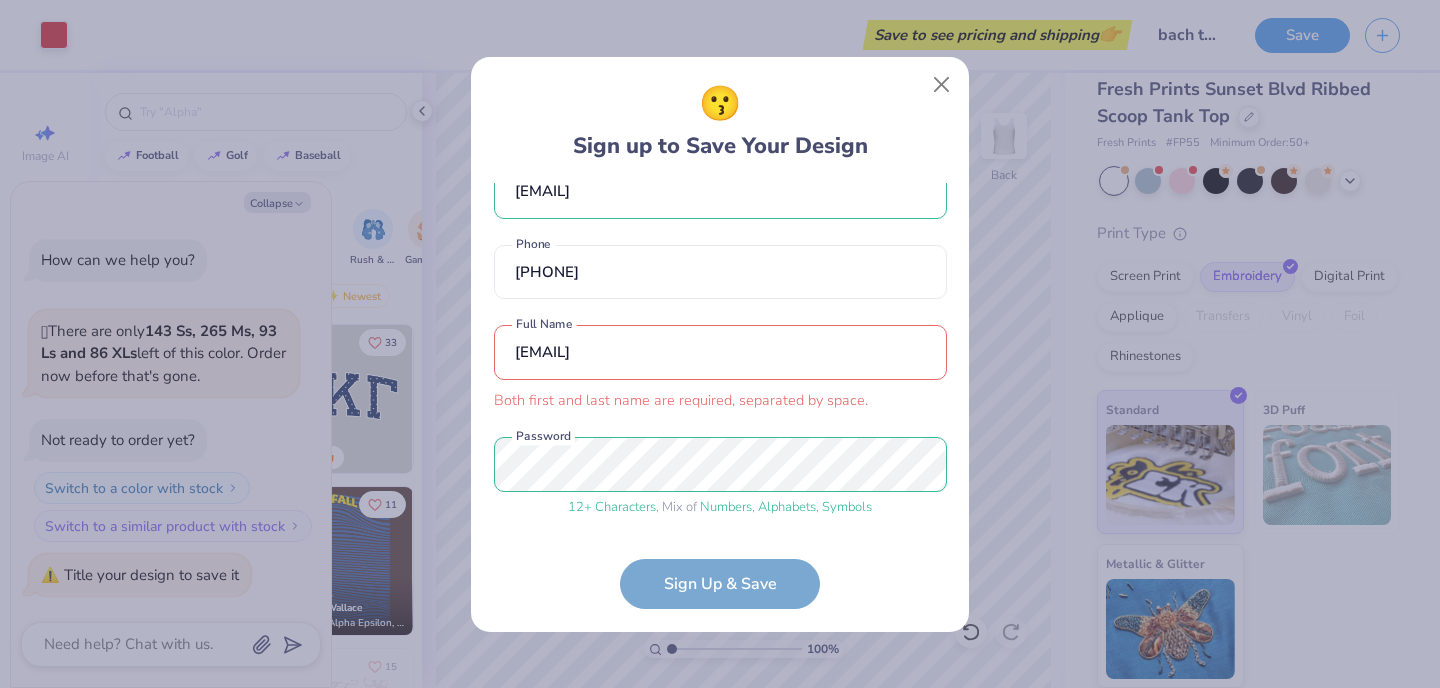 click on "[EMAIL]" at bounding box center (720, 352) 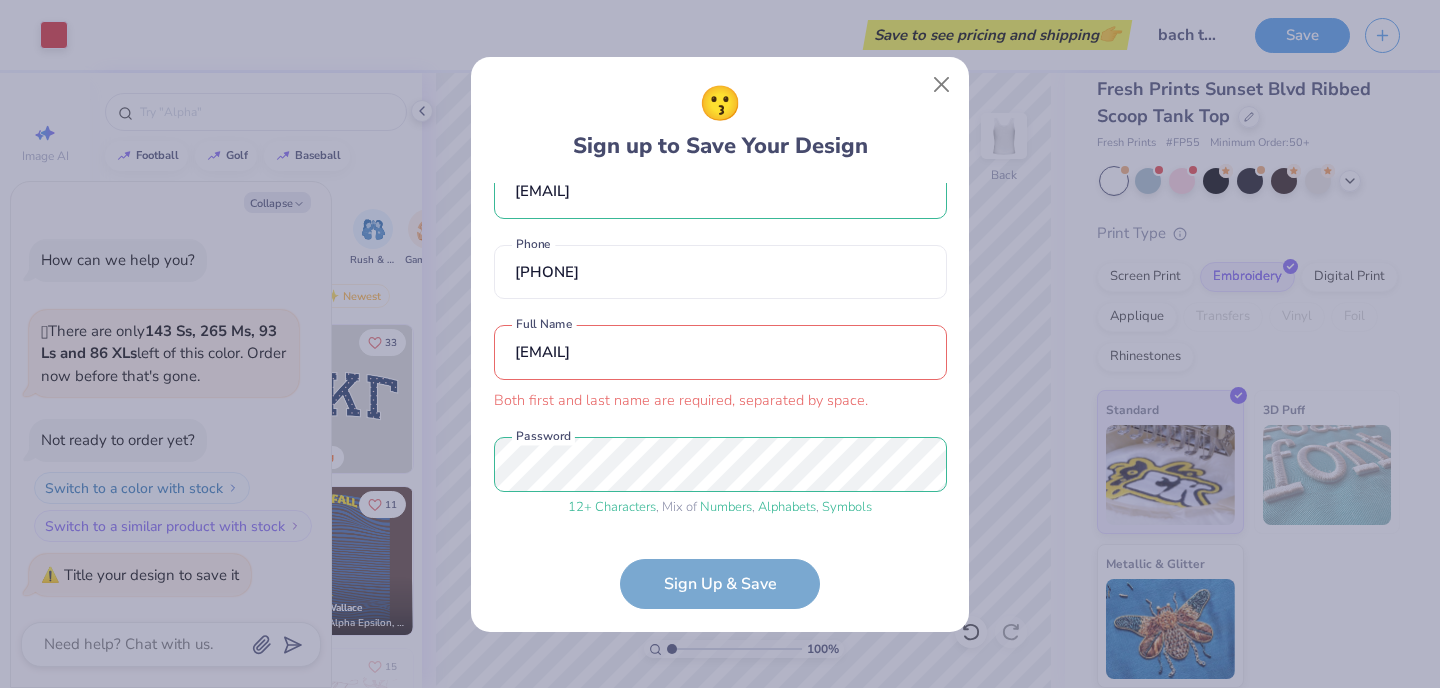 click on "[EMAIL]" at bounding box center (720, 352) 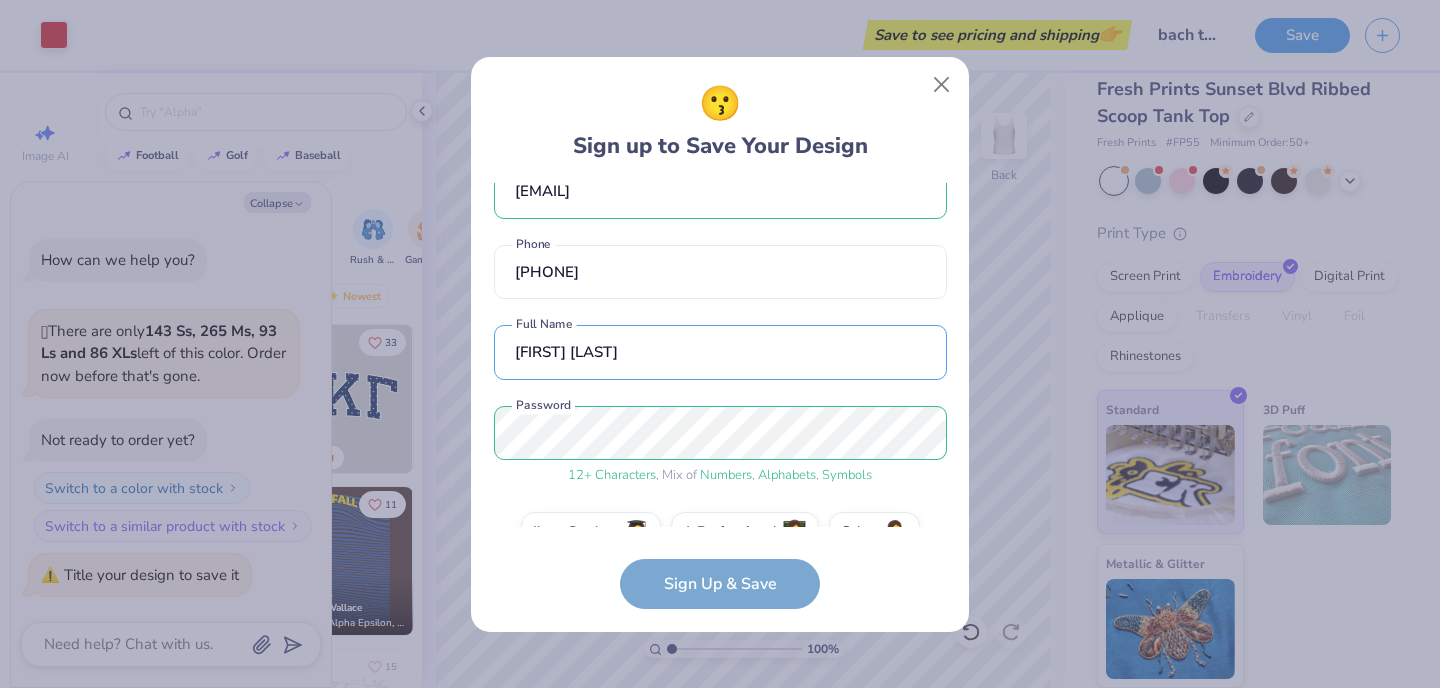 type on "[FIRST] [LAST]" 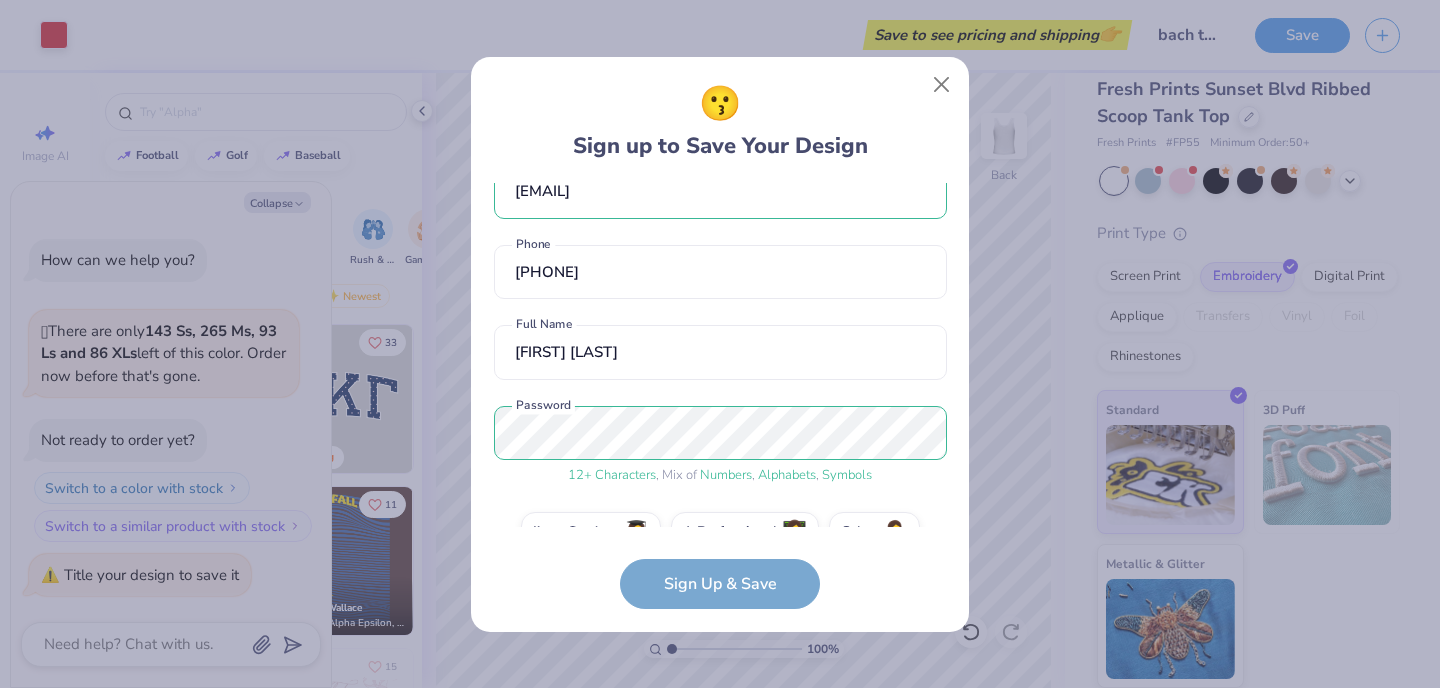 click on "[EMAIL] Email [PHONE] Phone [FIRST] [LAST] Full Name 12 + Characters , Mix of   Numbers ,   Alphabets ,   Symbols Password I'm a Student 🧑‍🎓 A Professional 👩‍💻 Other 🤷‍♀️ Sign Up & Save" at bounding box center (720, 396) 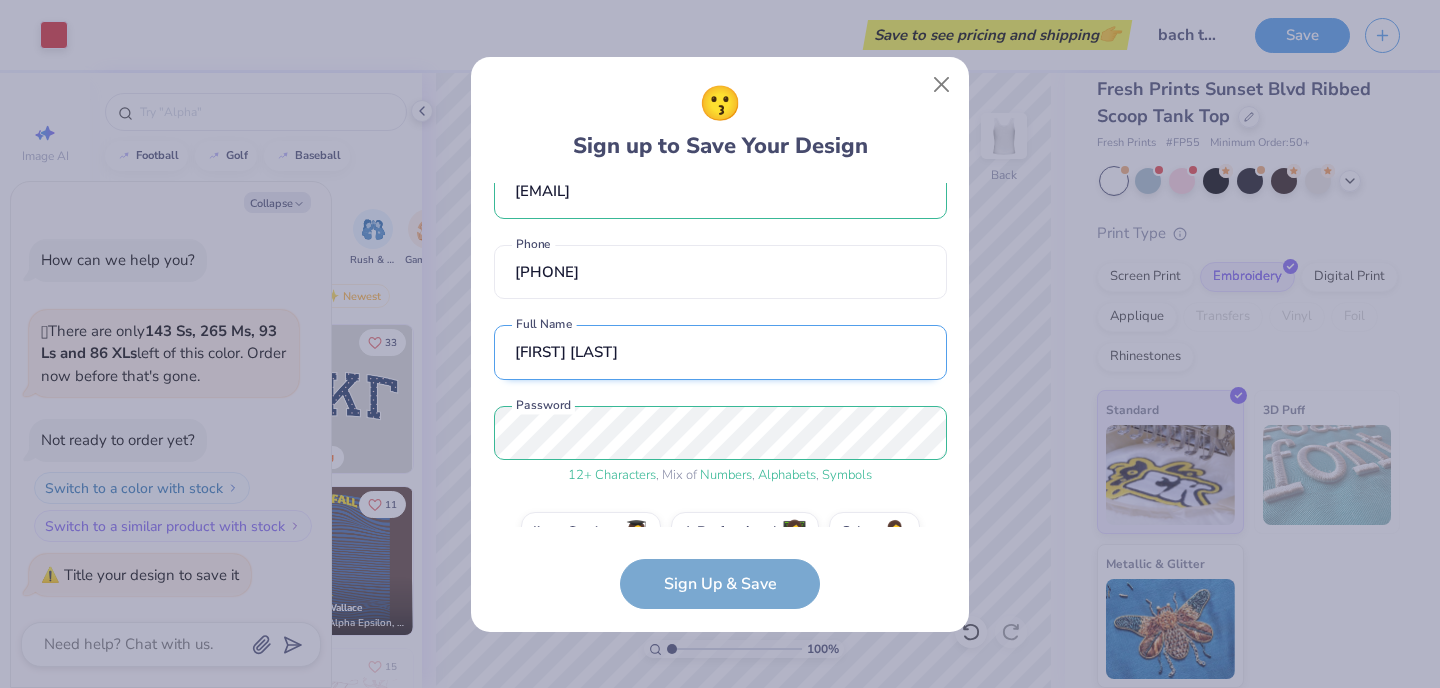scroll, scrollTop: 83, scrollLeft: 0, axis: vertical 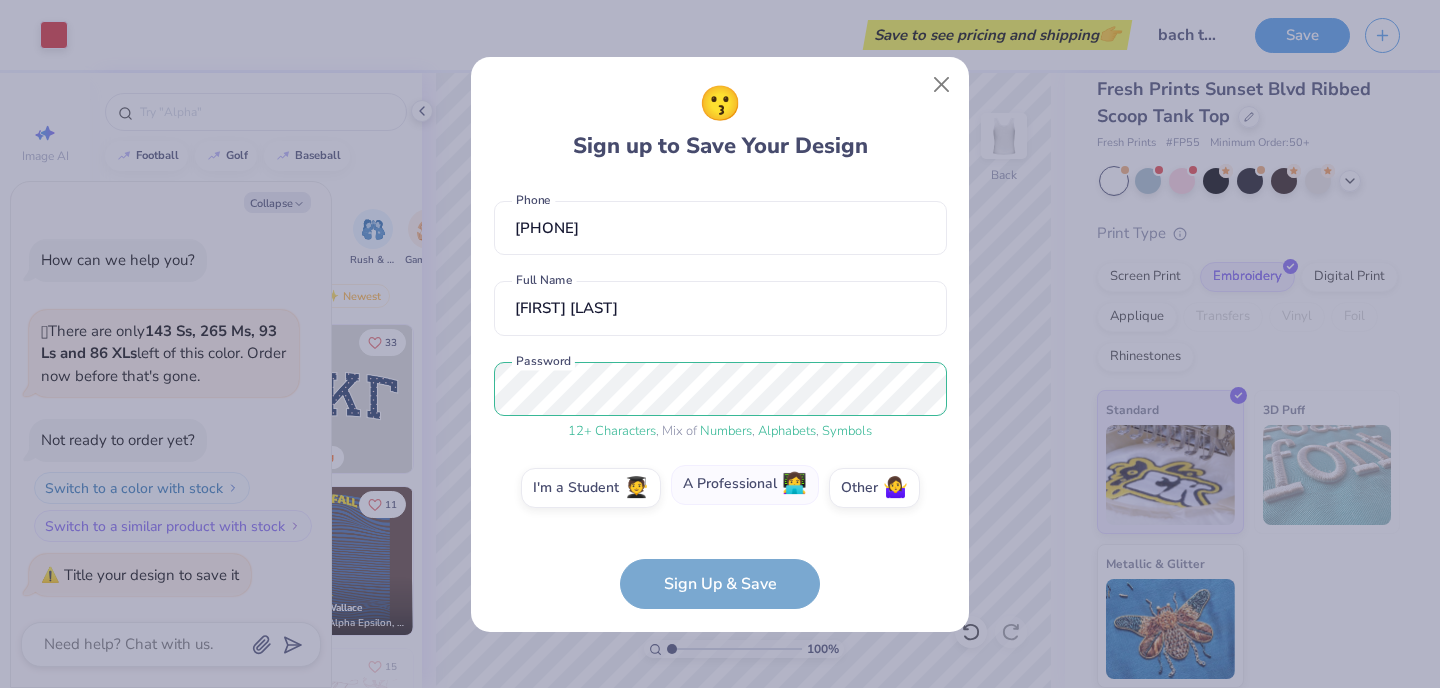 click on "A Professional 👩‍💻" at bounding box center (745, 485) 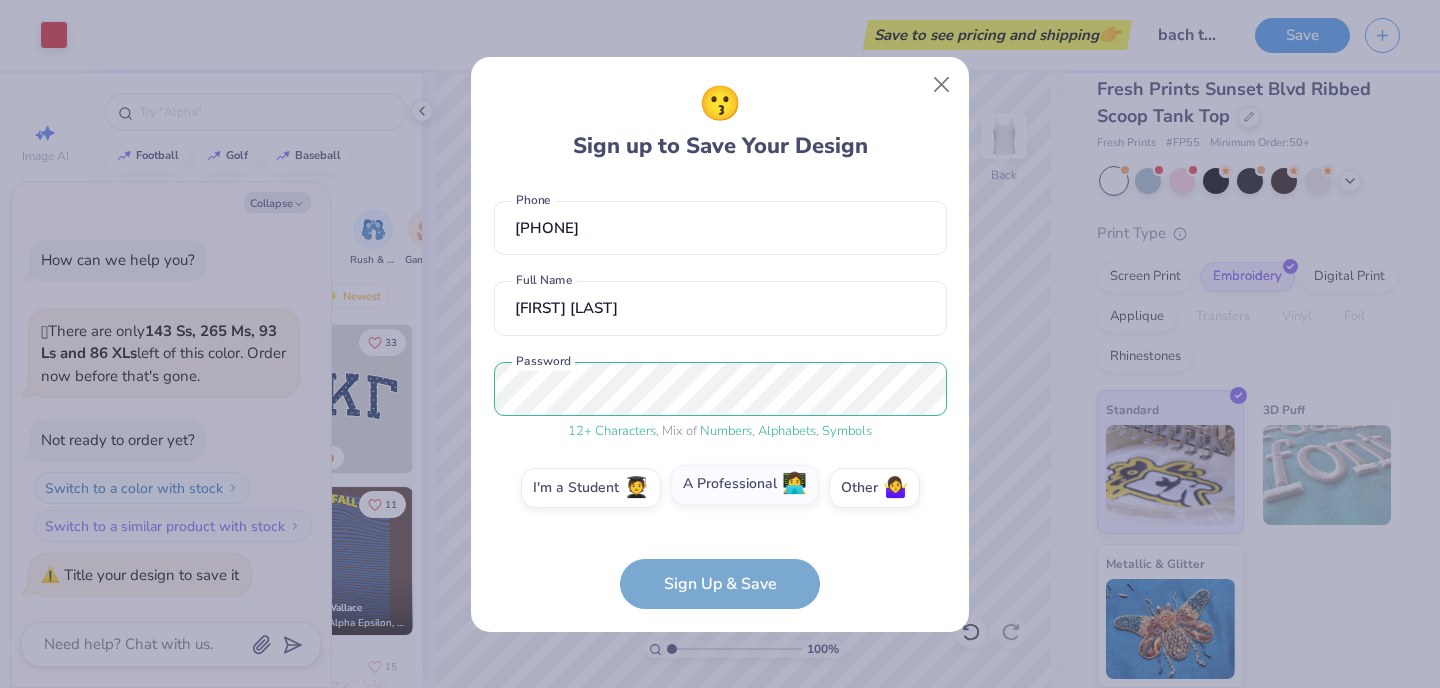 click on "A Professional 👩‍💻" at bounding box center [720, 575] 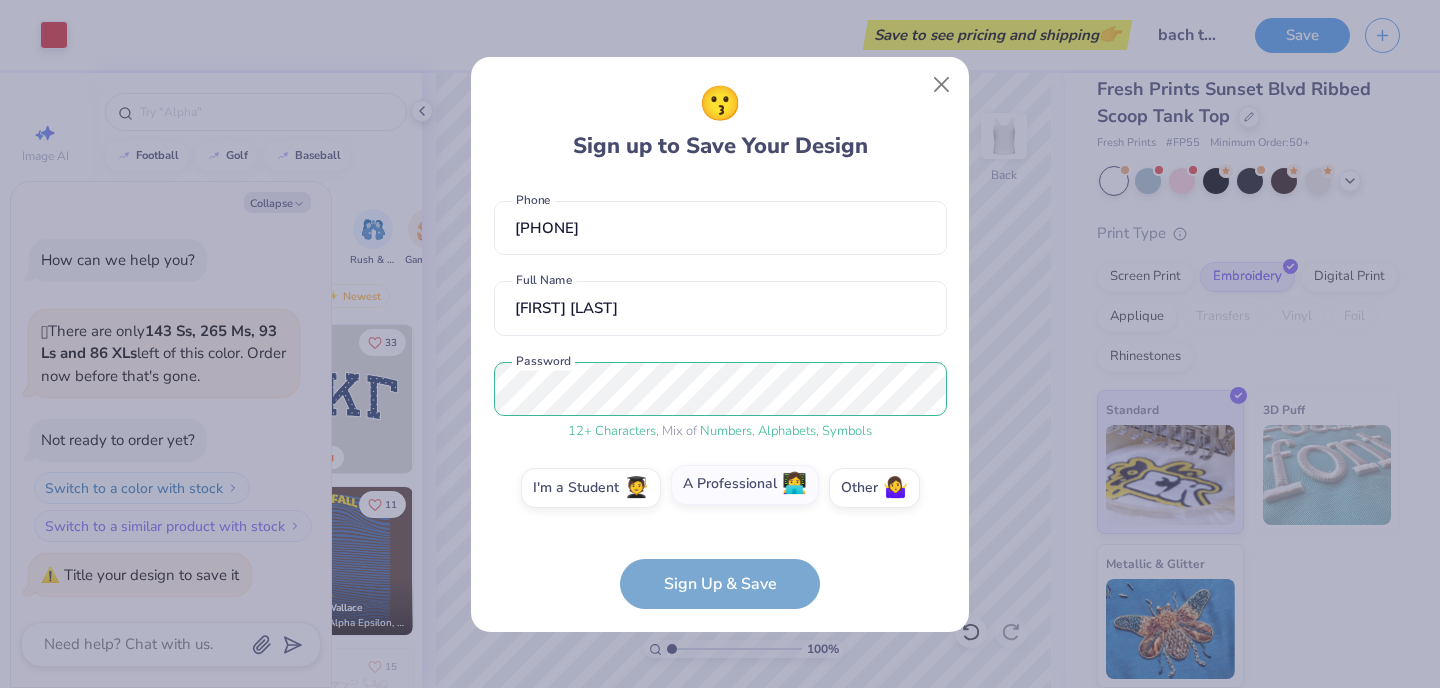 scroll, scrollTop: 244, scrollLeft: 0, axis: vertical 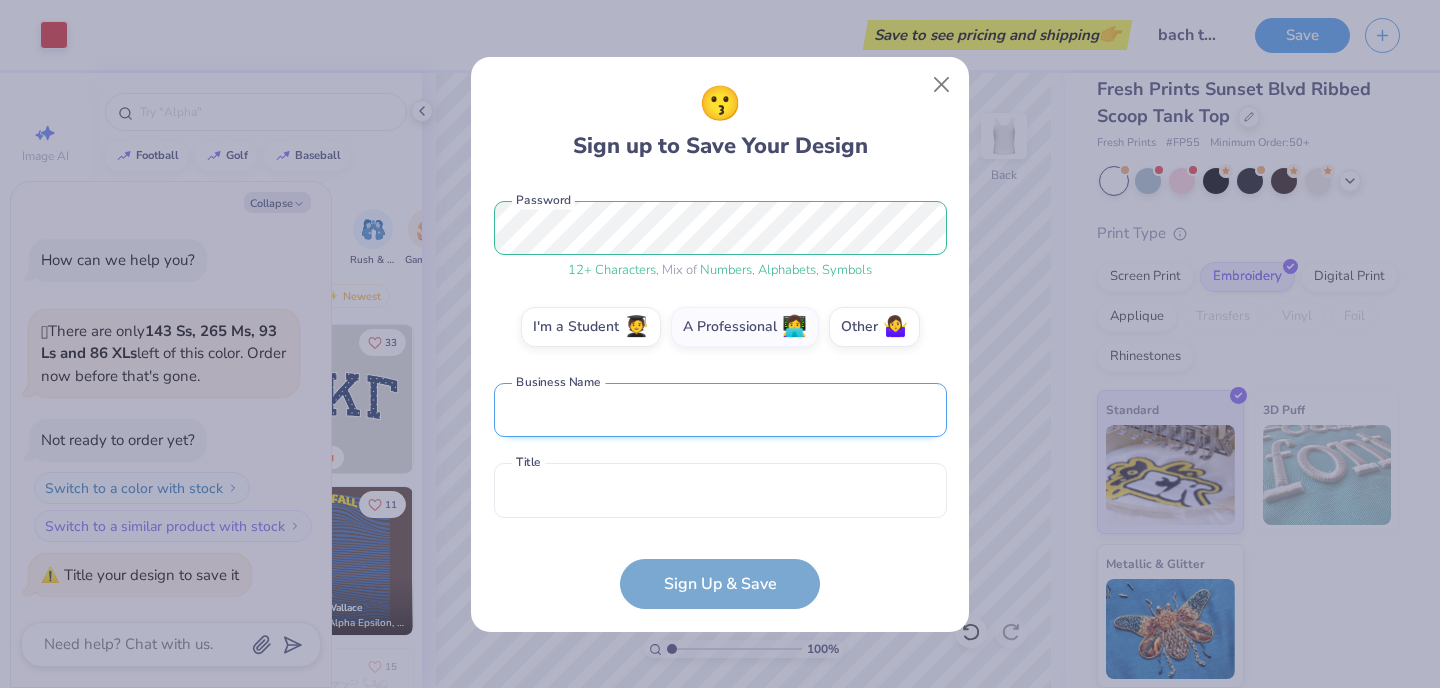 click at bounding box center (720, 410) 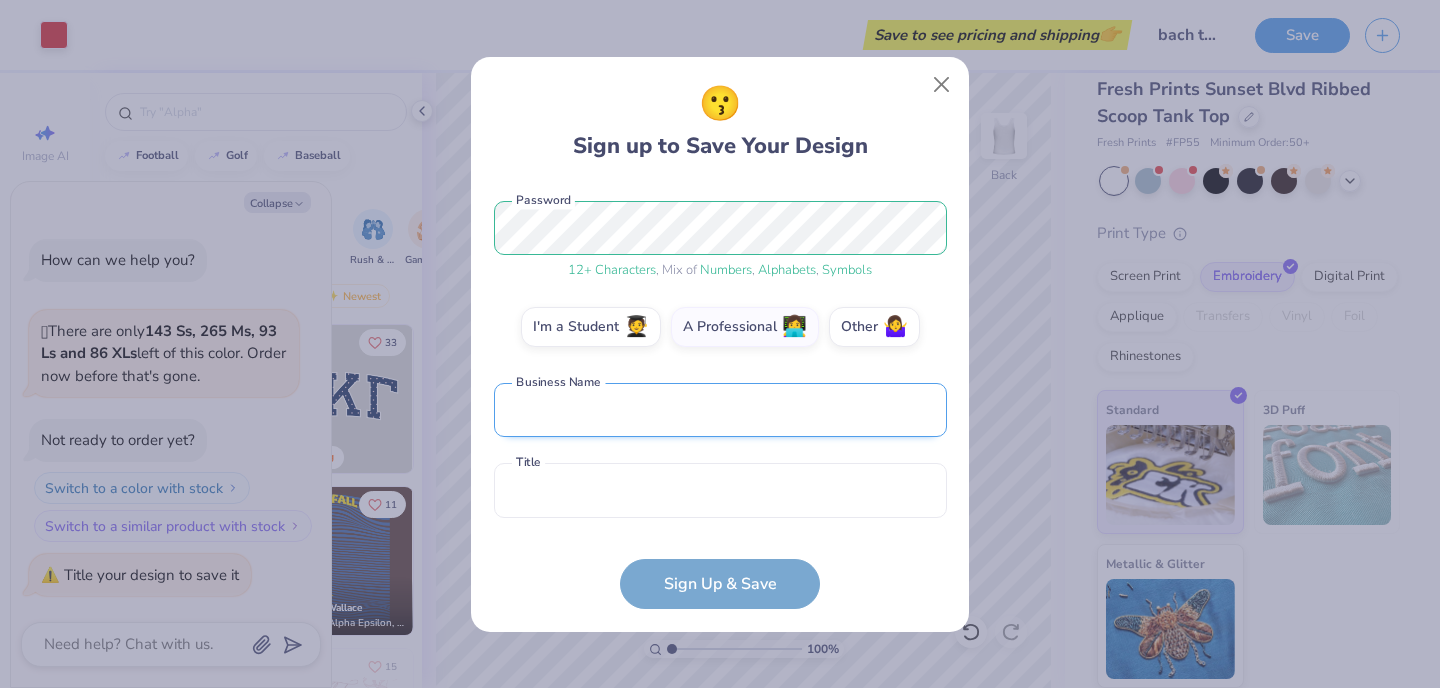 click at bounding box center (720, 410) 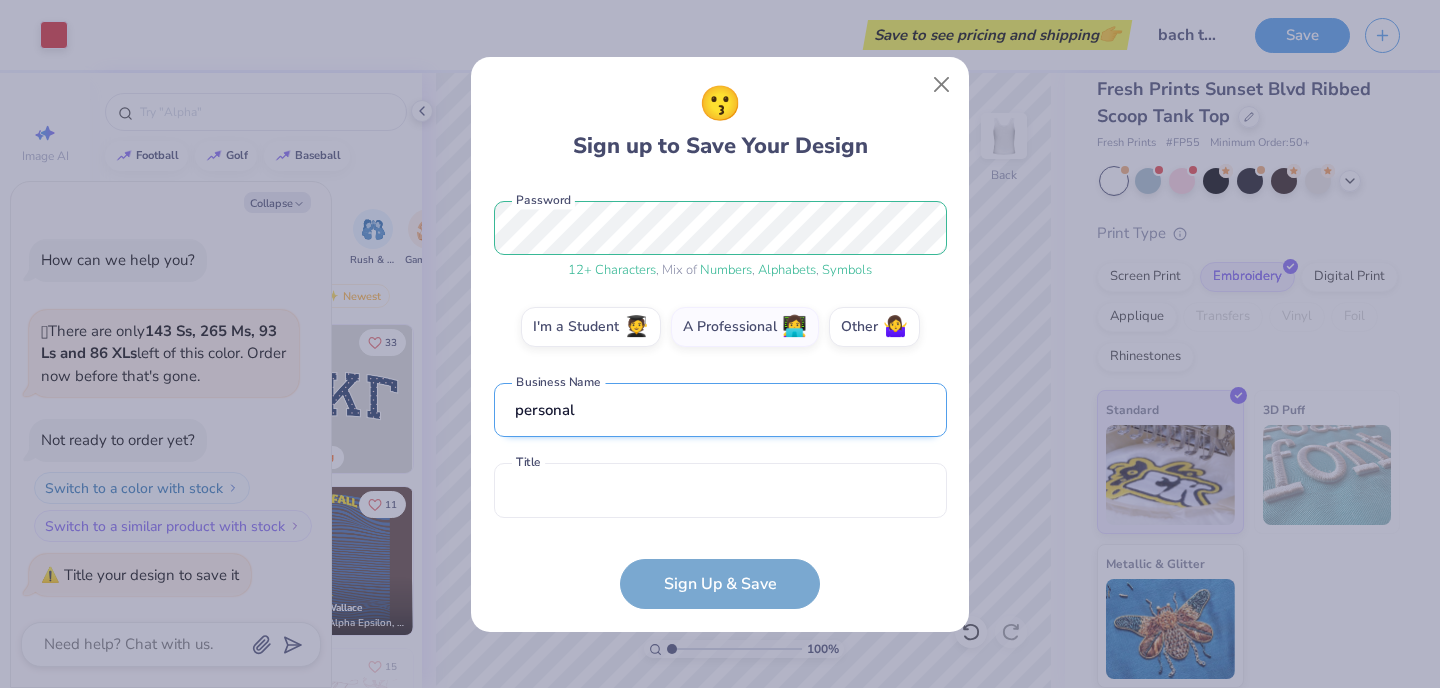 type on "personal" 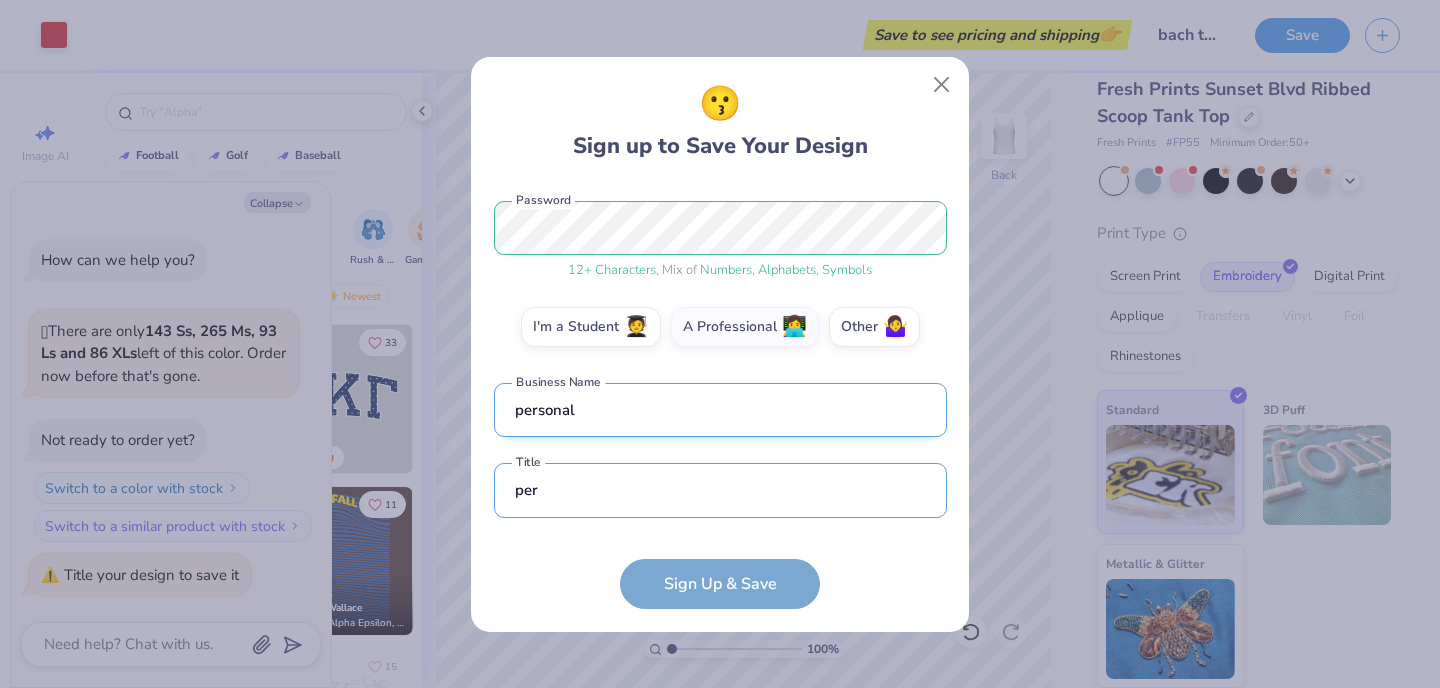 scroll, scrollTop: 364, scrollLeft: 0, axis: vertical 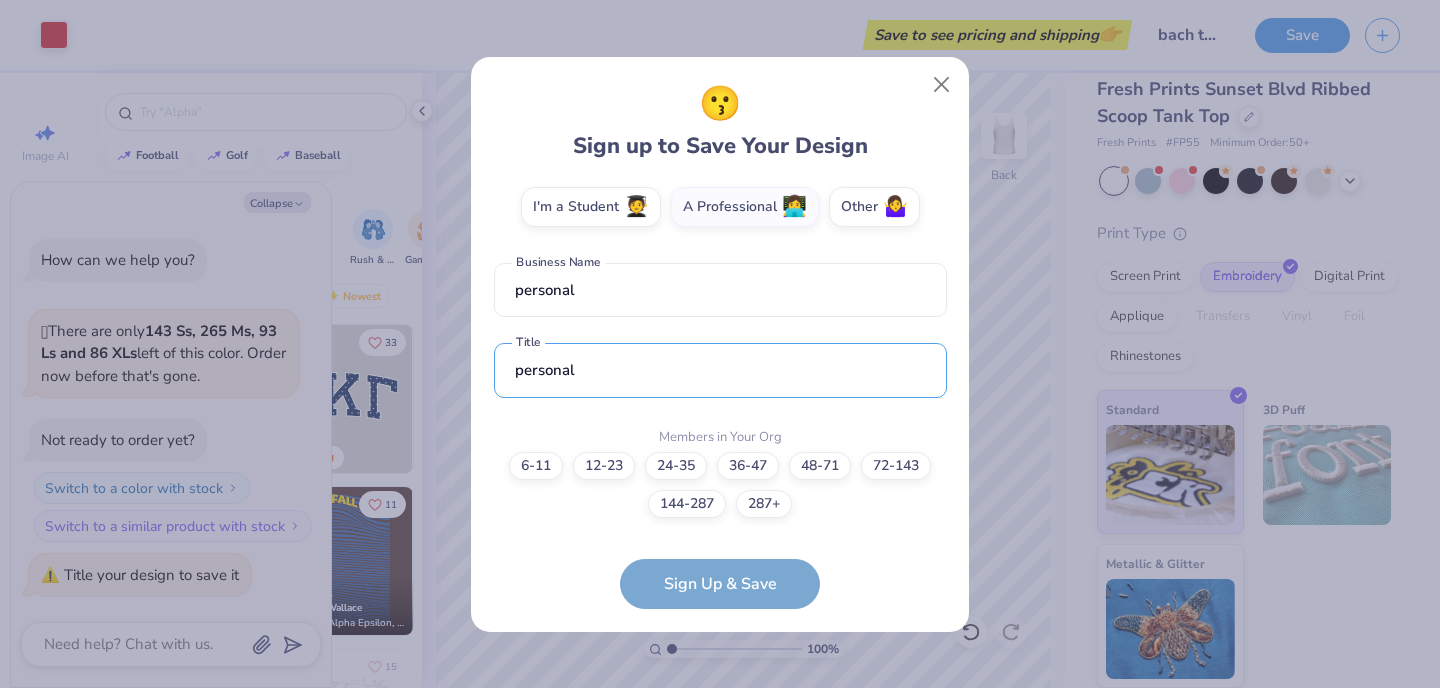 type on "personal" 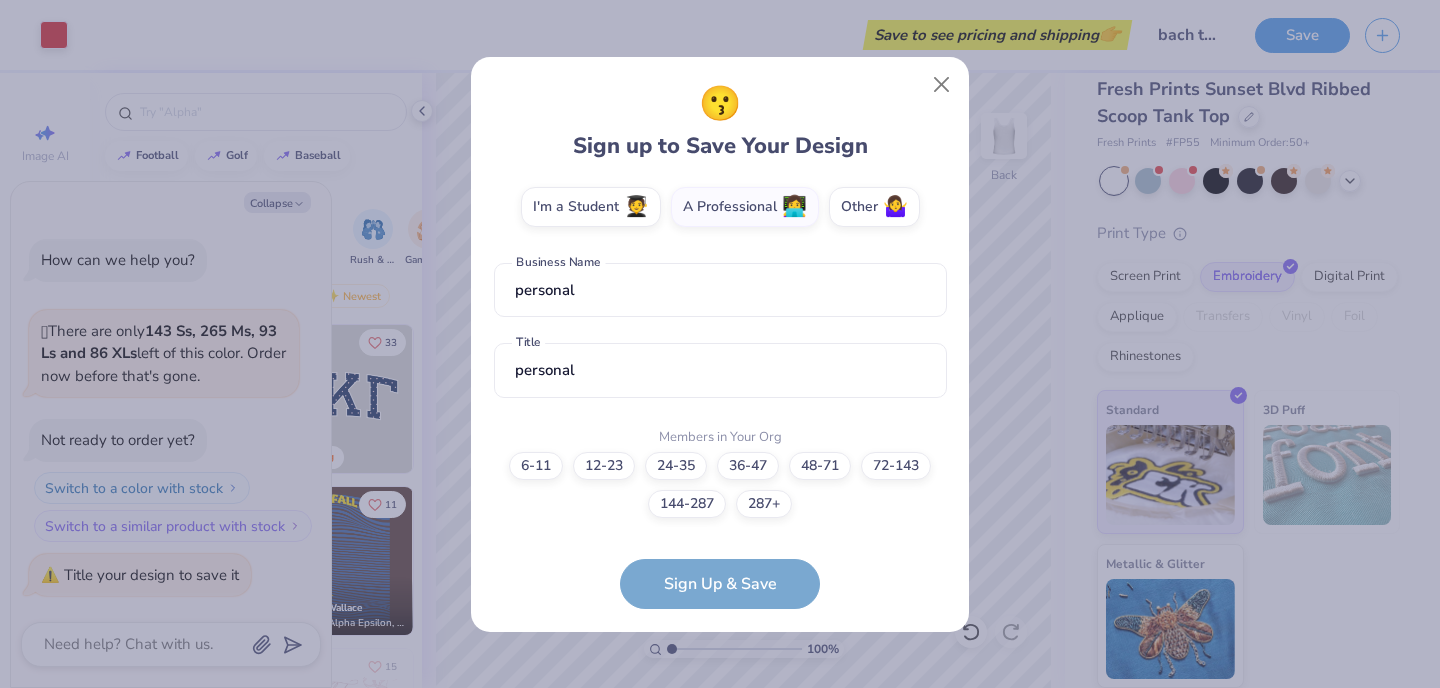 click on "[EMAIL] Email [PHONE] Phone [FIRST] [LAST] Full Name 12 + Characters , Mix of   Numbers ,   Alphabets ,   Symbols Password I'm a Student 🧑‍🎓 A Professional 👩‍💻 Other 🤷‍♀️ personal Business Name personal Title Members in Your Org 6-11 12-23 24-35 36-47 48-71 72-143 144-287 287+ Sign Up & Save" at bounding box center (720, 396) 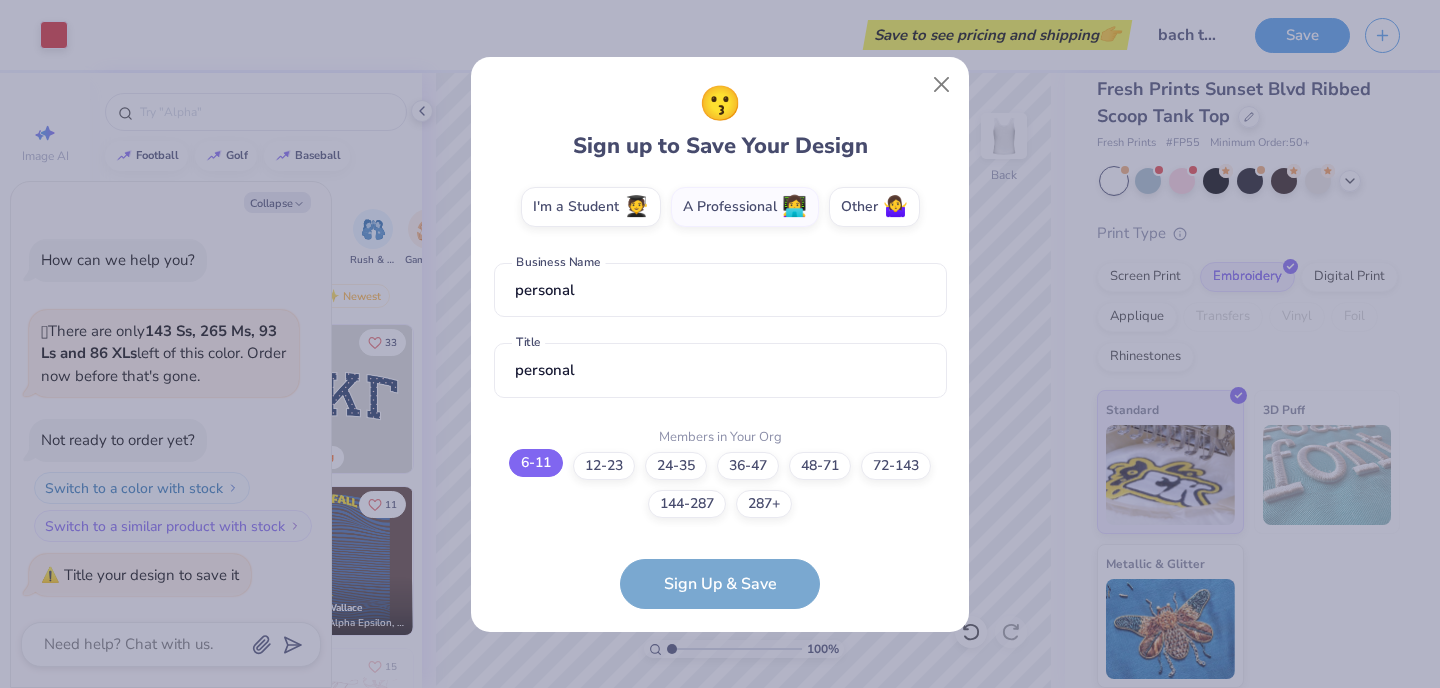 click on "6-11 12-23 24-35 36-47 48-71 72-143 144-287 287+" at bounding box center [720, 485] 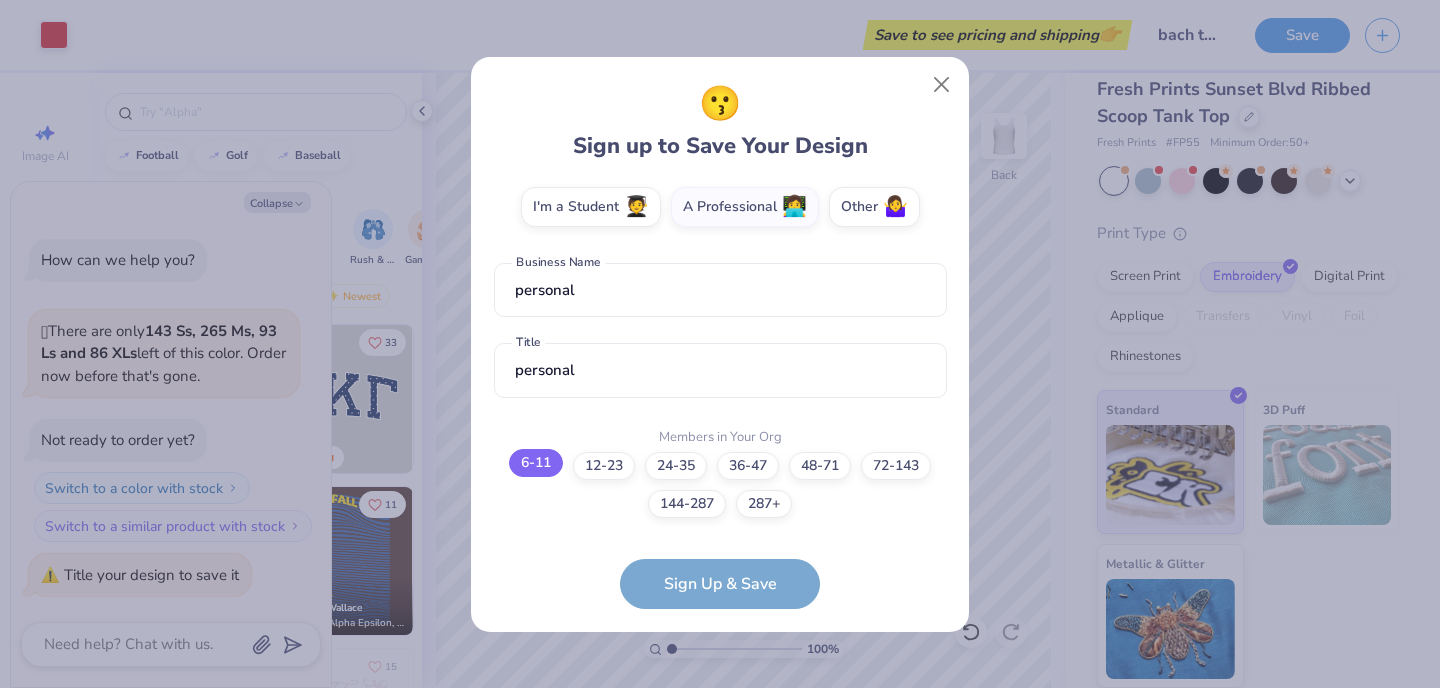 click on "6-11" at bounding box center (536, 463) 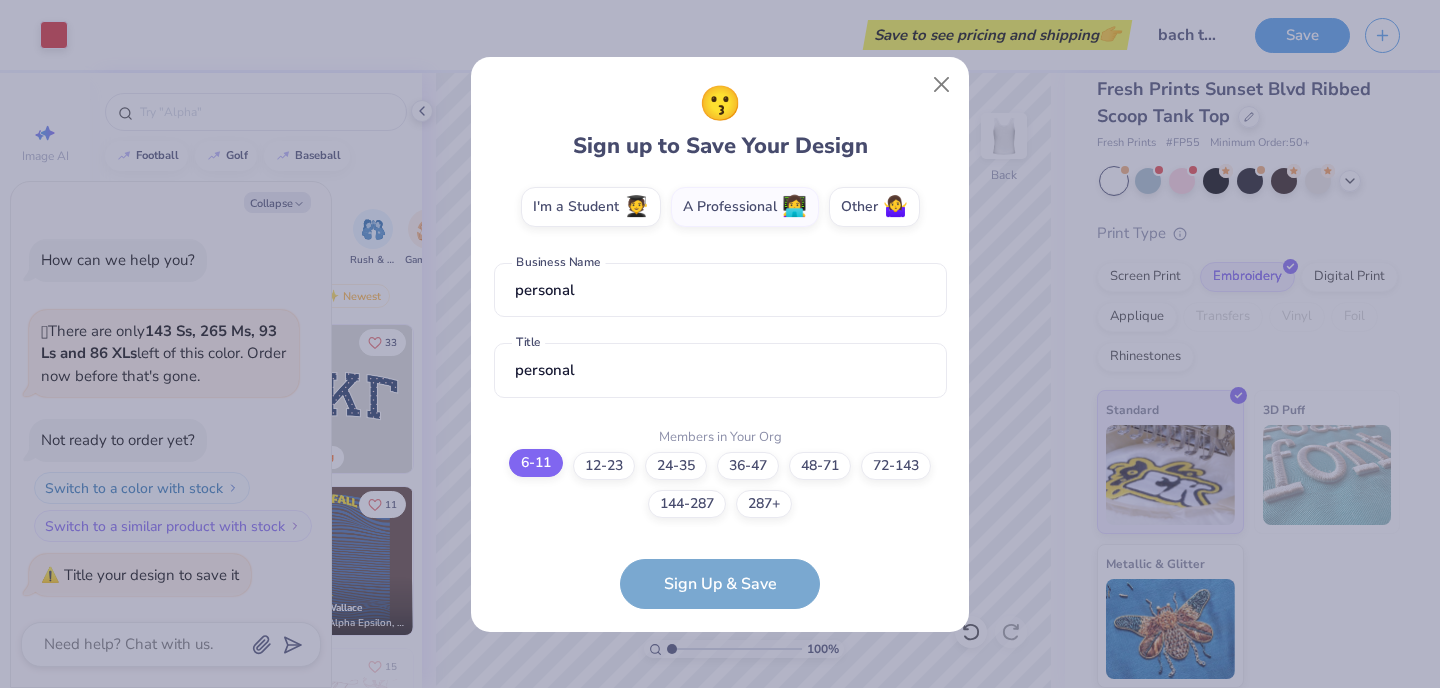 click on "6-11" at bounding box center (720, 849) 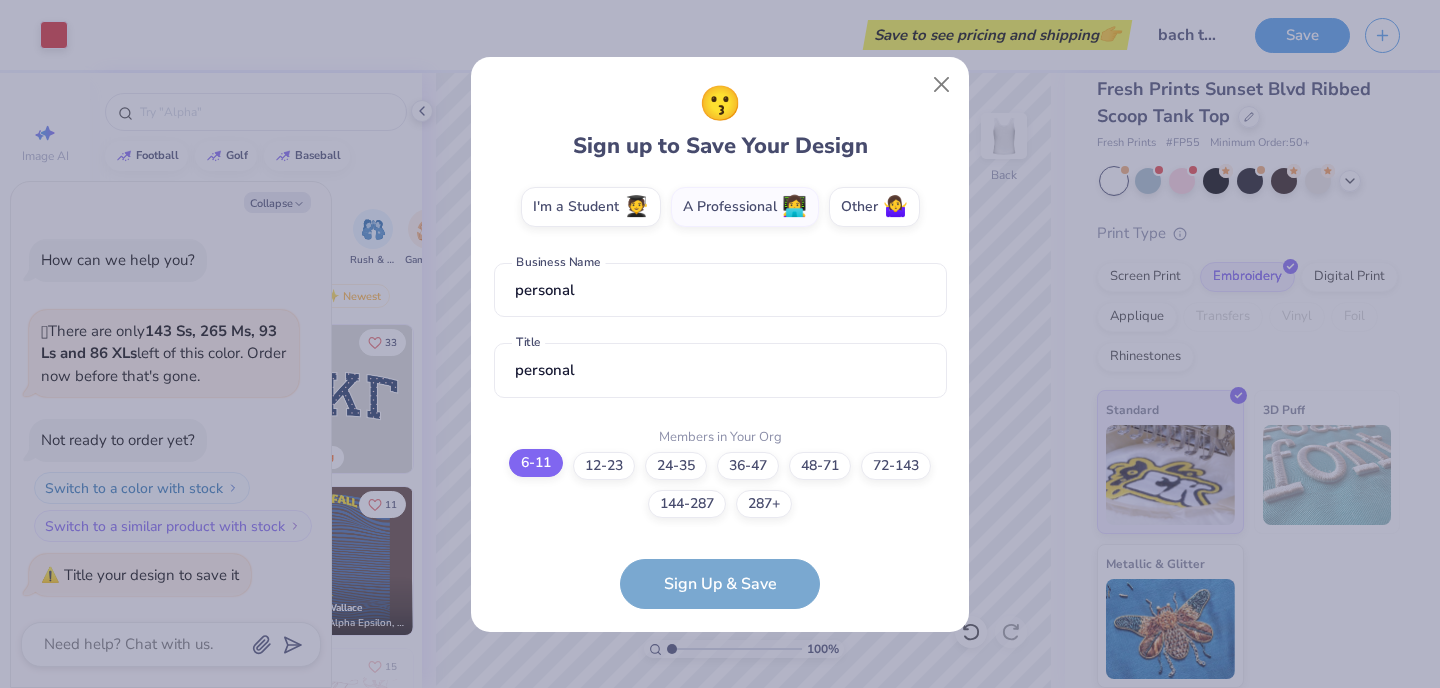 scroll, scrollTop: 223, scrollLeft: 0, axis: vertical 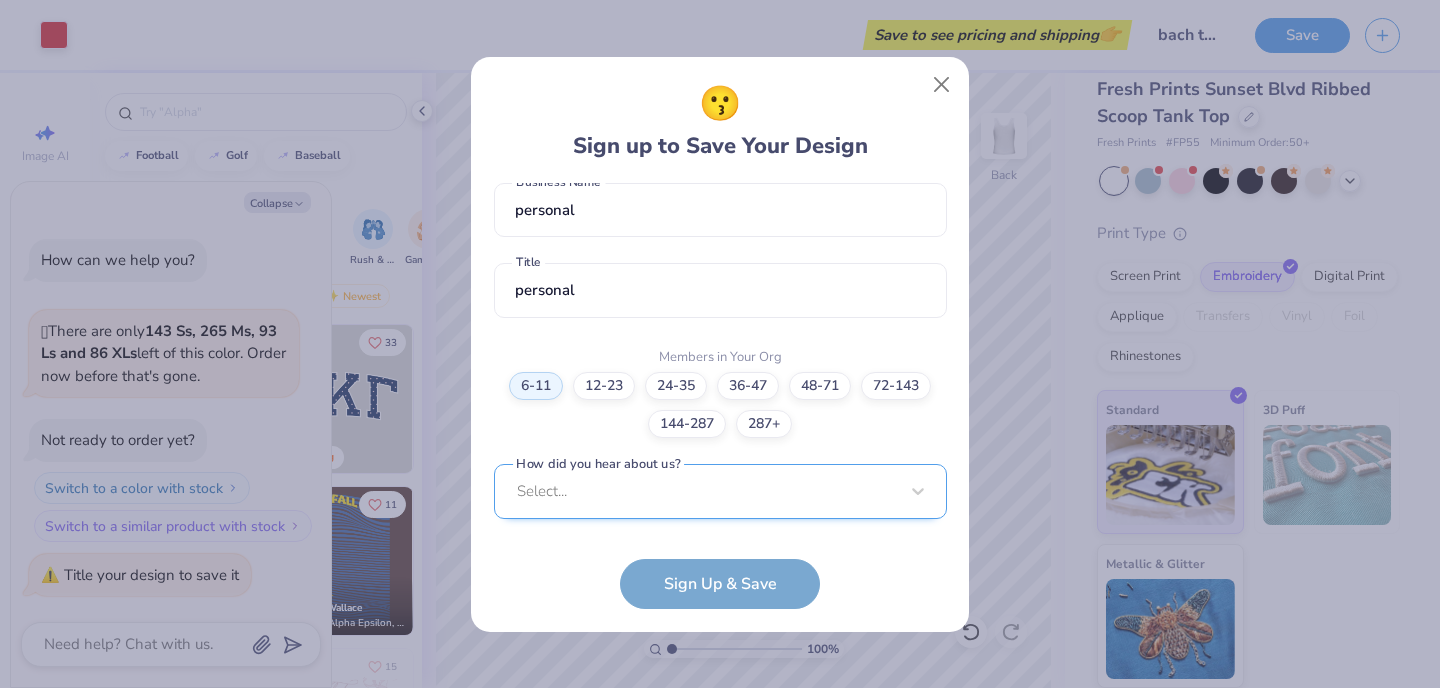click on "Select..." at bounding box center [720, 491] 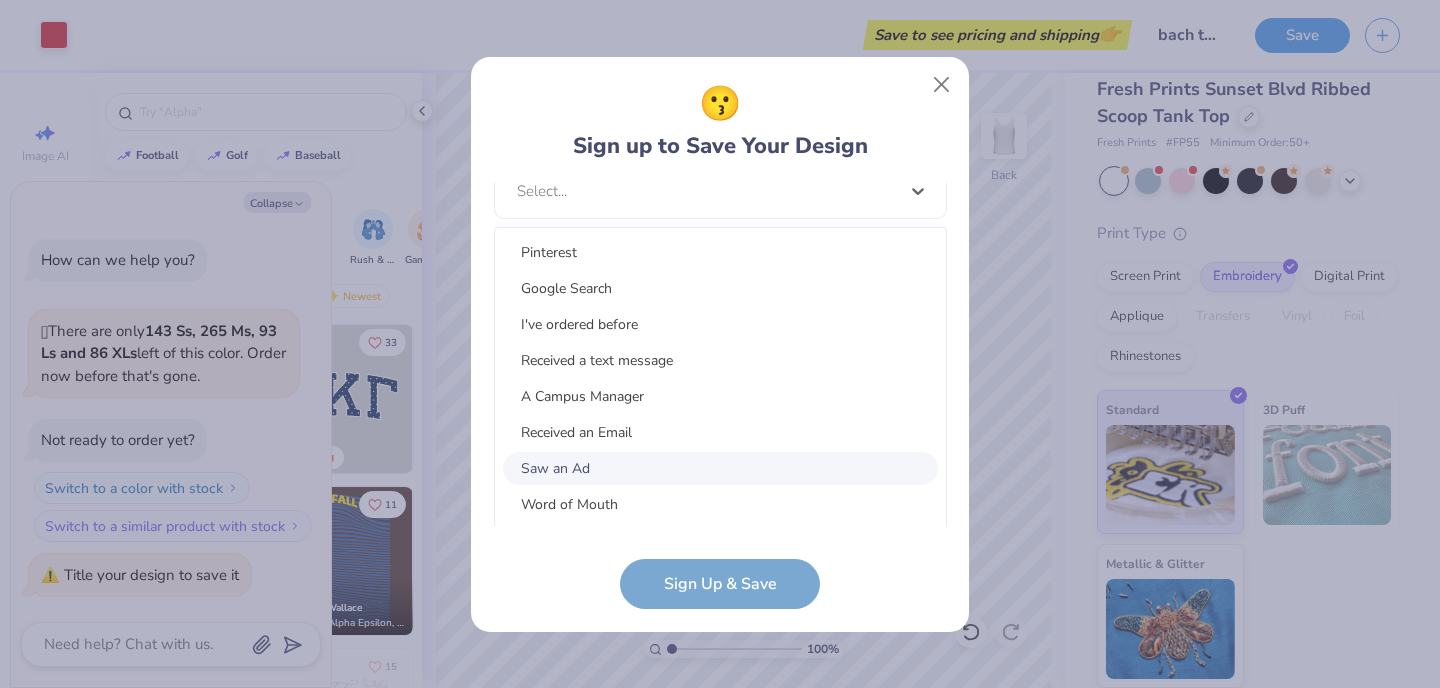 click on "Saw an Ad" at bounding box center [720, 468] 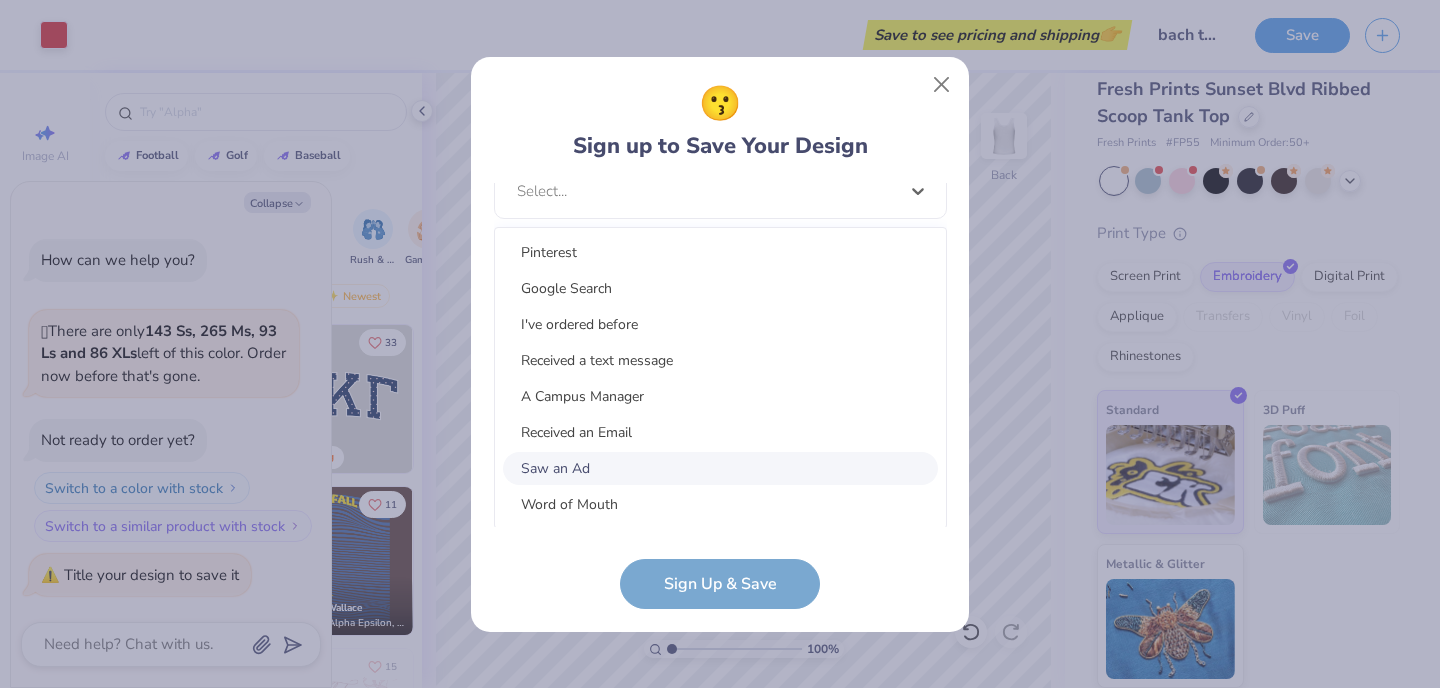 scroll, scrollTop: 444, scrollLeft: 0, axis: vertical 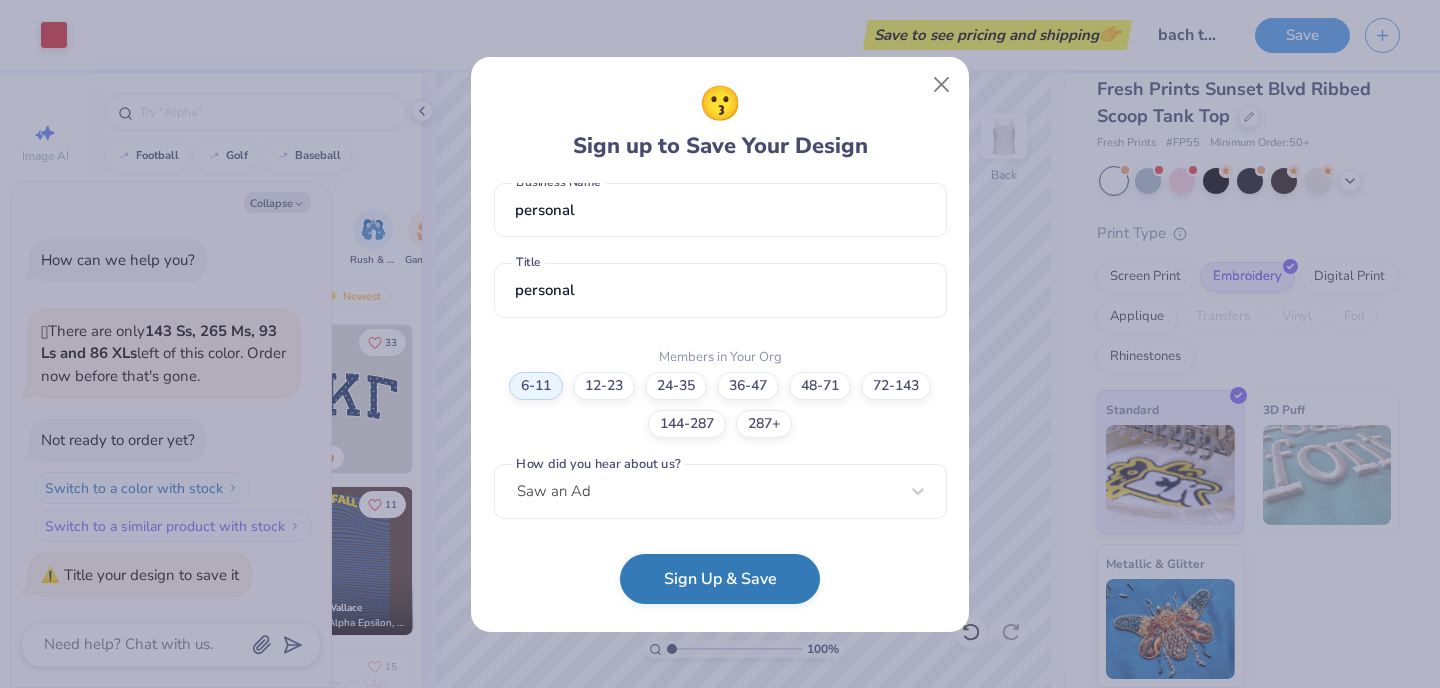 click on "Sign Up & Save" at bounding box center [720, 579] 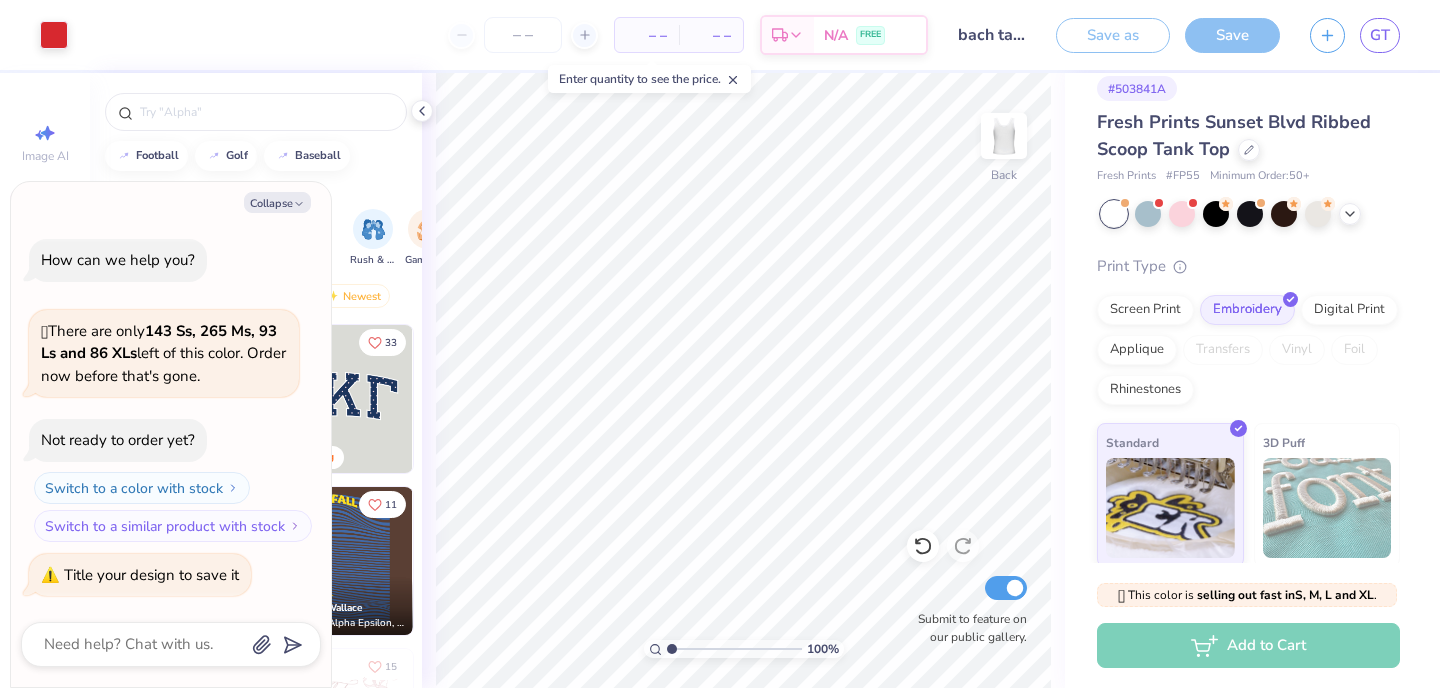 scroll, scrollTop: 54, scrollLeft: 0, axis: vertical 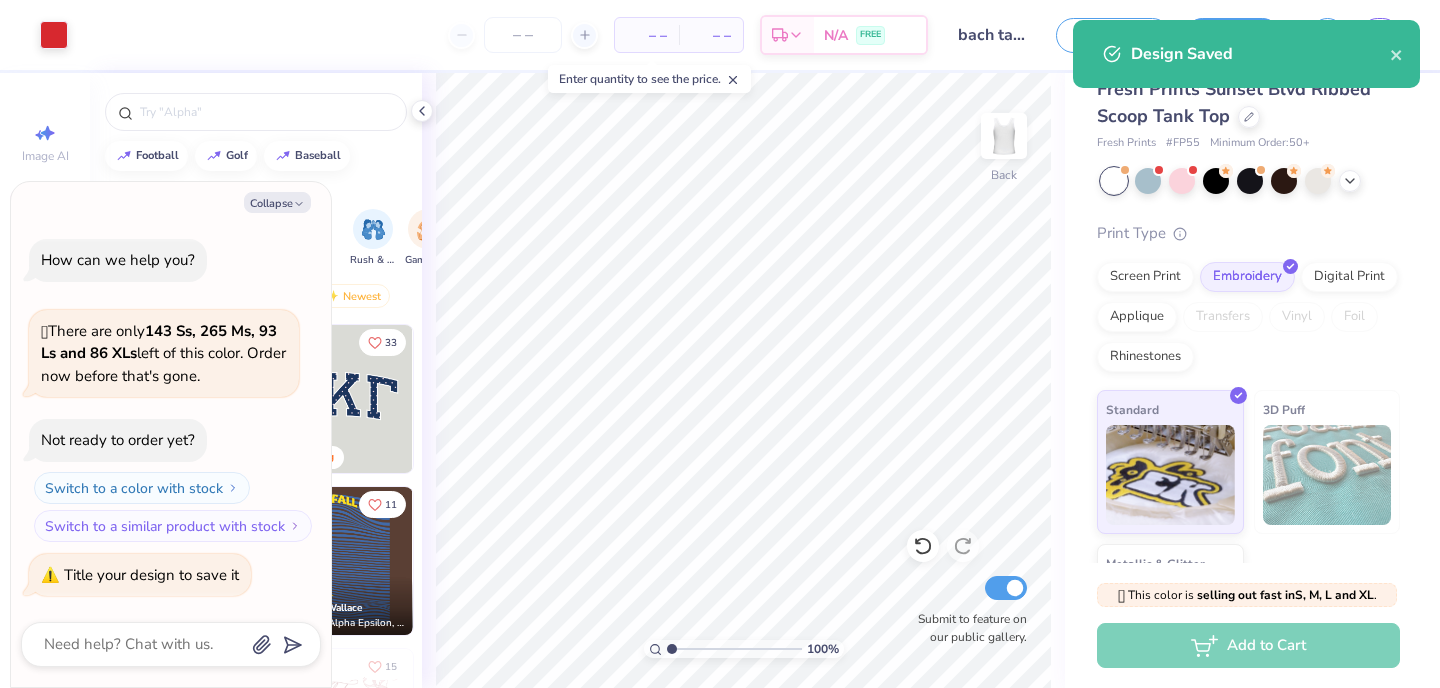 type on "x" 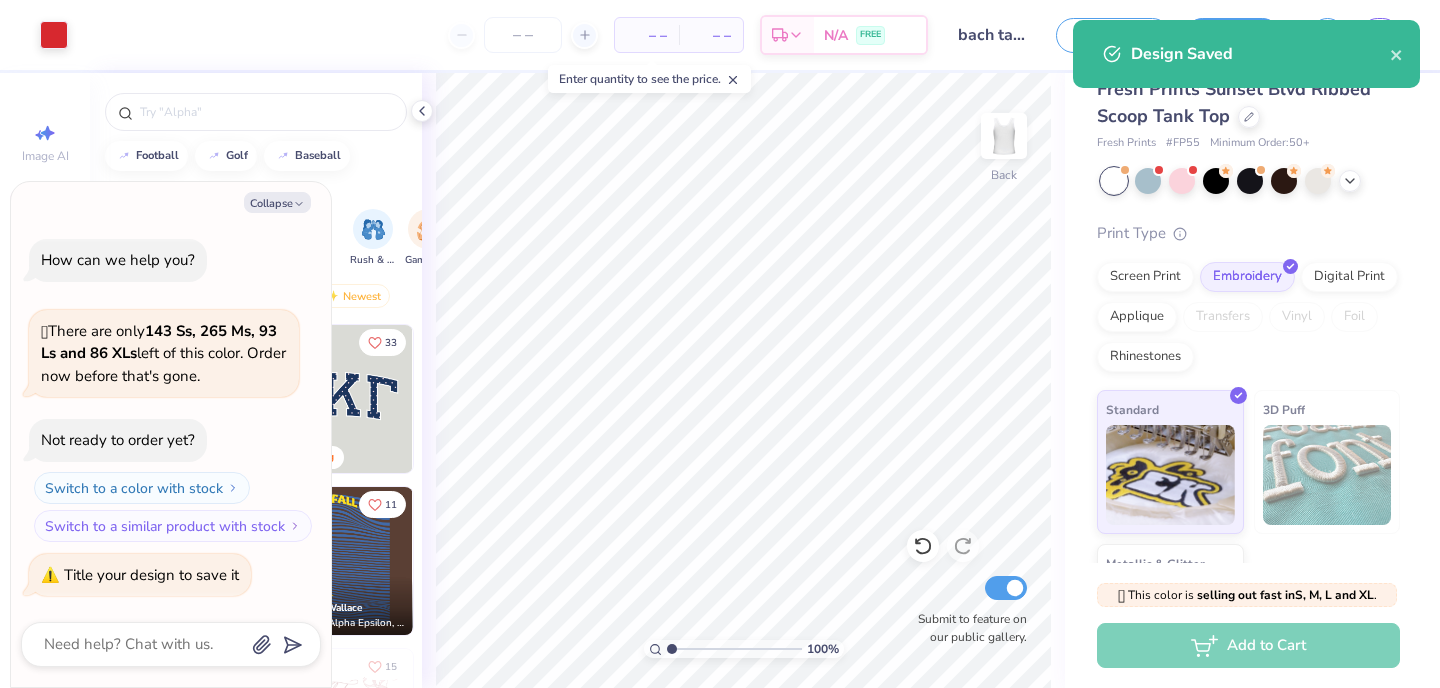 click on "Add to Cart" at bounding box center [1248, 645] 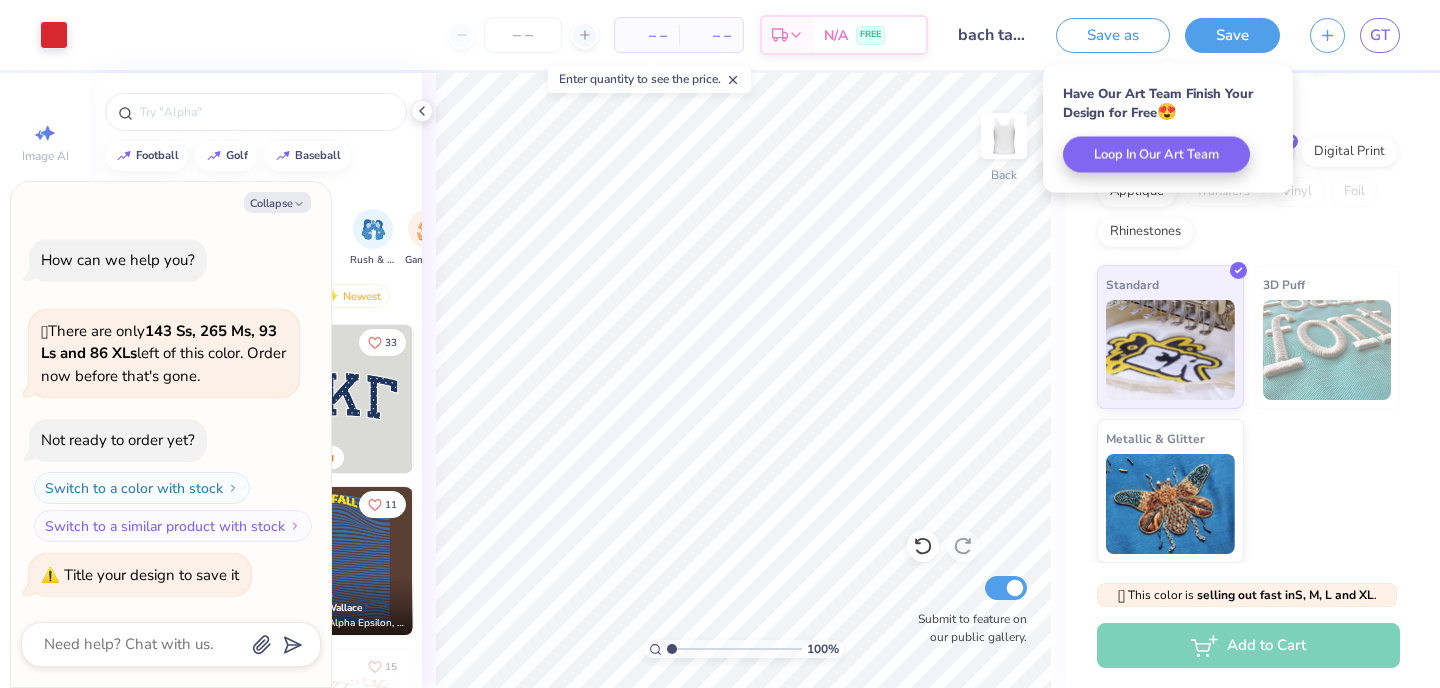 scroll, scrollTop: 0, scrollLeft: 0, axis: both 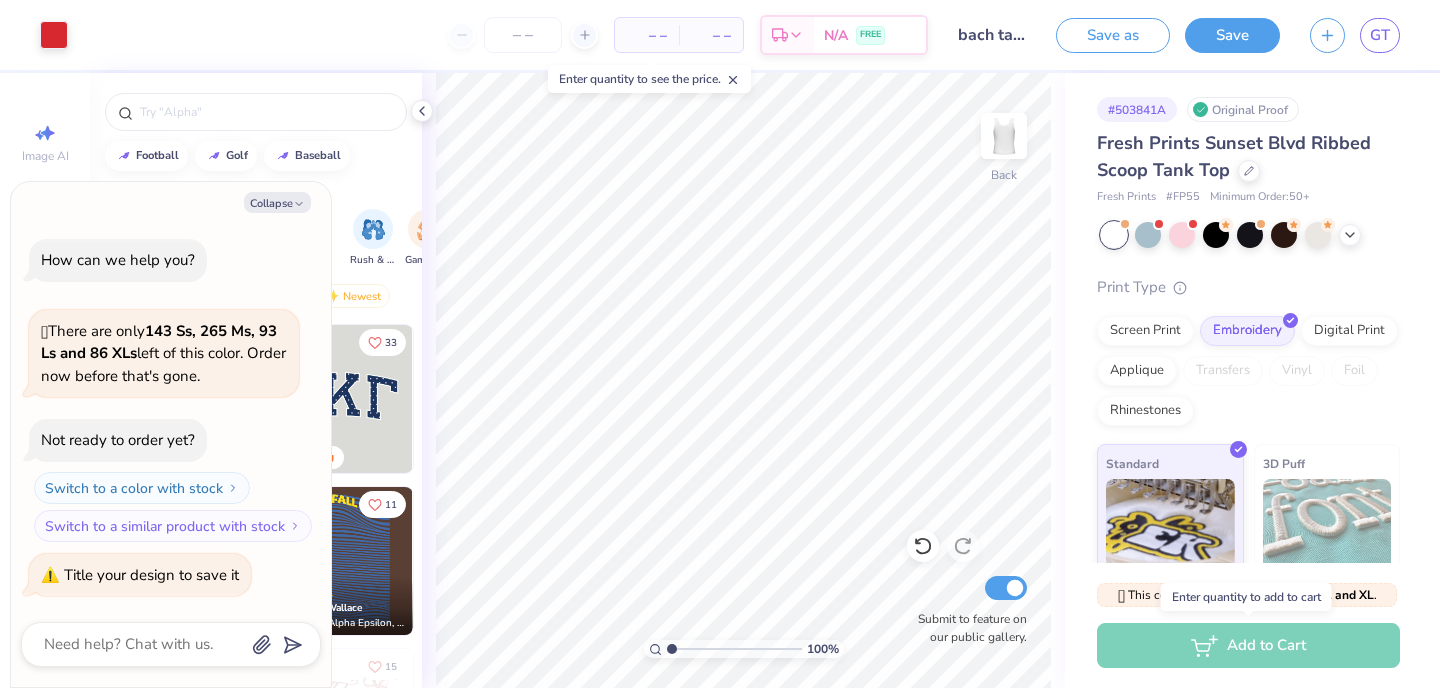 click on "Add to Cart" at bounding box center [1248, 645] 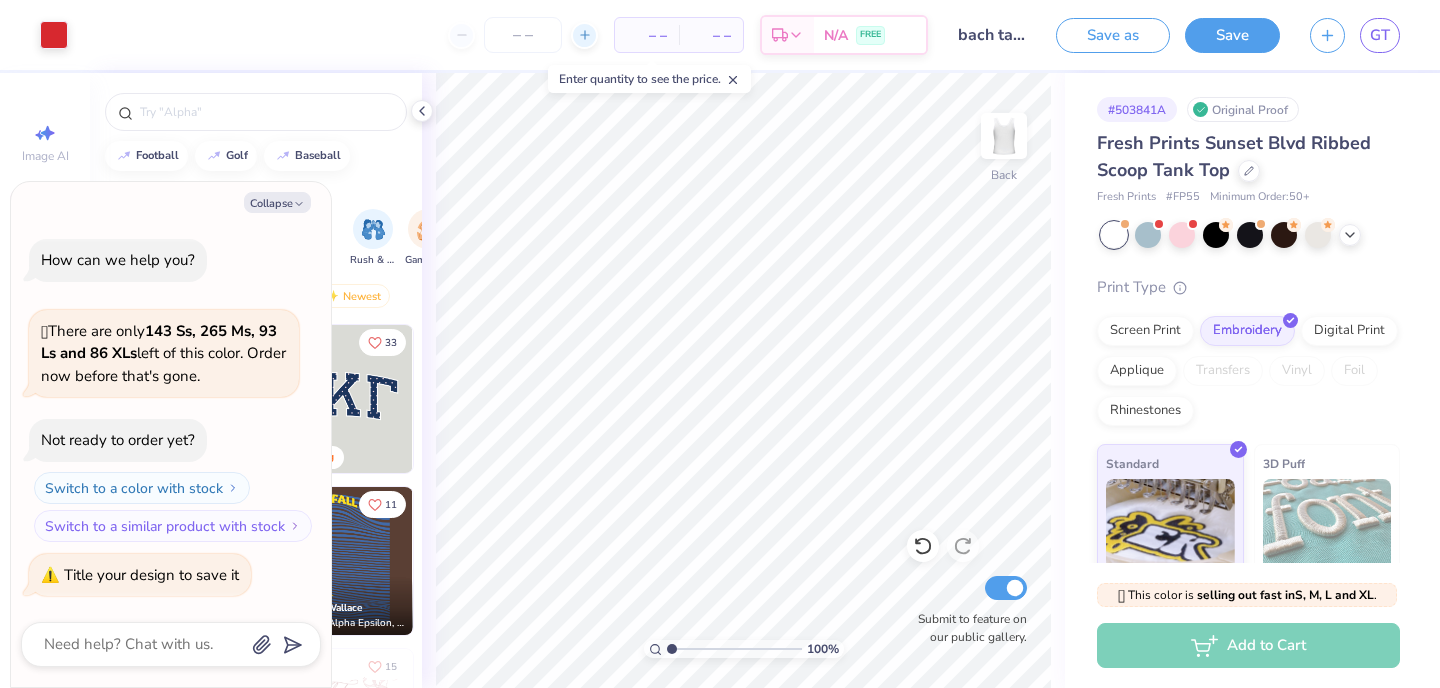 click at bounding box center (584, 35) 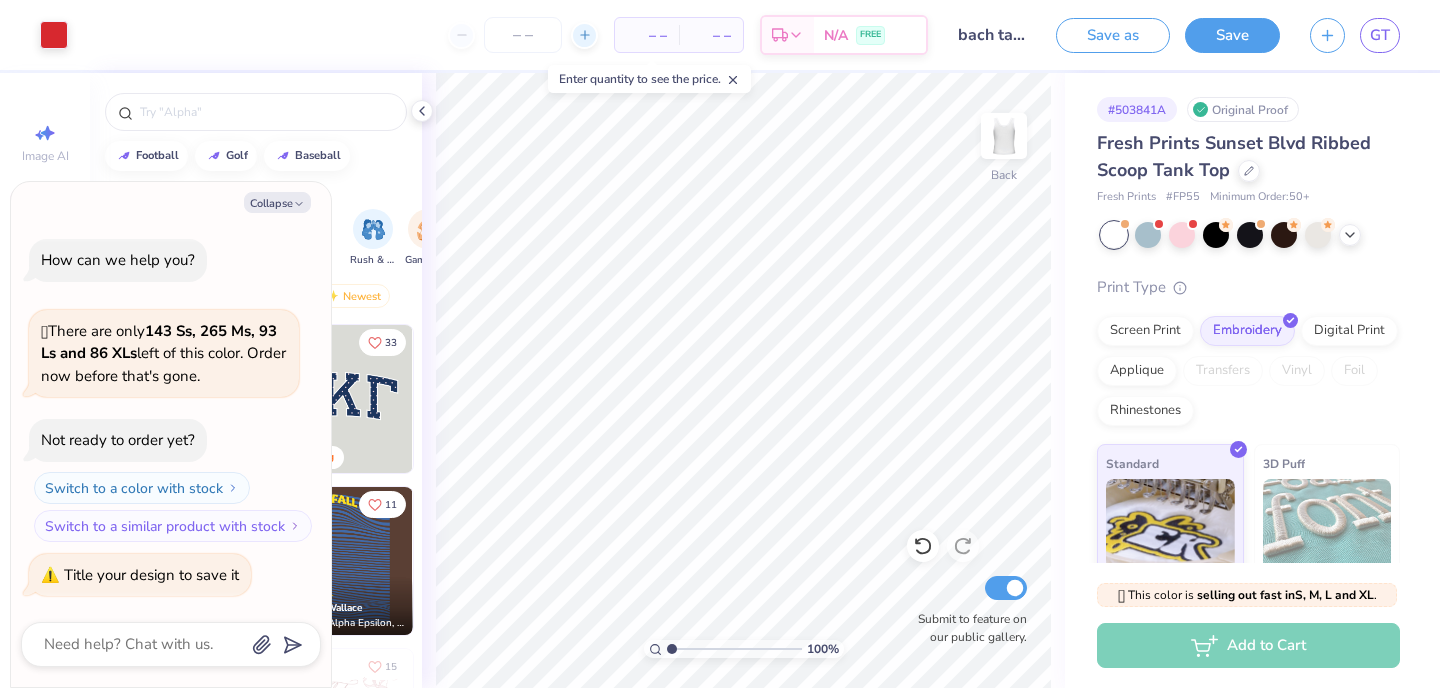 type on "50" 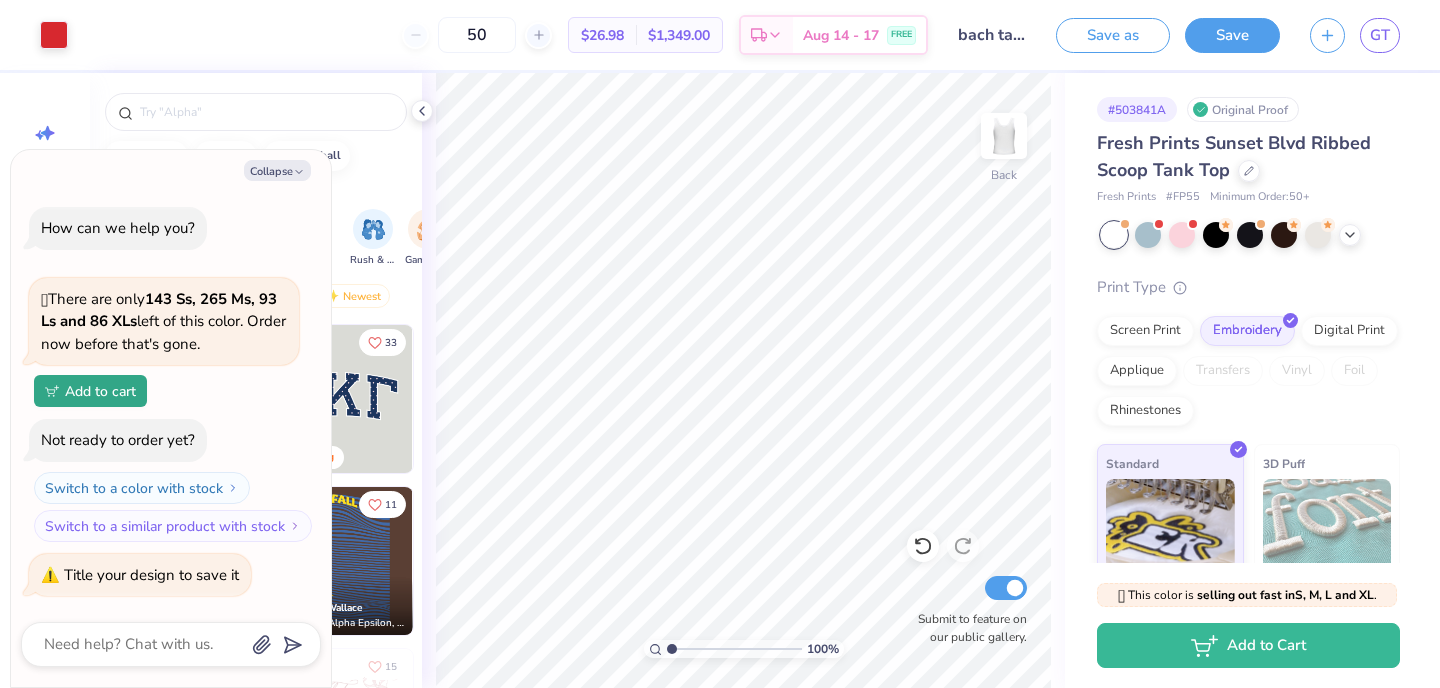click on "50" at bounding box center [477, 35] 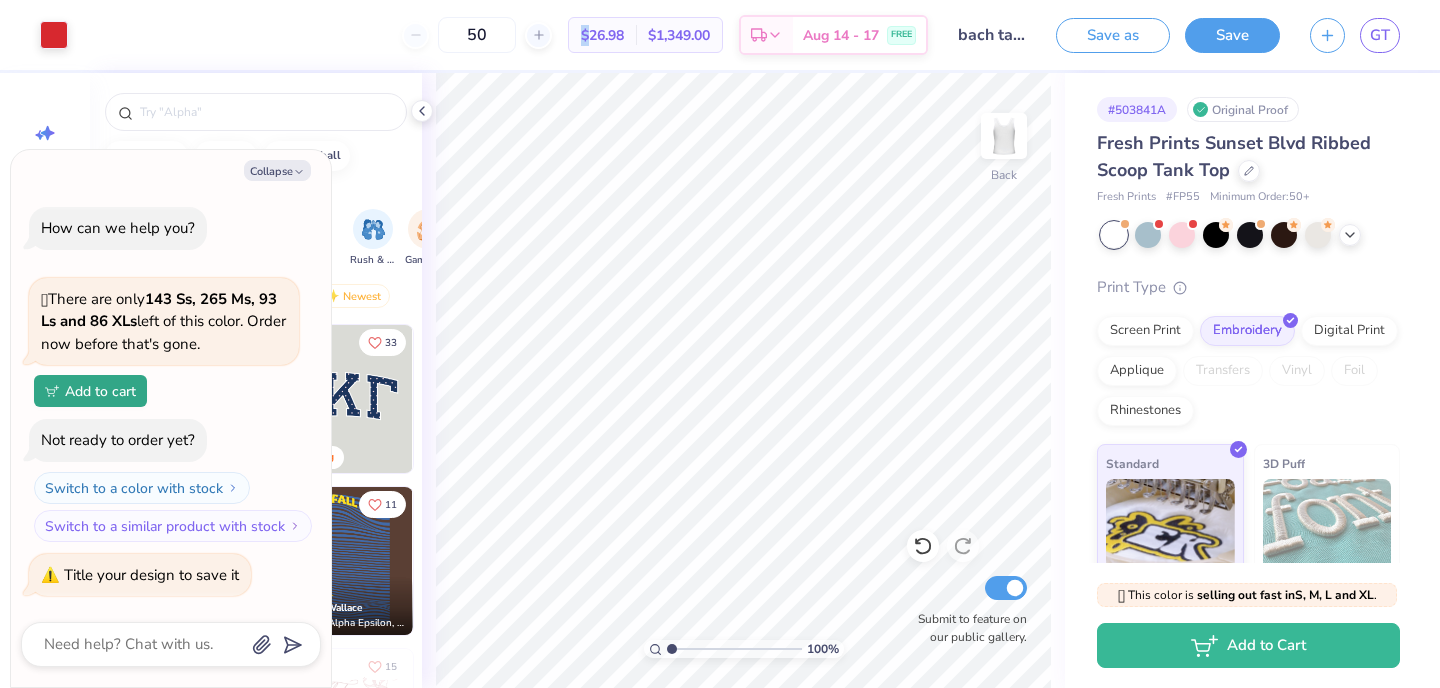 click on "50" at bounding box center (477, 35) 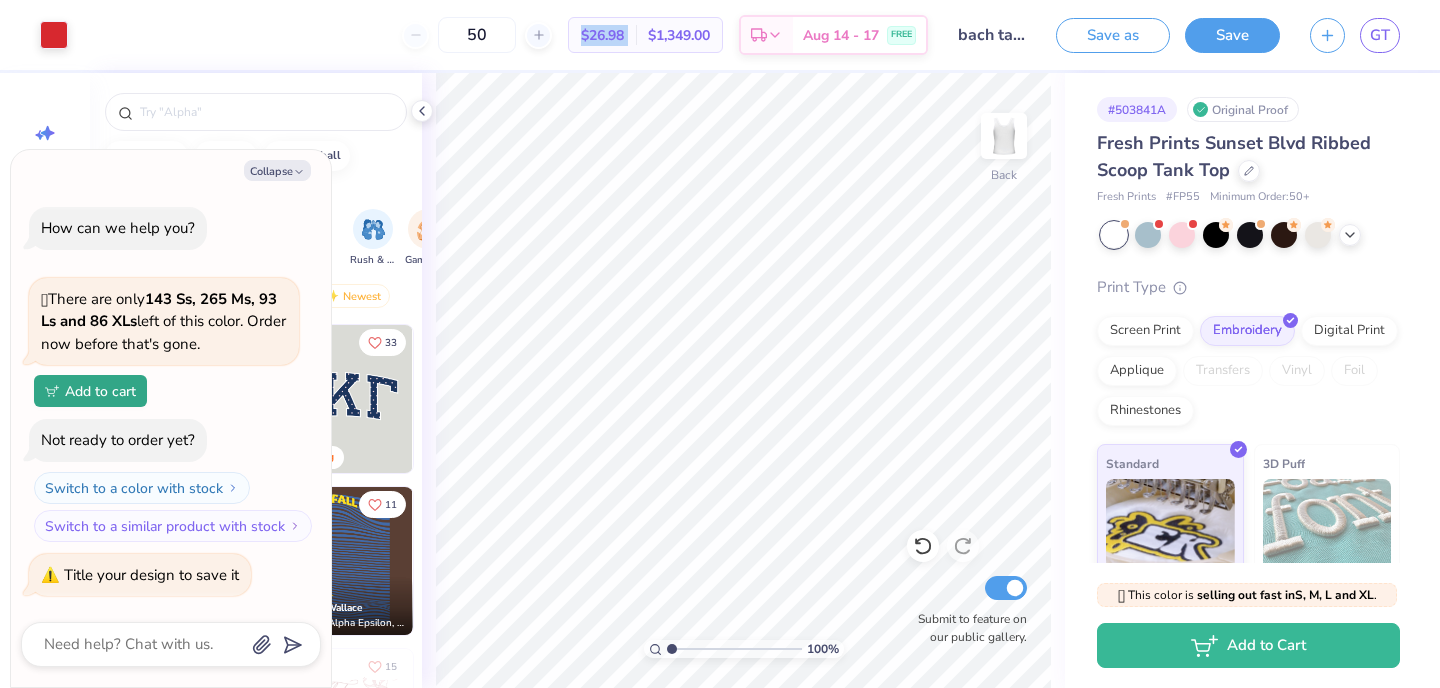 click on "50" at bounding box center [477, 35] 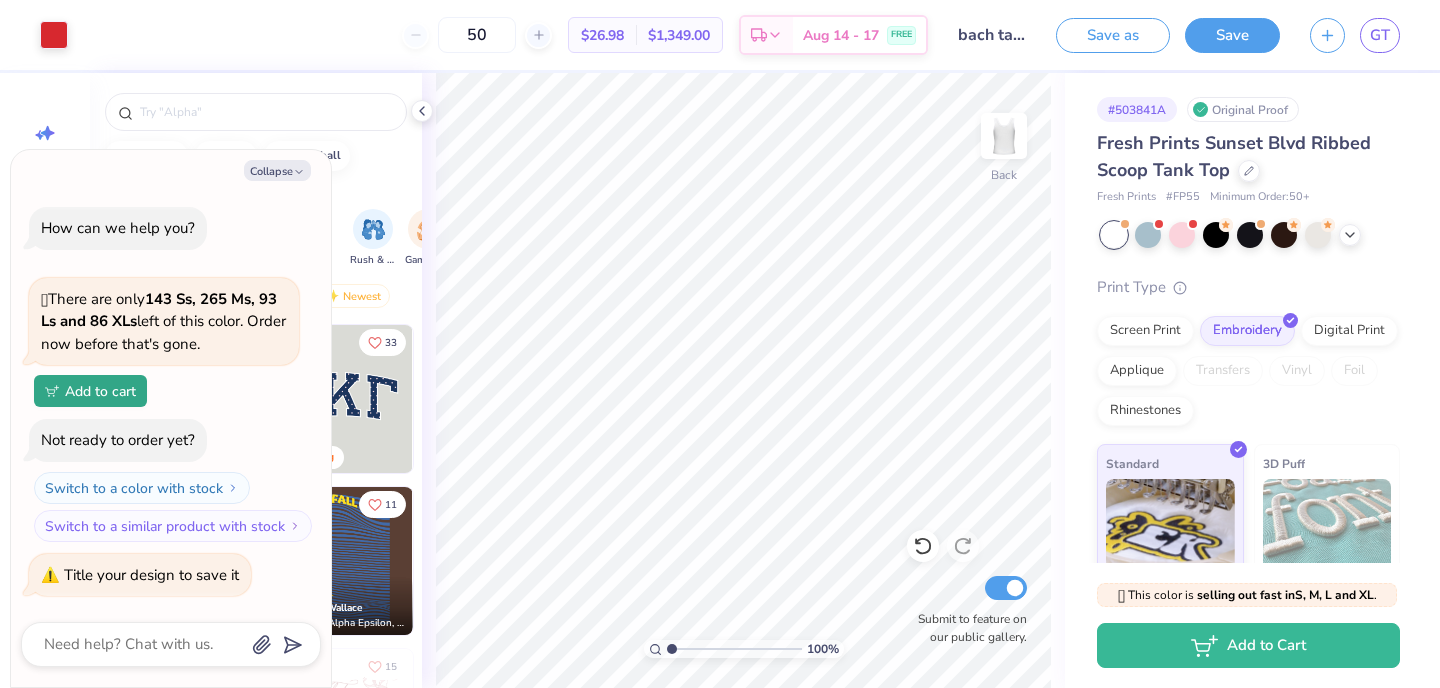 click on "50" at bounding box center (477, 35) 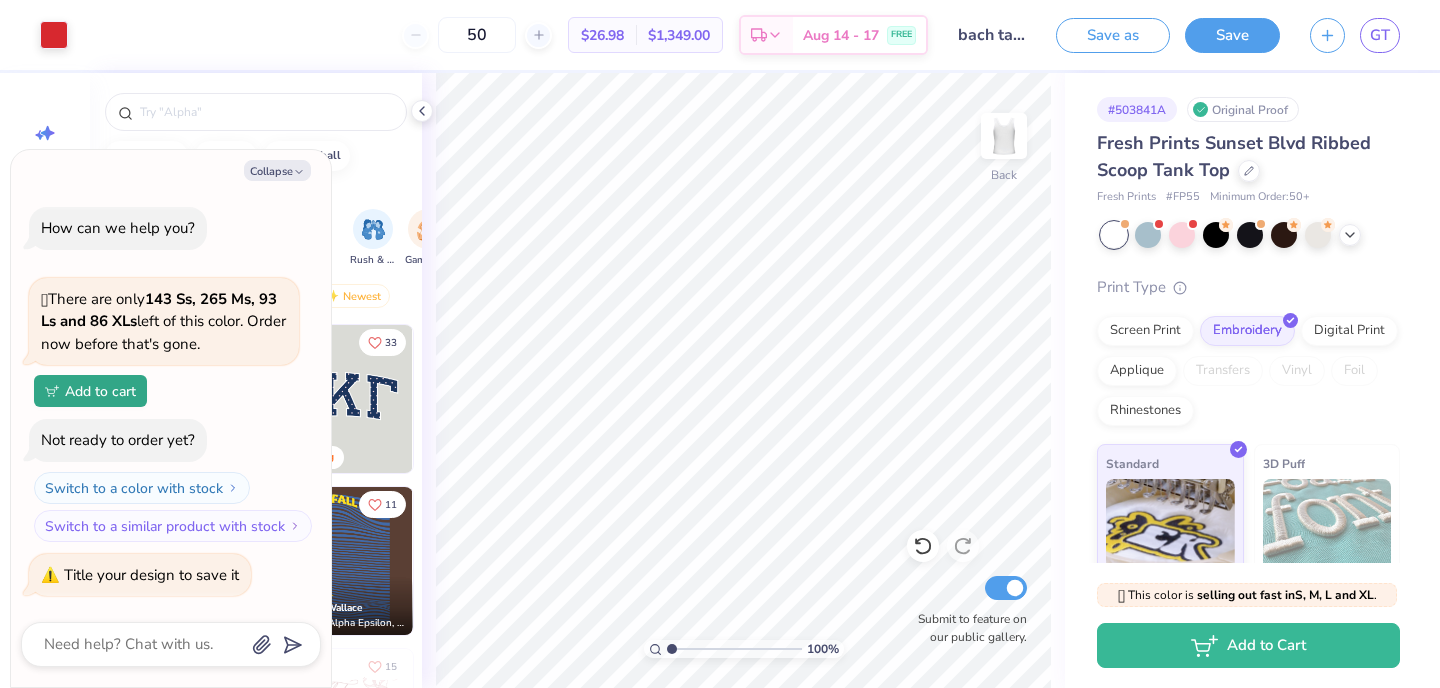 click on "50" at bounding box center (477, 35) 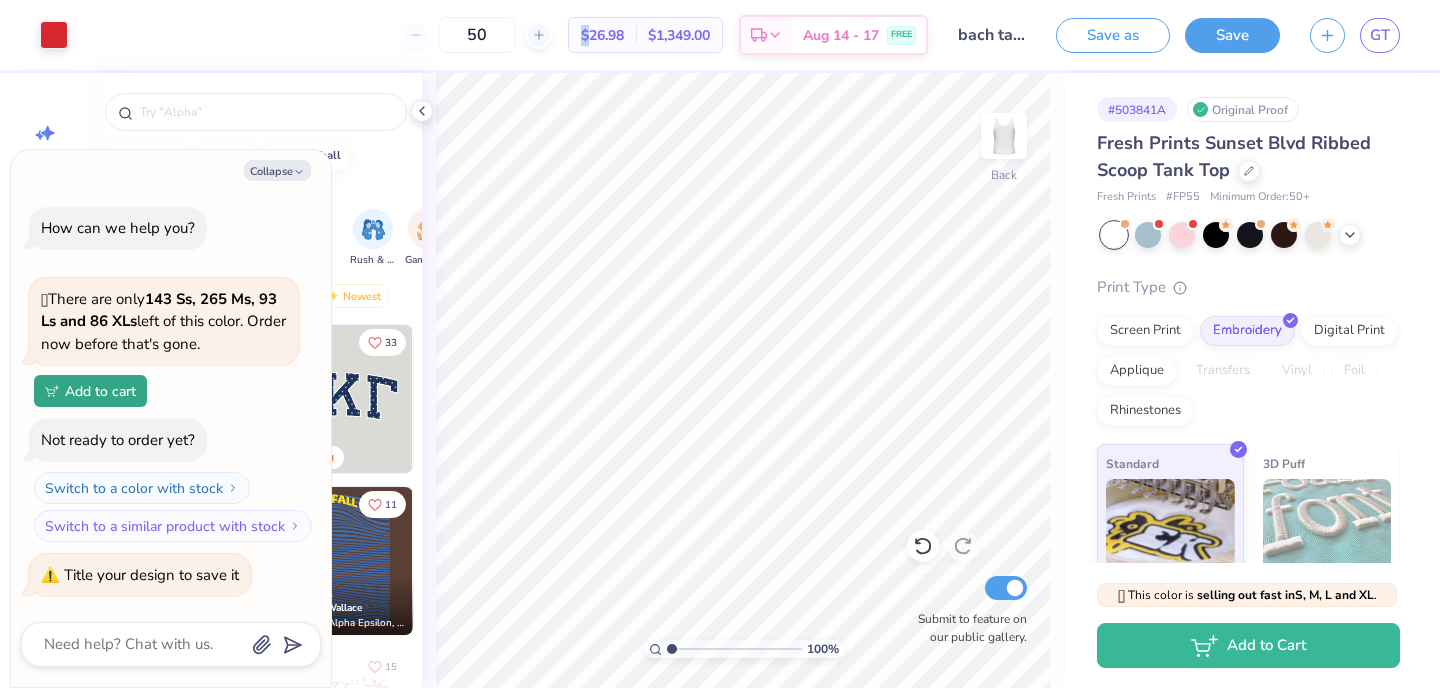 click on "50" at bounding box center [477, 35] 